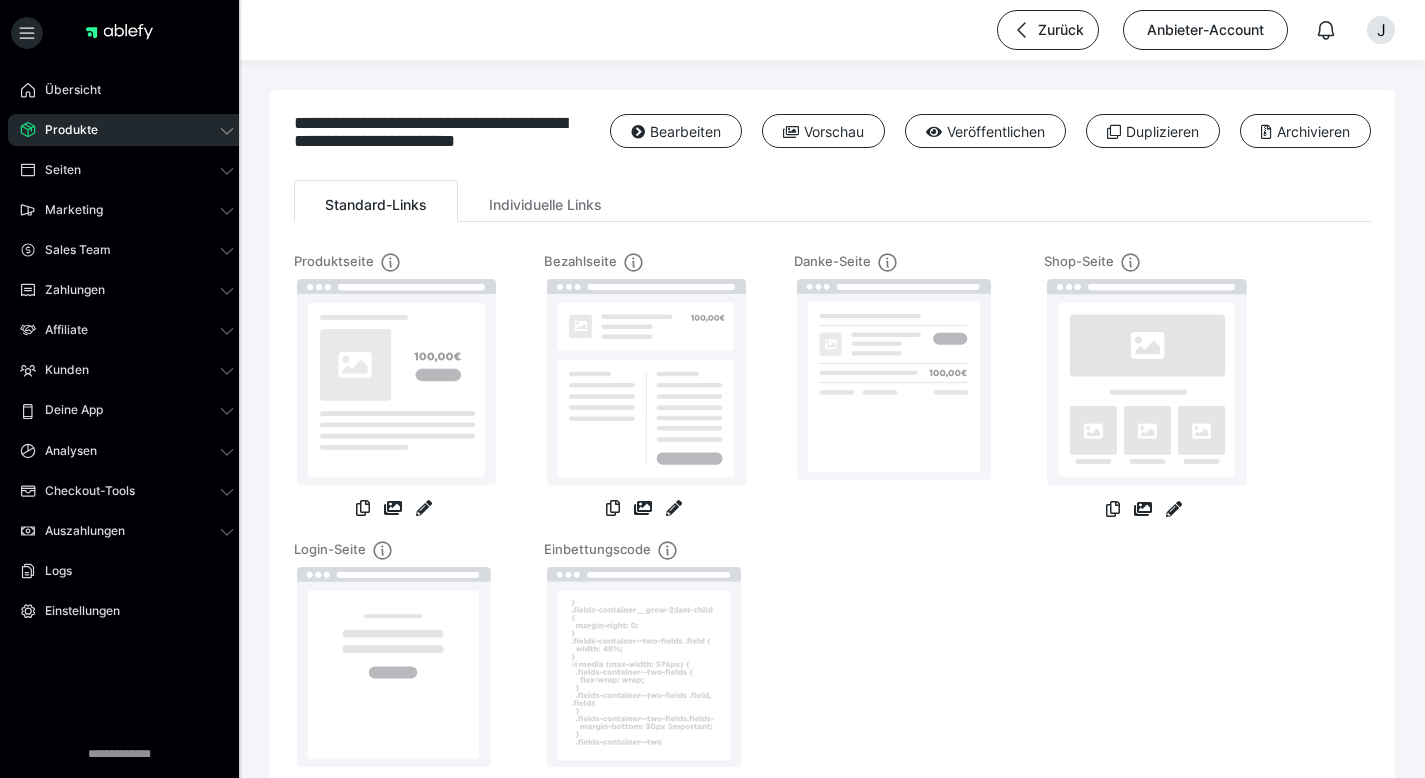 scroll, scrollTop: 0, scrollLeft: 0, axis: both 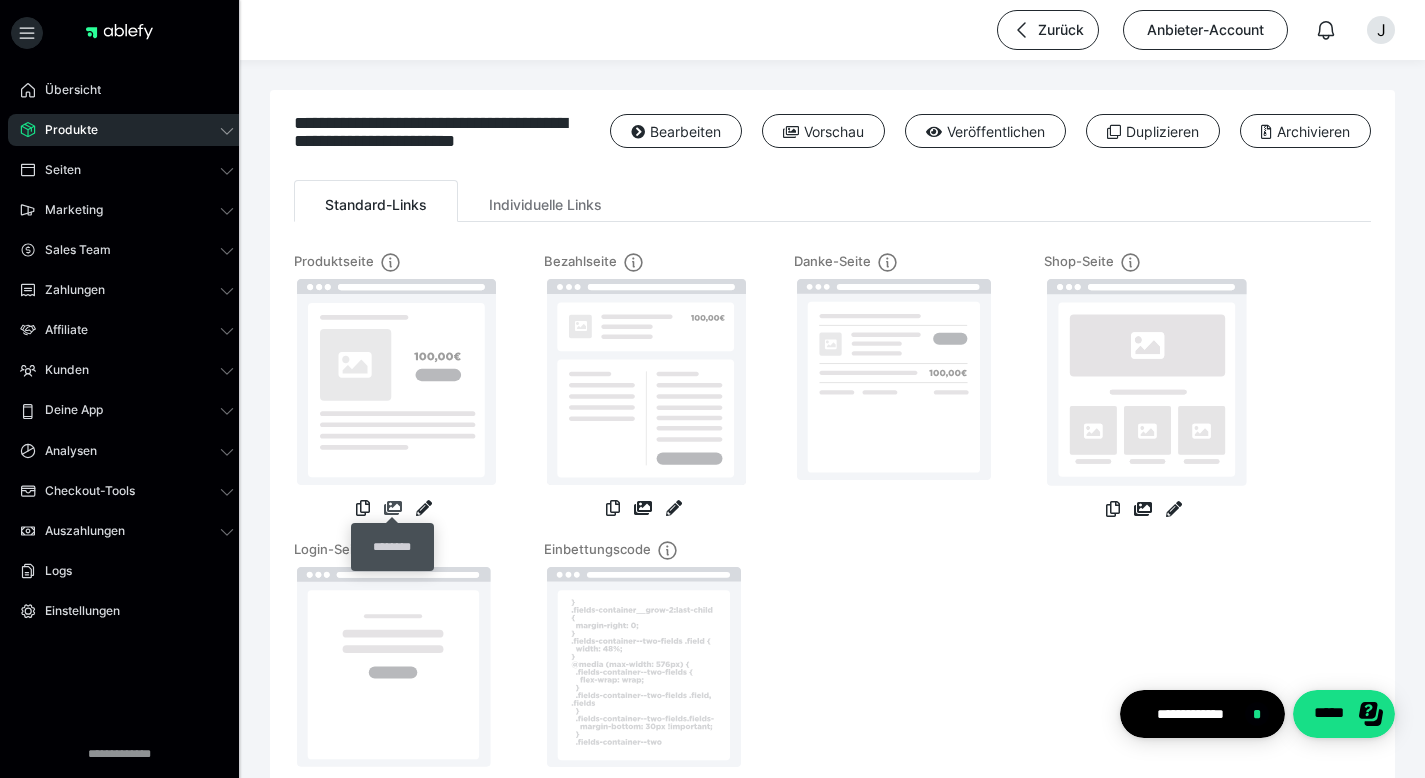 click at bounding box center (393, 508) 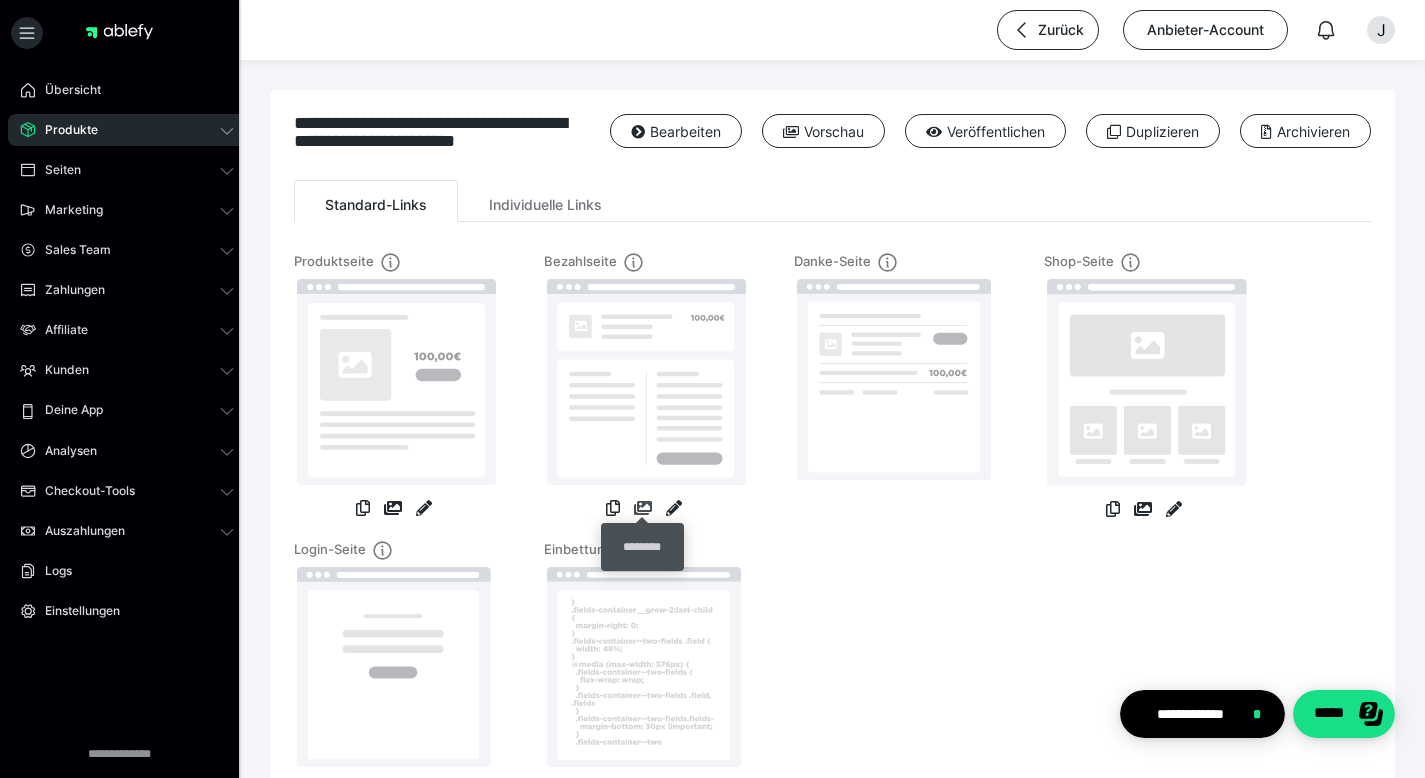 click at bounding box center [643, 508] 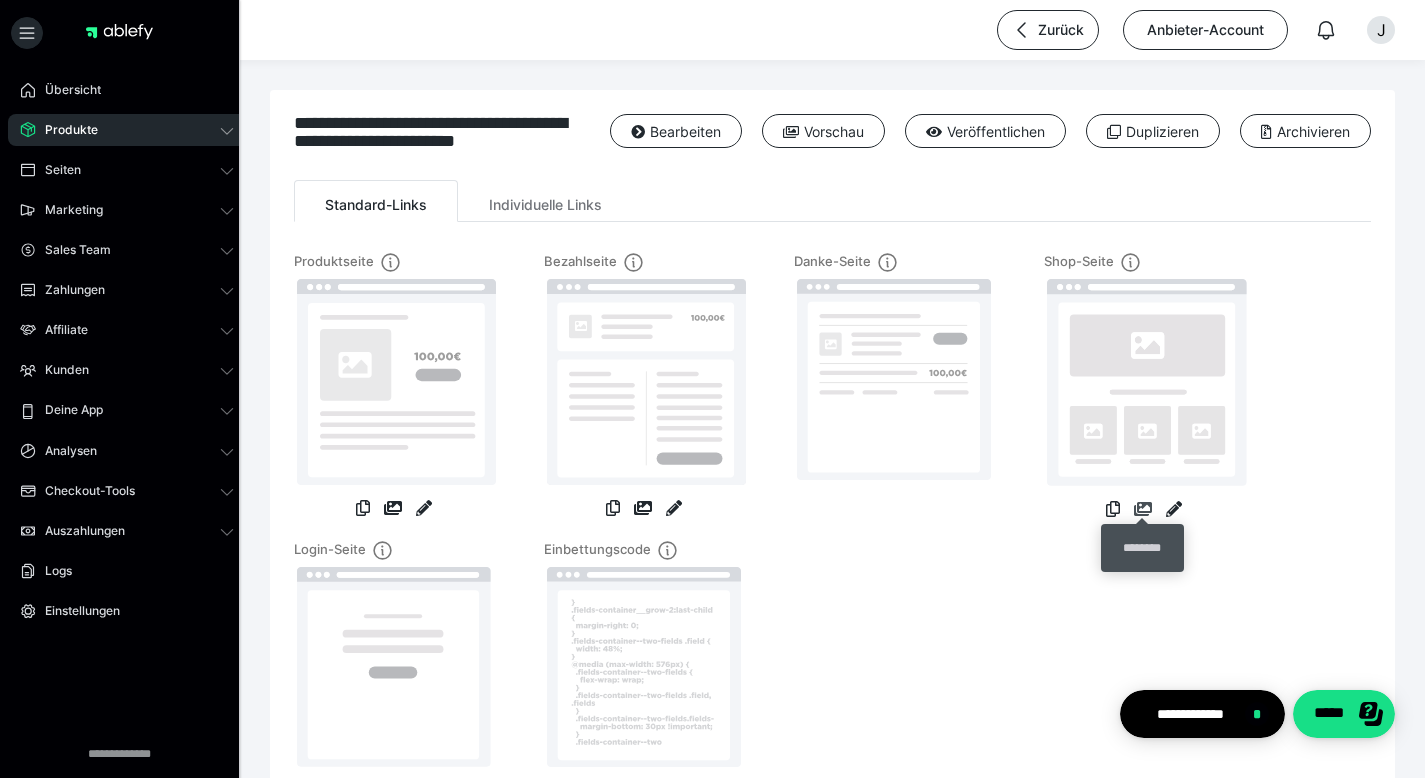 click at bounding box center [1143, 509] 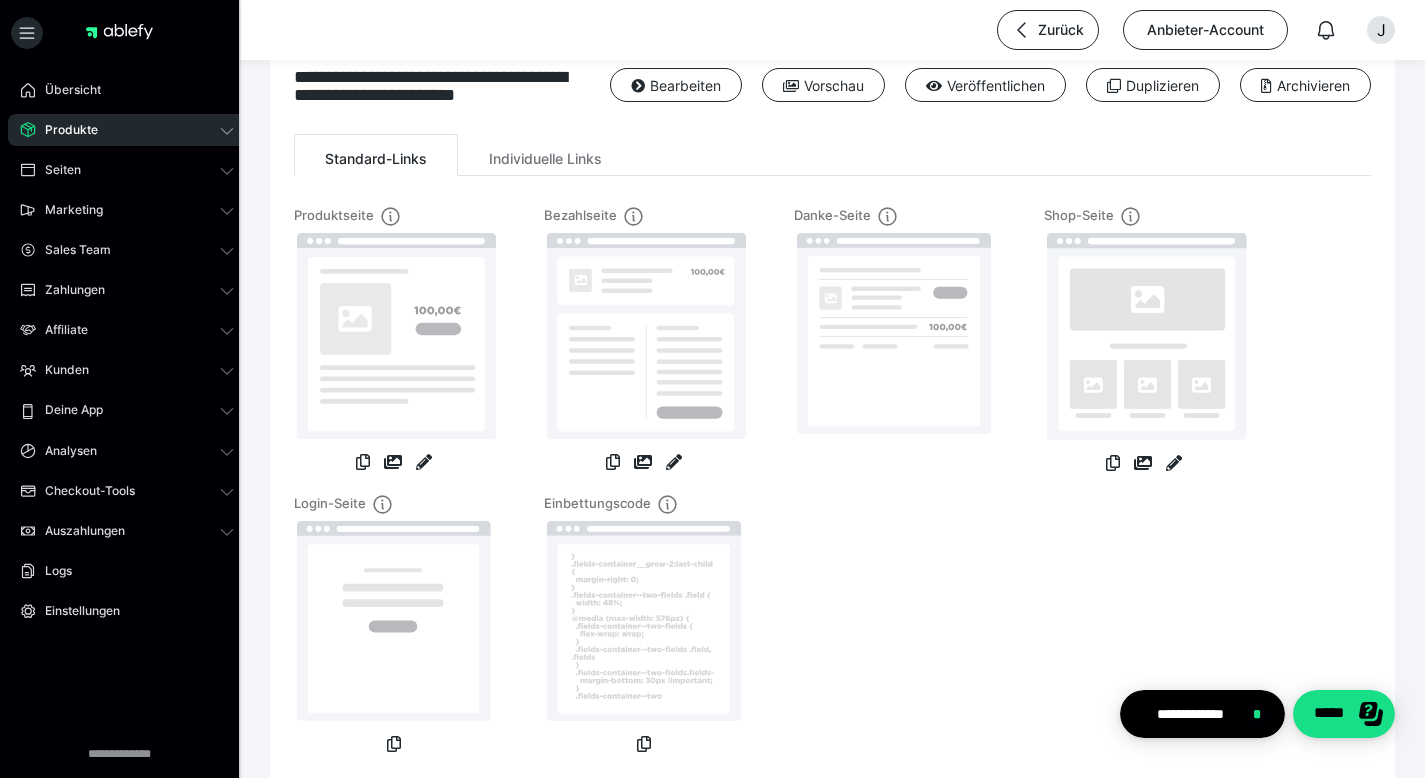 scroll, scrollTop: 0, scrollLeft: 0, axis: both 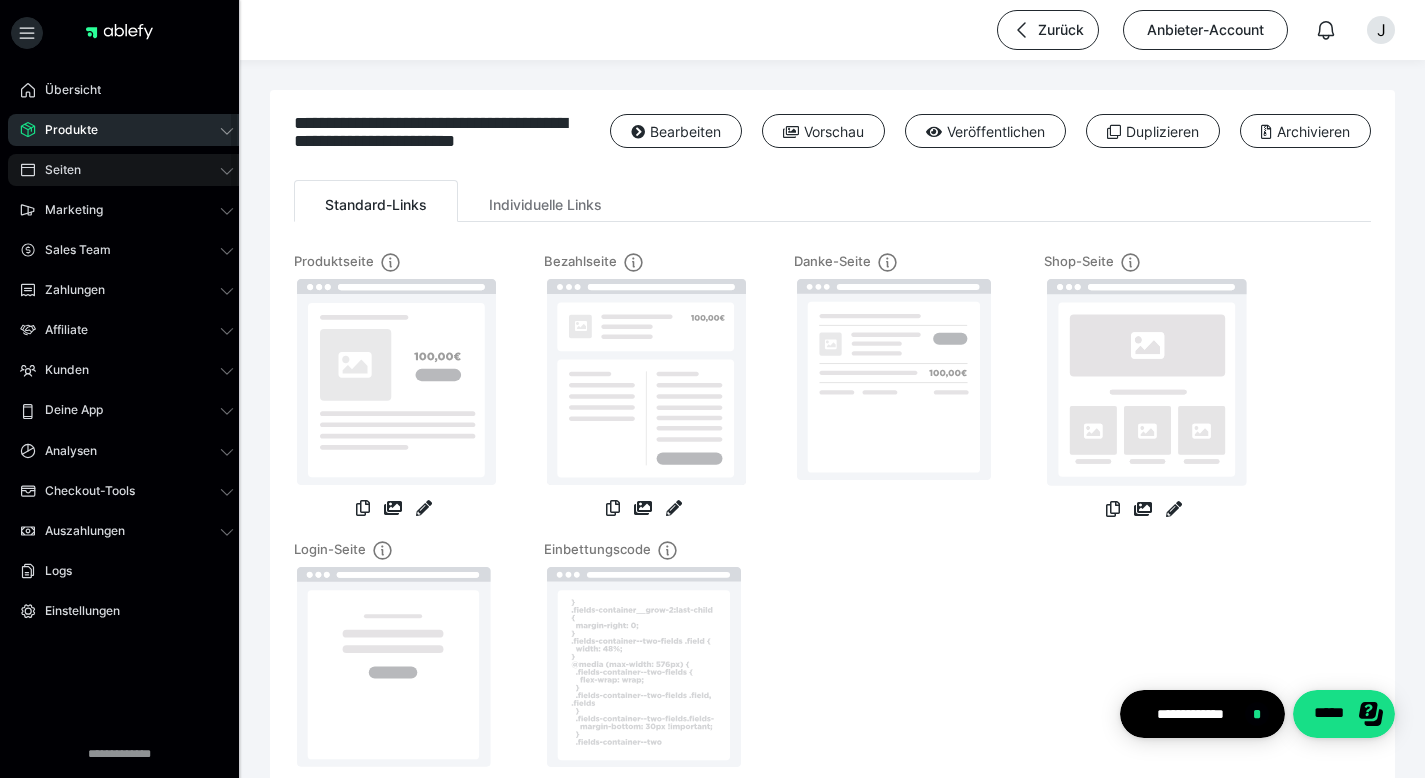 click on "Seiten" at bounding box center [127, 170] 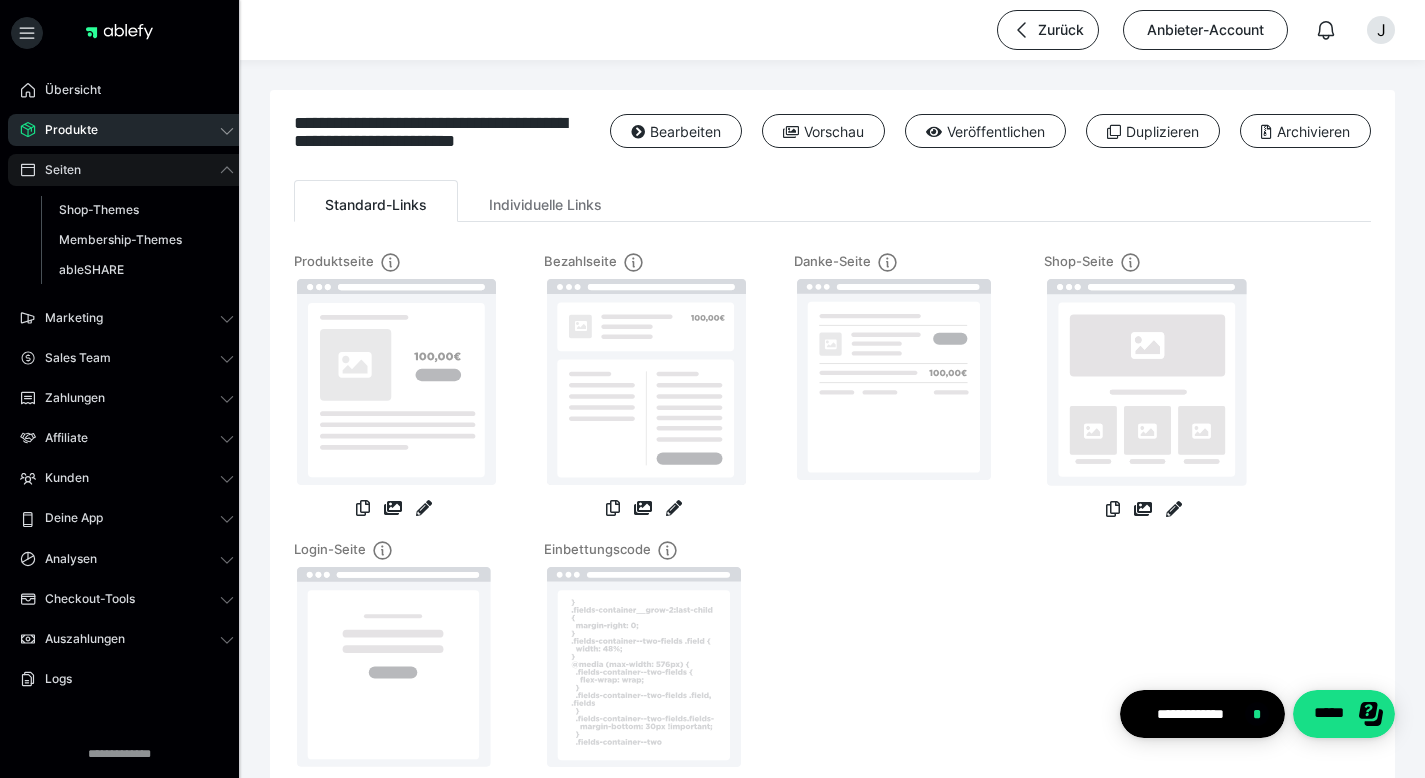 click on "Seiten" at bounding box center [127, 170] 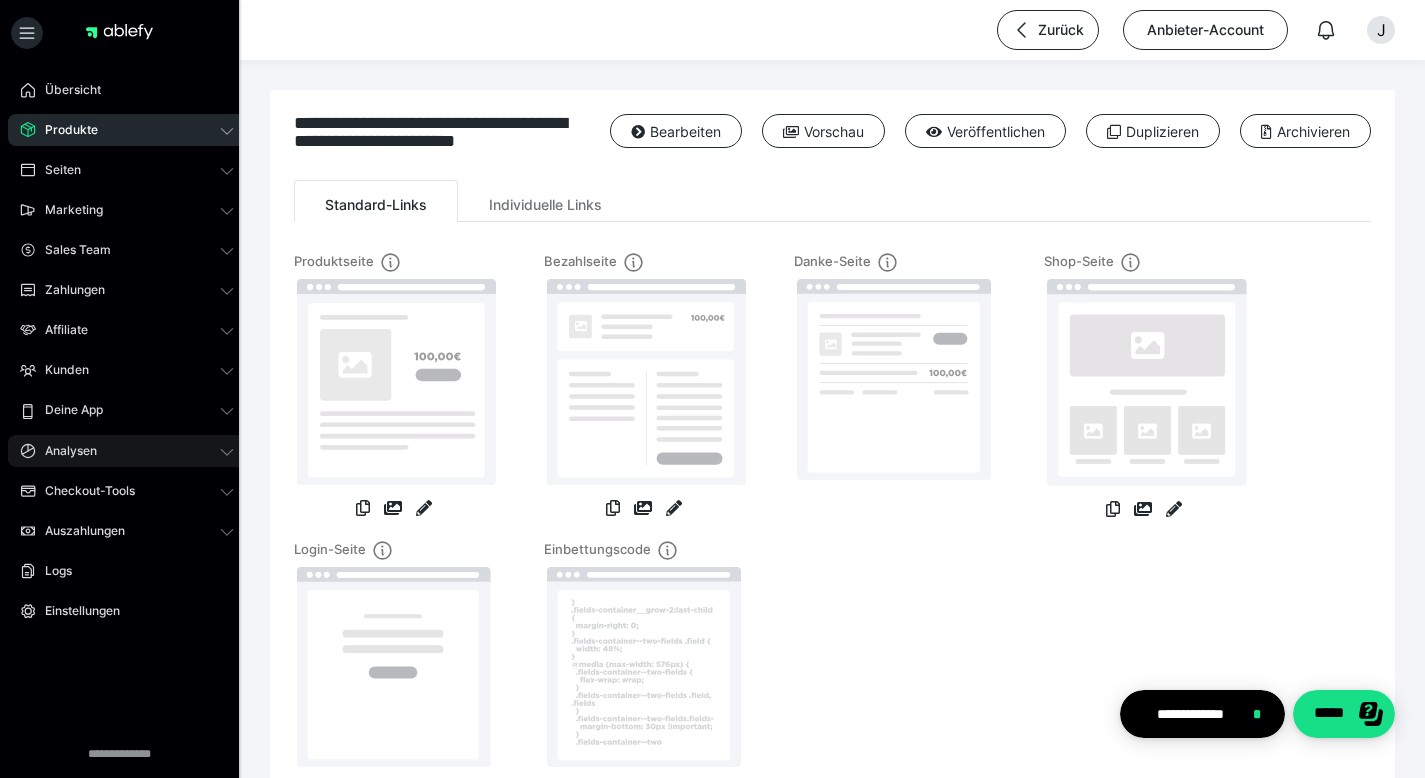 click on "Analysen" at bounding box center [127, 451] 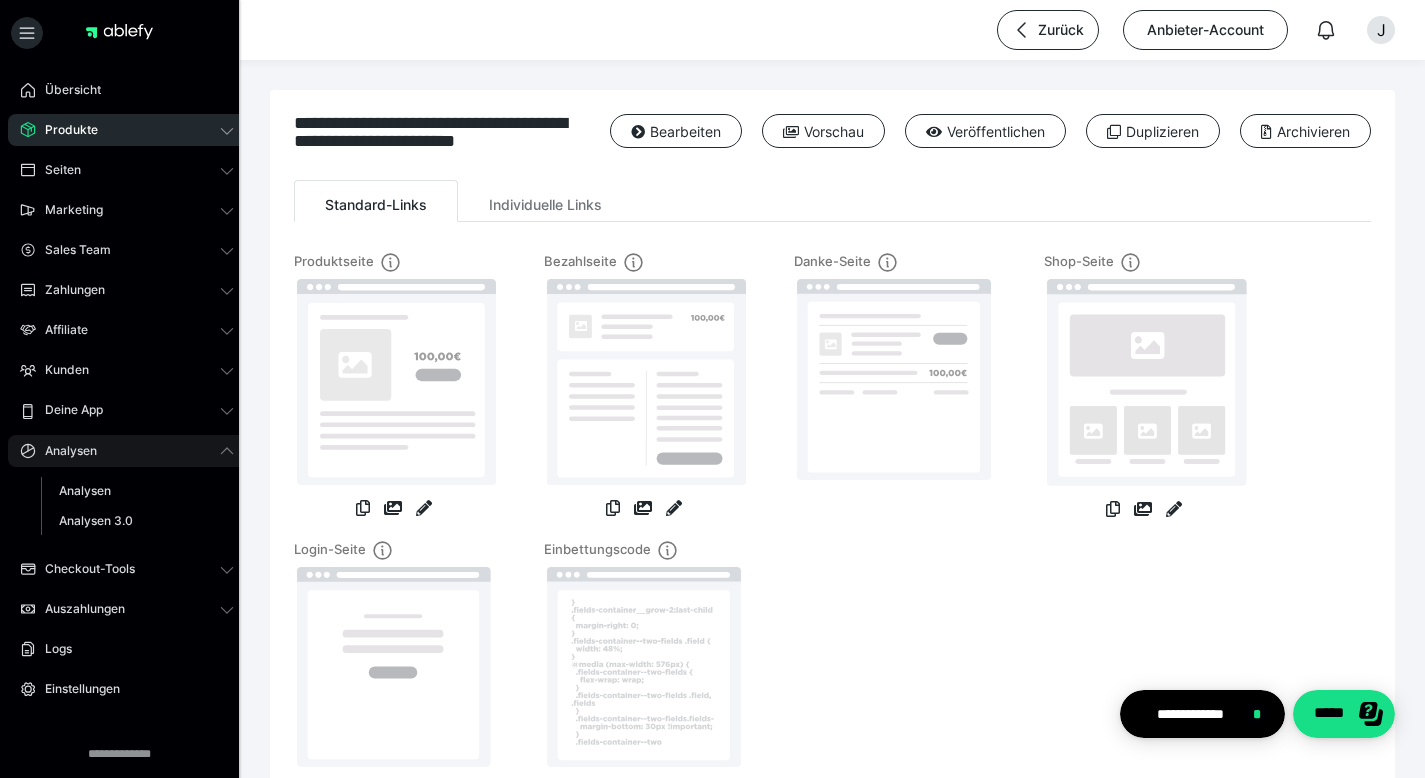 click on "Analysen" at bounding box center [127, 451] 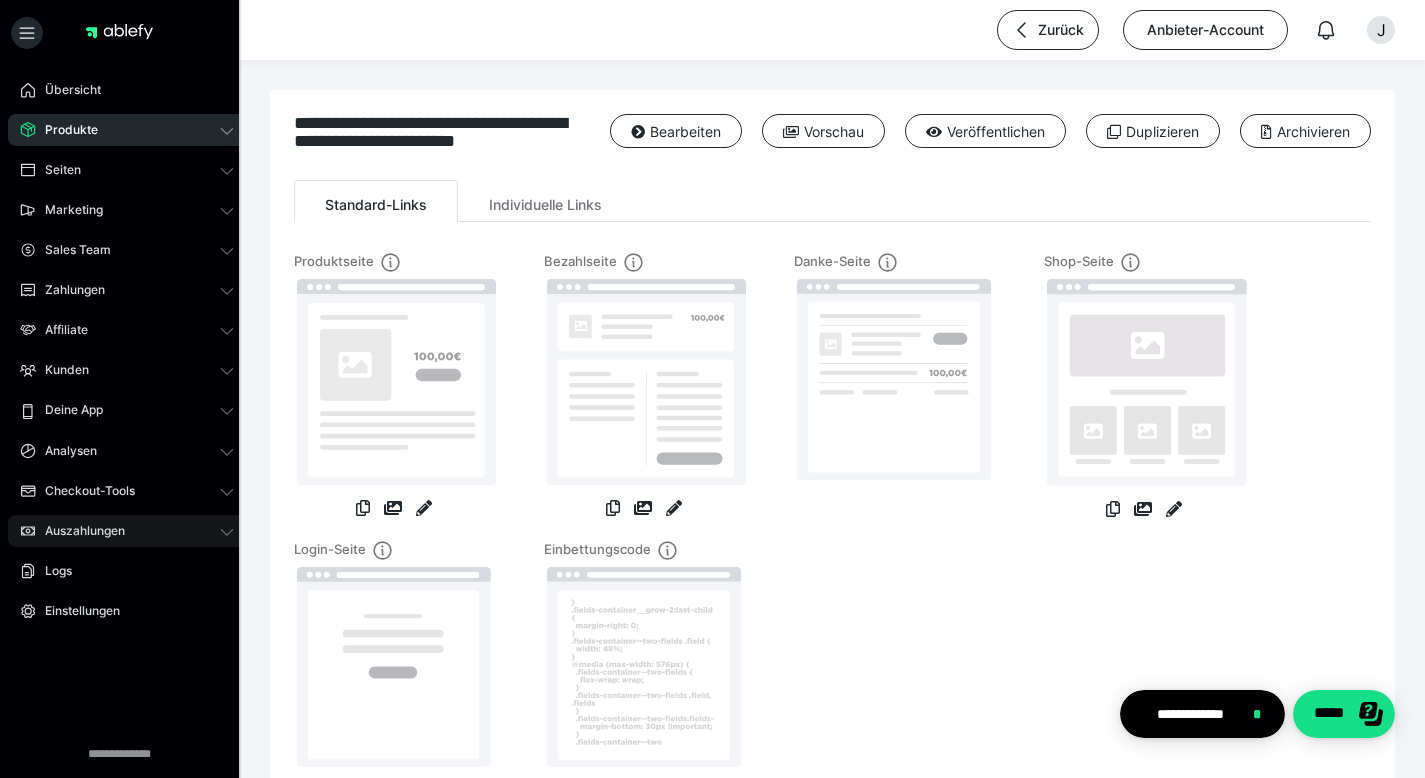 click on "Auszahlungen" at bounding box center (78, 531) 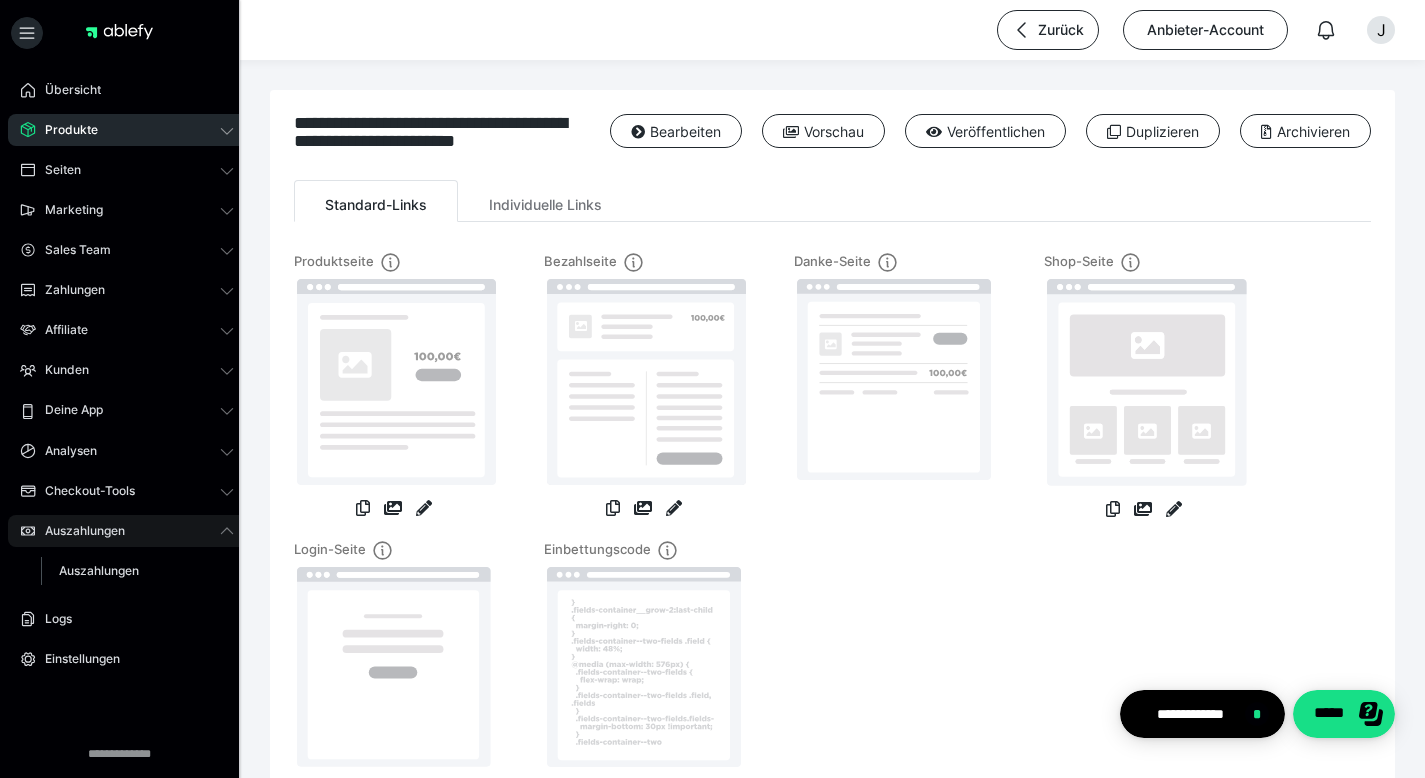click on "Auszahlungen" at bounding box center [78, 531] 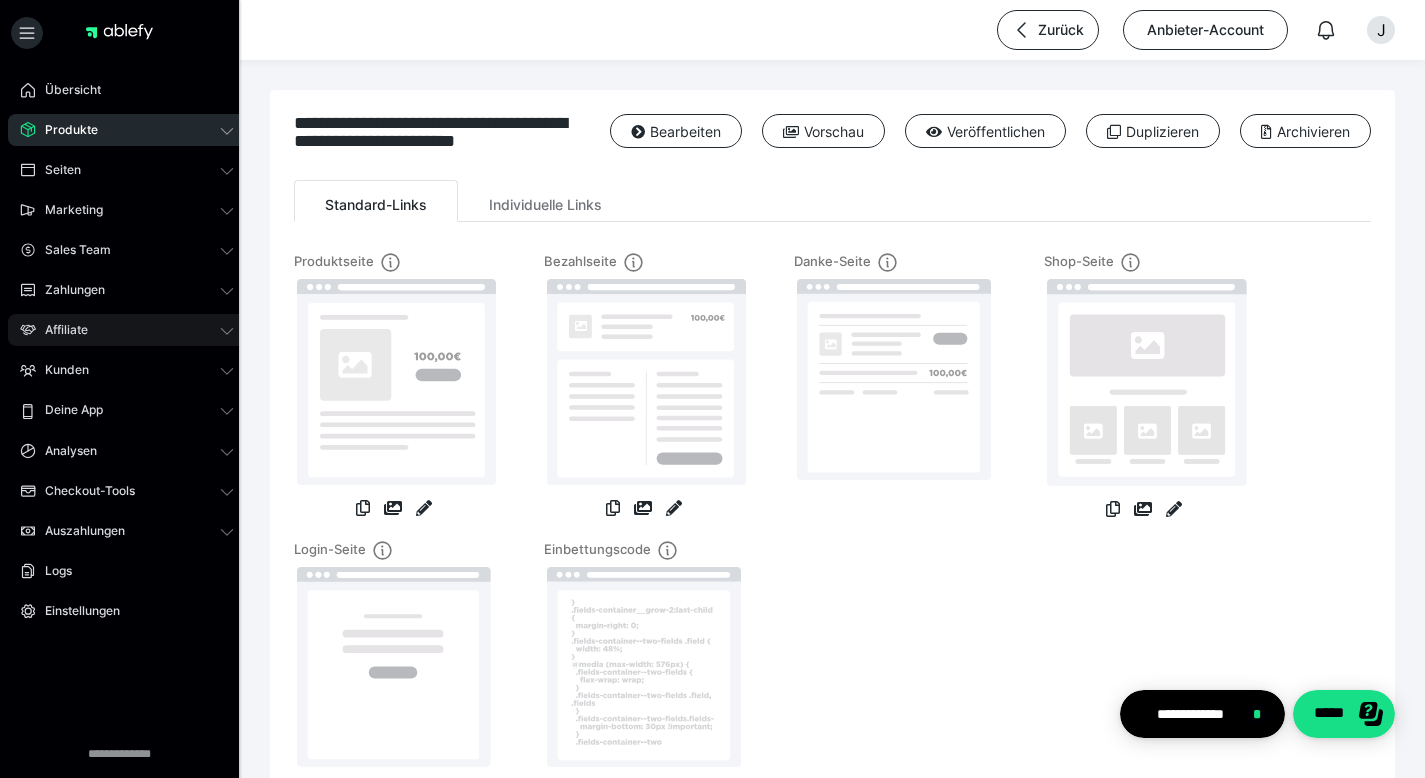 click on "Affiliate" at bounding box center [127, 330] 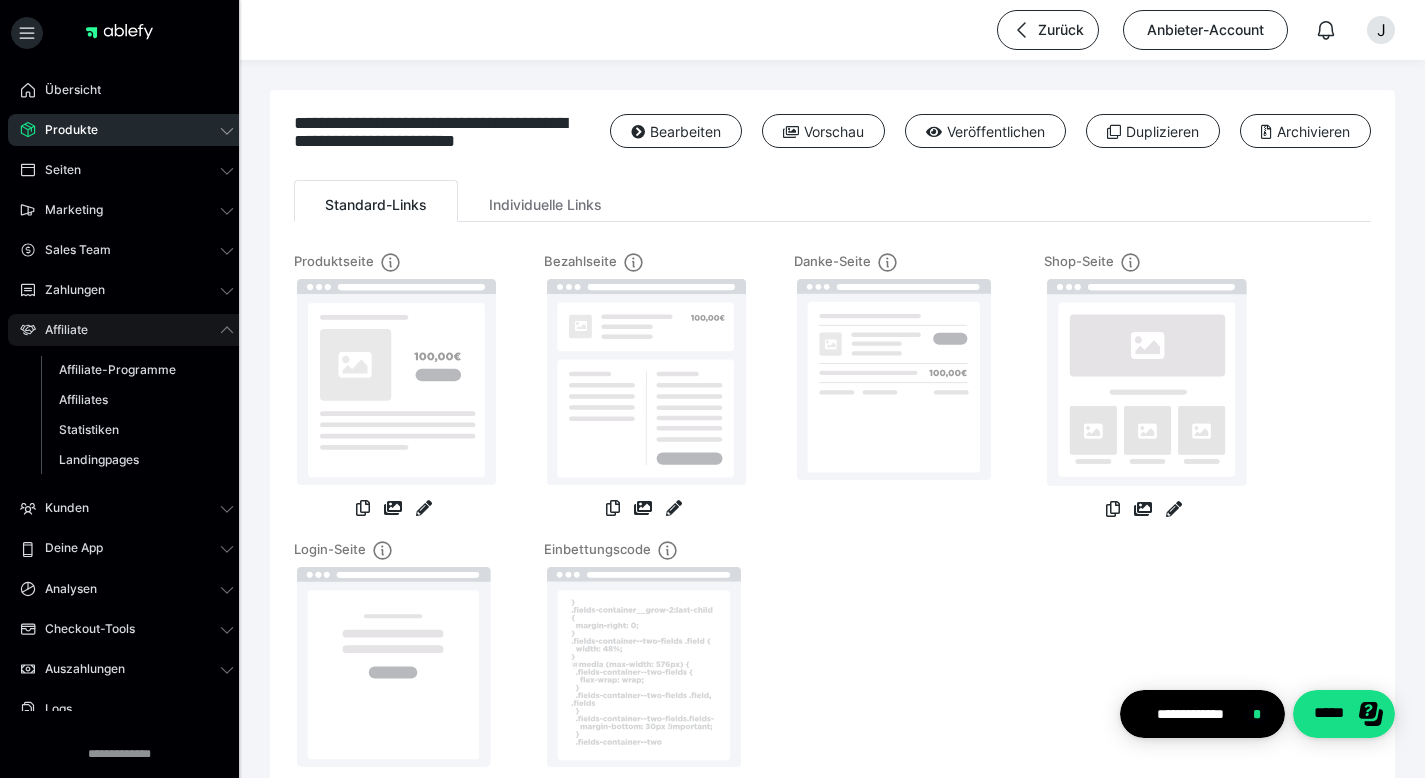 click on "Affiliate" at bounding box center [127, 330] 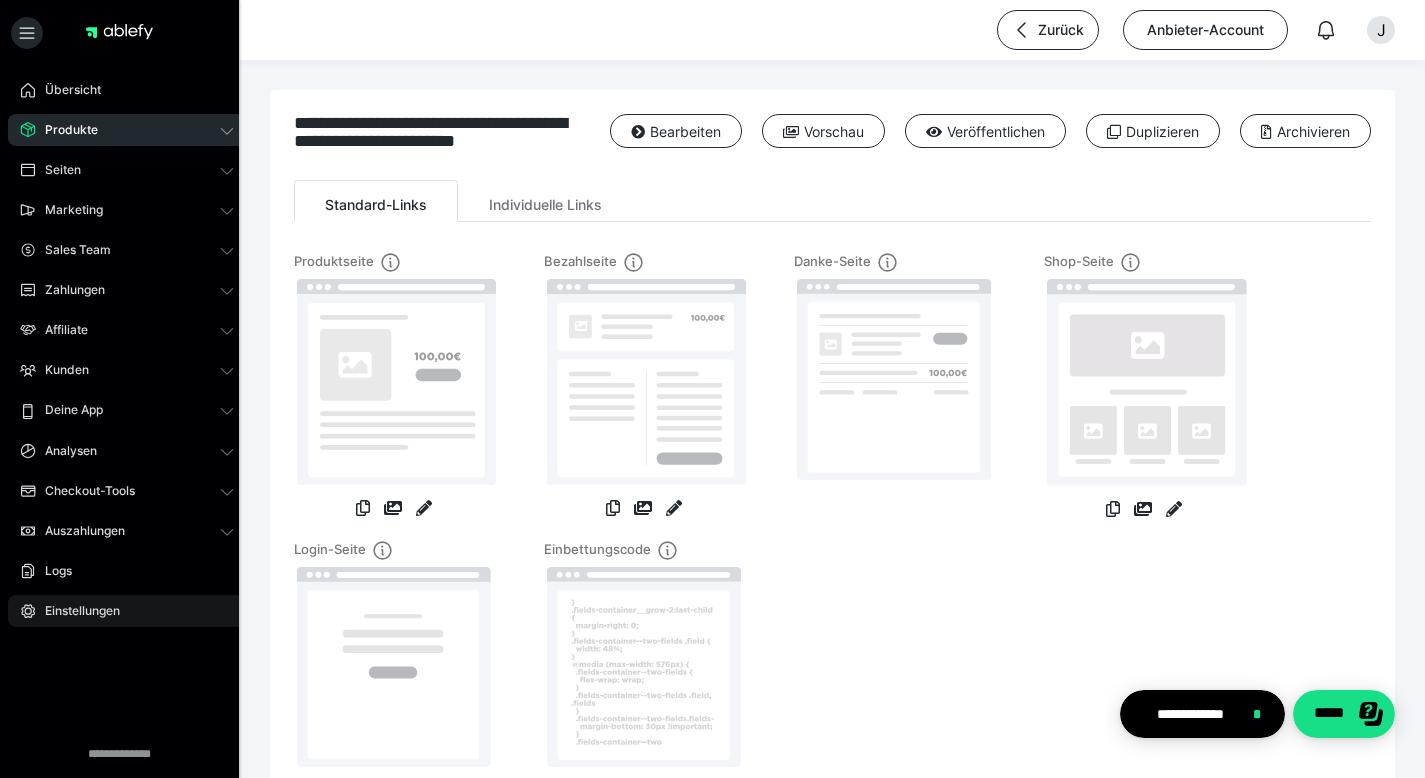 click on "Einstellungen" at bounding box center [75, 611] 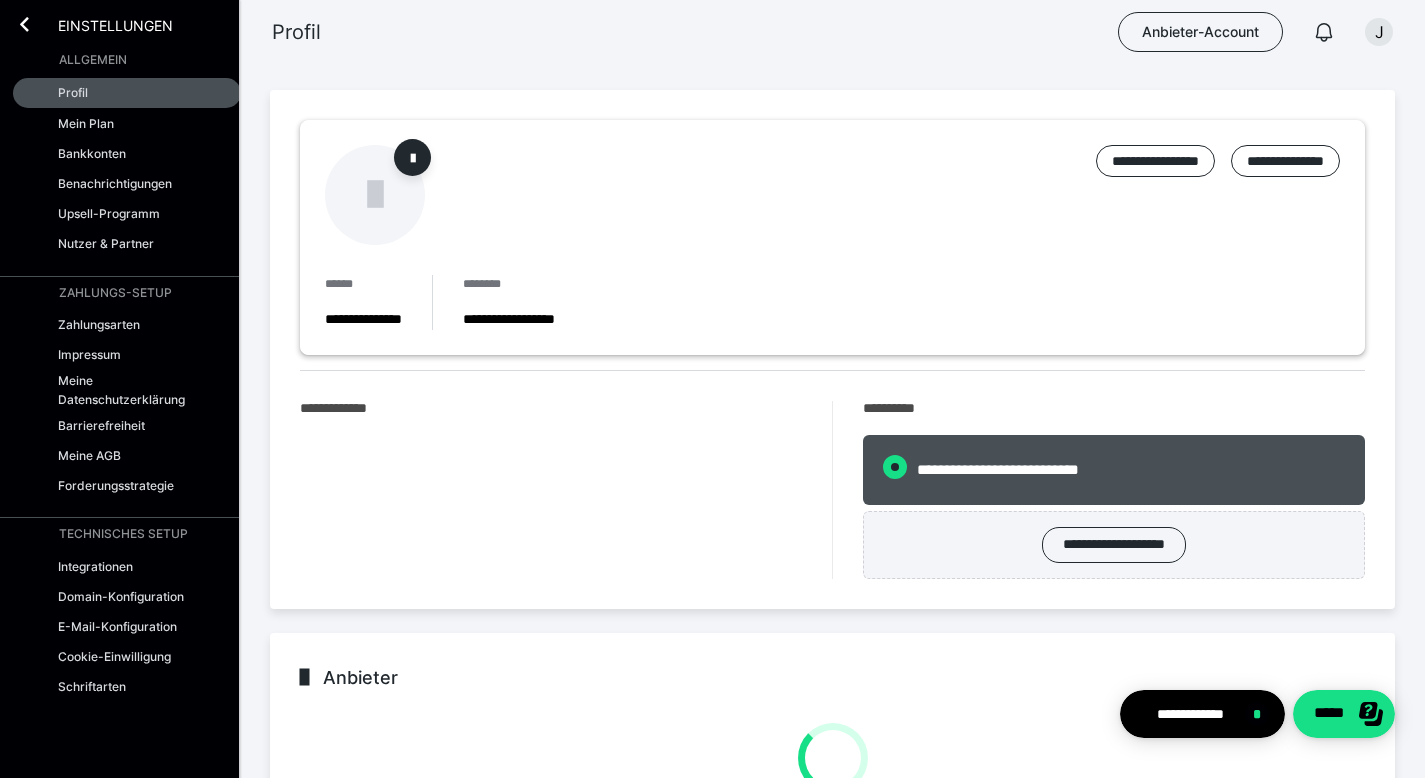 radio on "****" 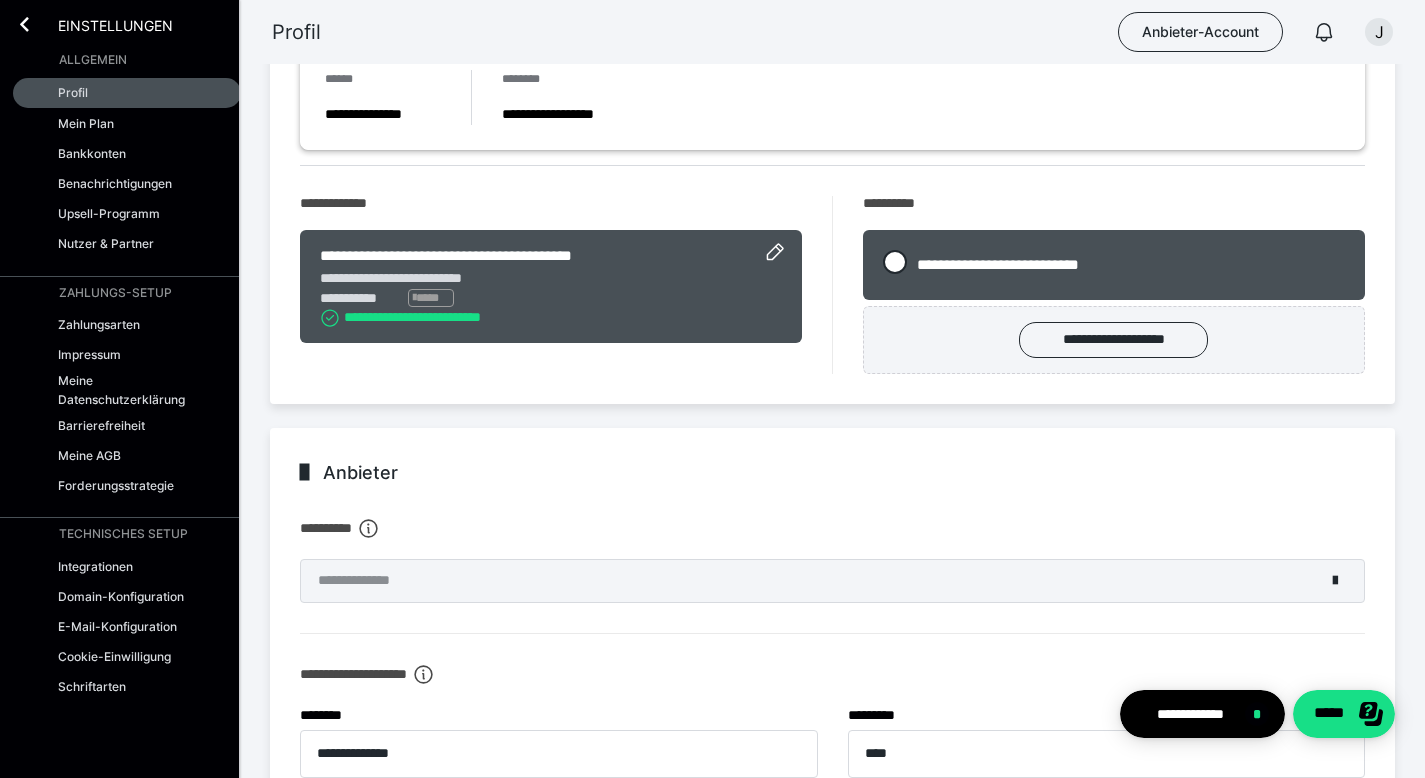 scroll, scrollTop: 0, scrollLeft: 0, axis: both 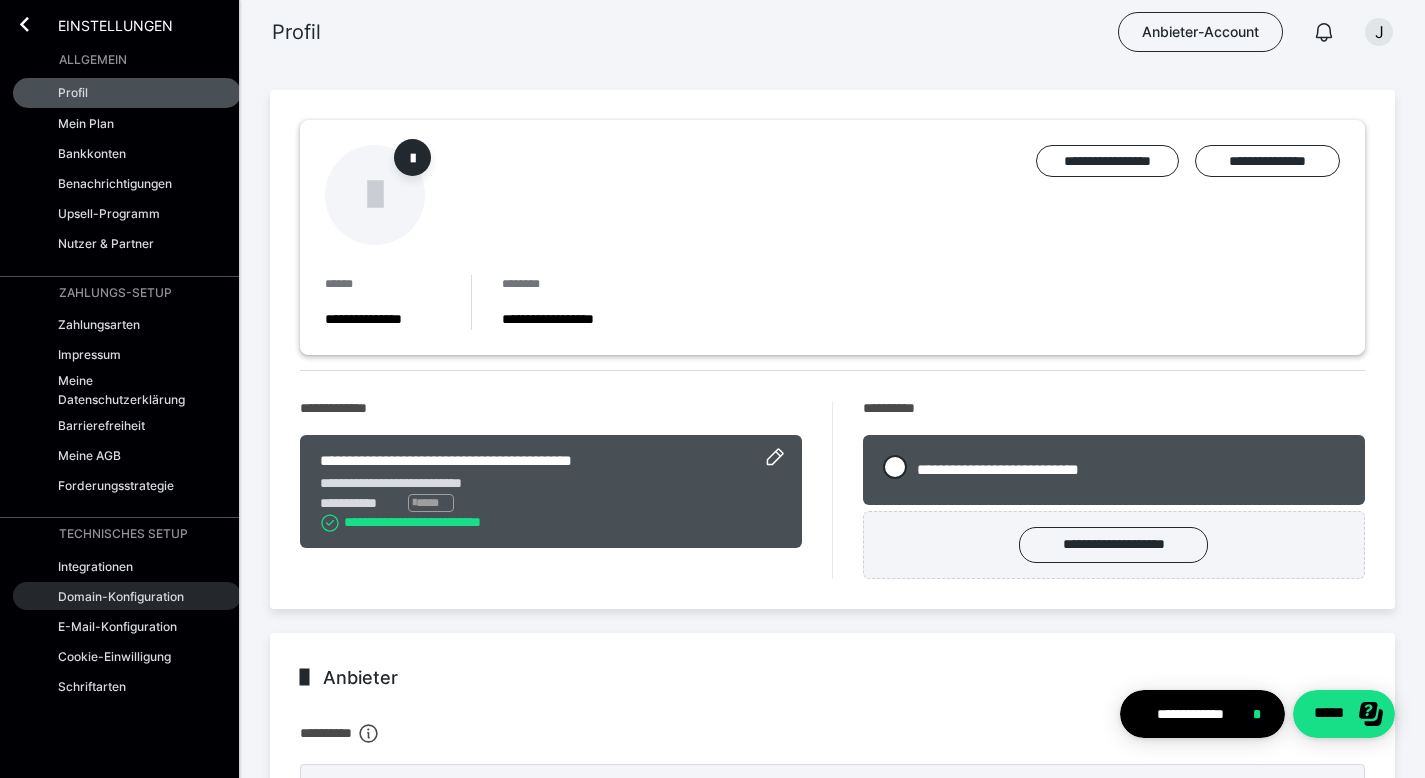 click on "Domain-Konfiguration" at bounding box center [121, 596] 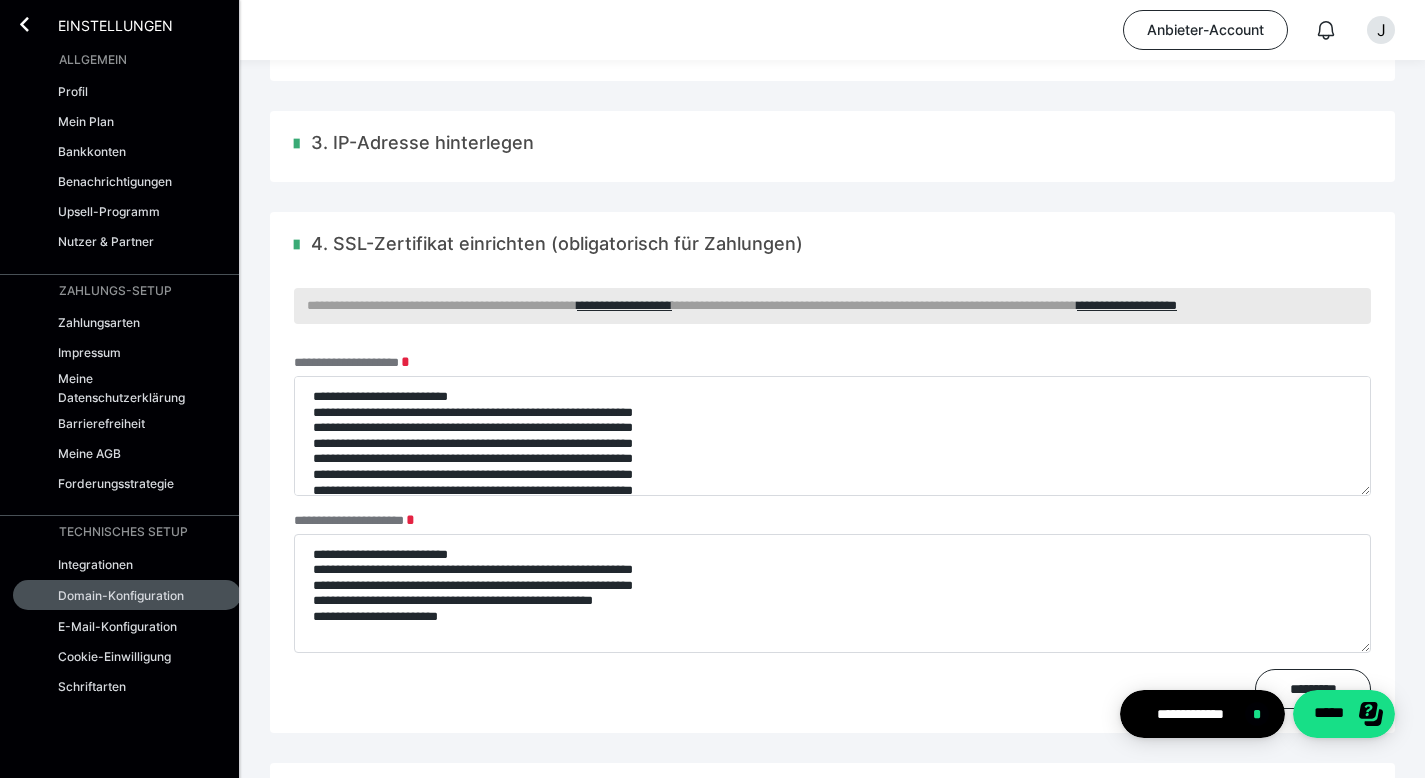 scroll, scrollTop: 449, scrollLeft: 0, axis: vertical 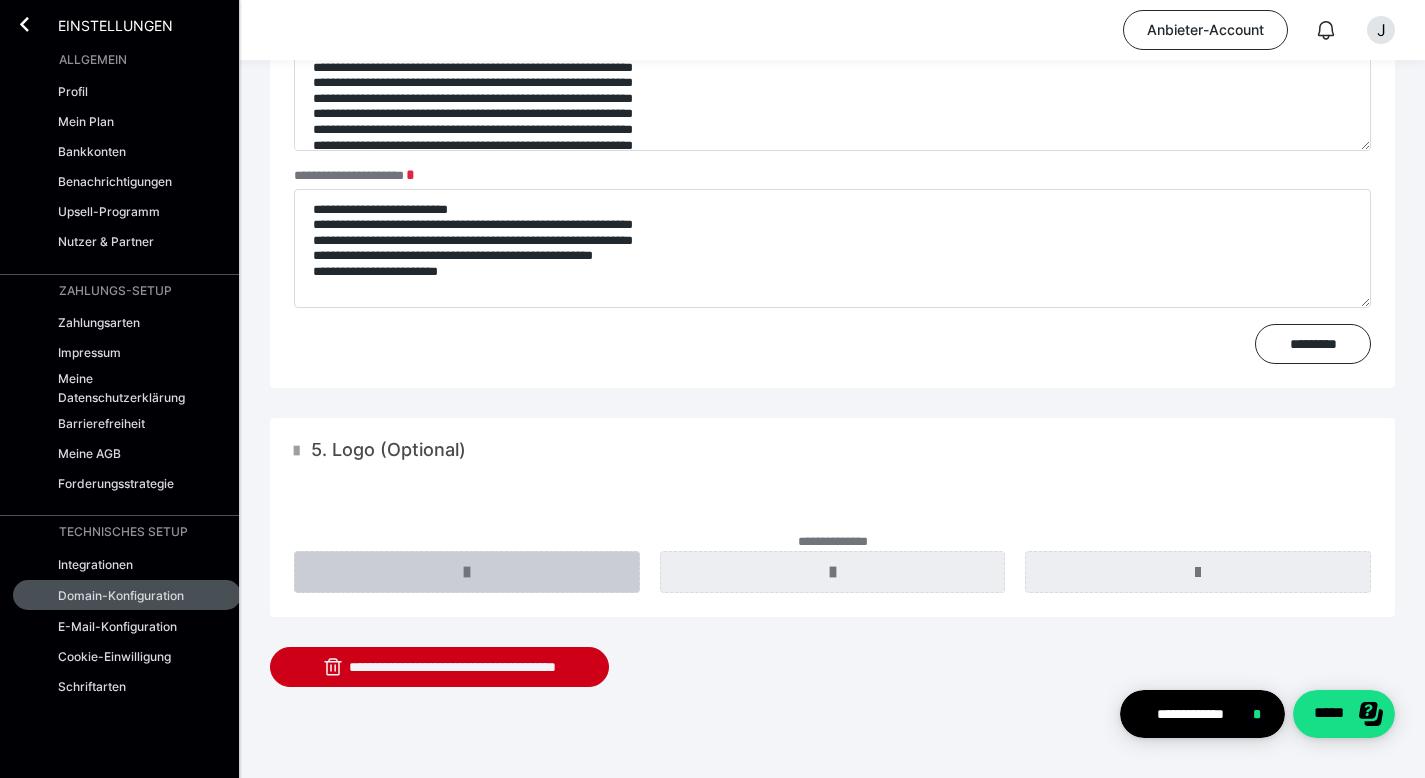 click at bounding box center (467, 572) 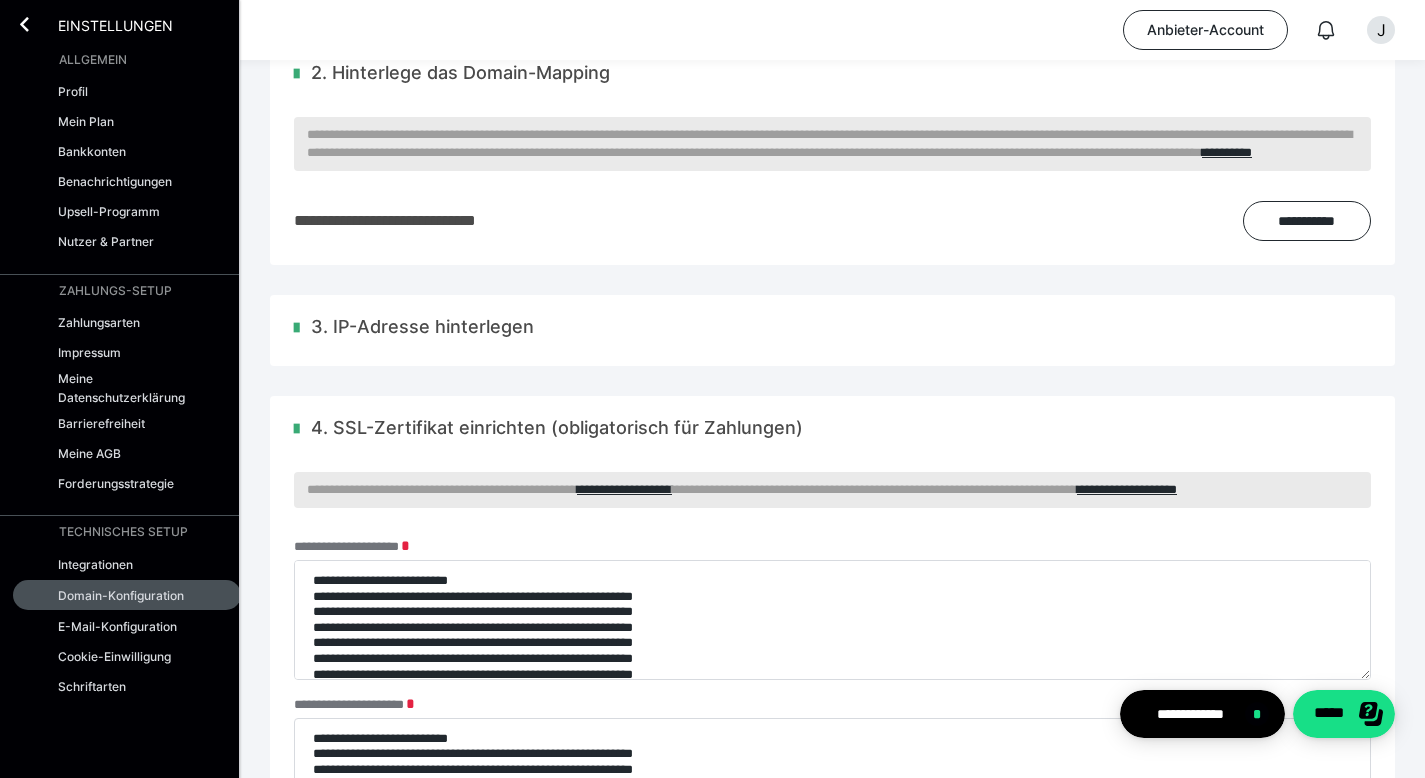 scroll, scrollTop: 145, scrollLeft: 0, axis: vertical 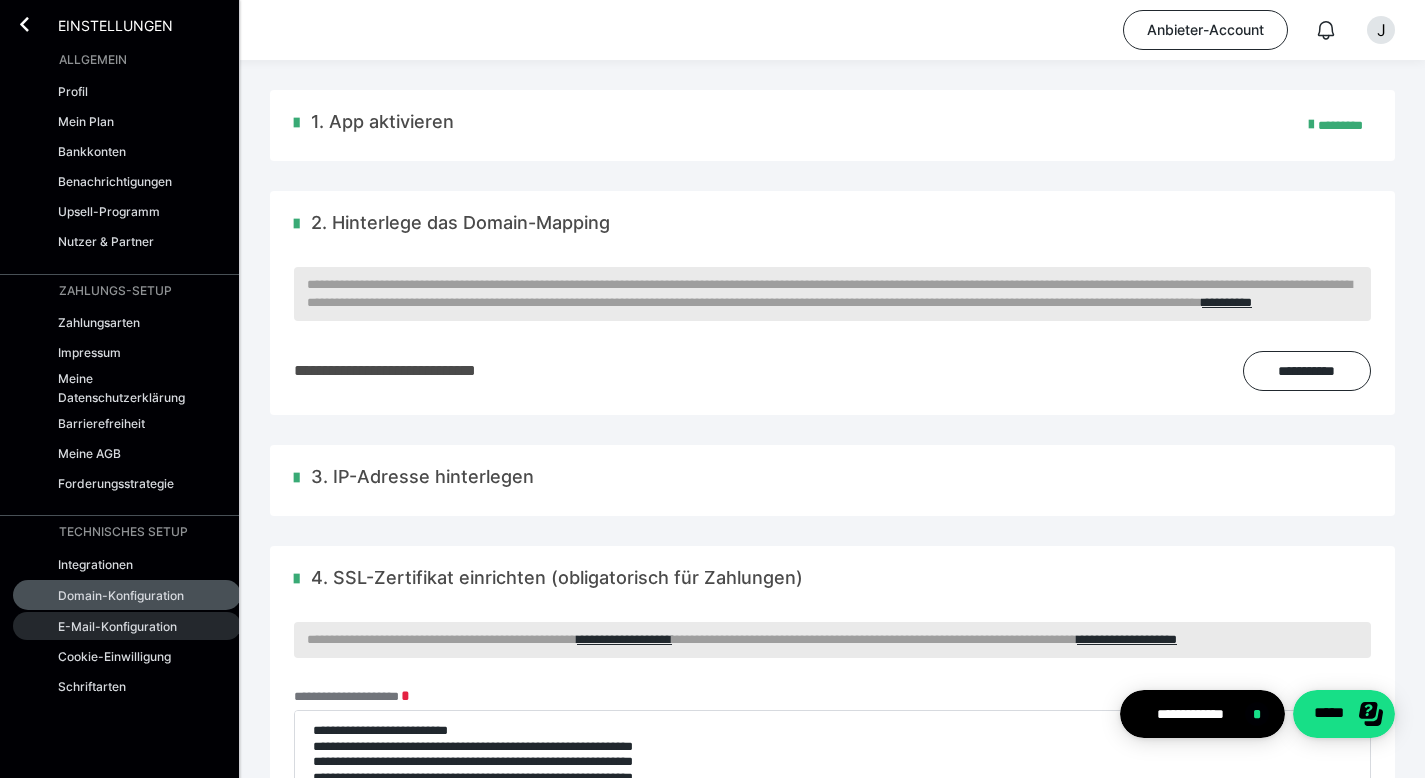 click on "E-Mail-Konfiguration" at bounding box center [117, 626] 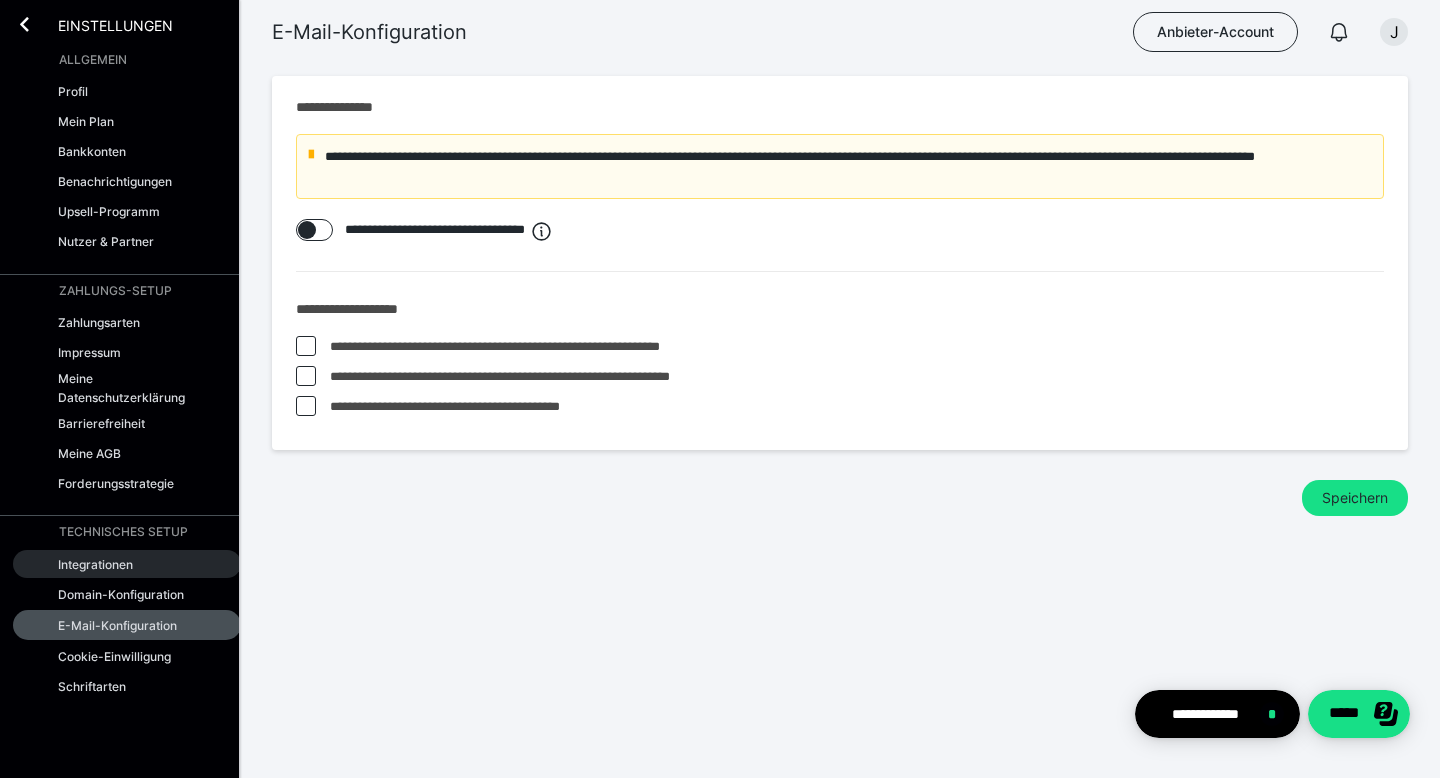 click on "Integrationen" at bounding box center [95, 564] 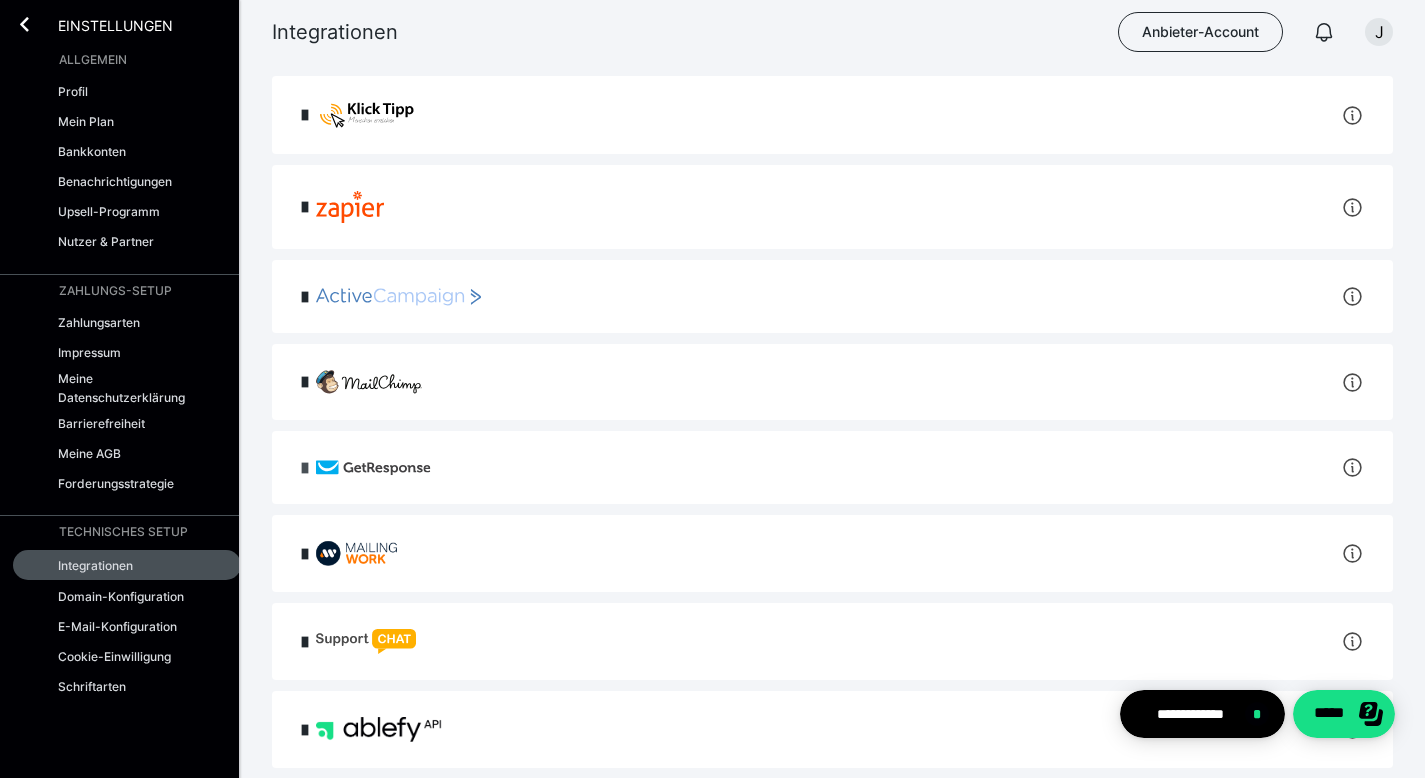 click at bounding box center [305, 468] 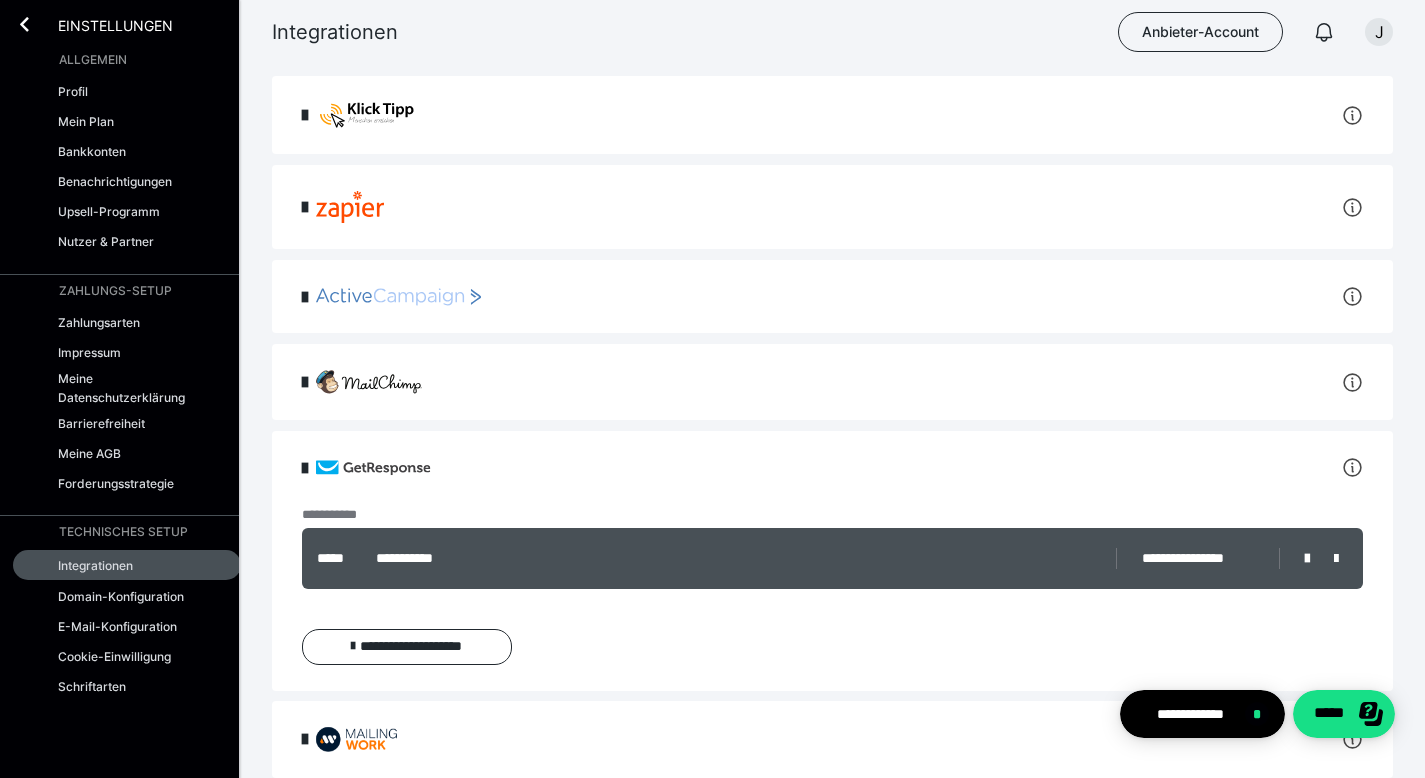 click at bounding box center [305, 468] 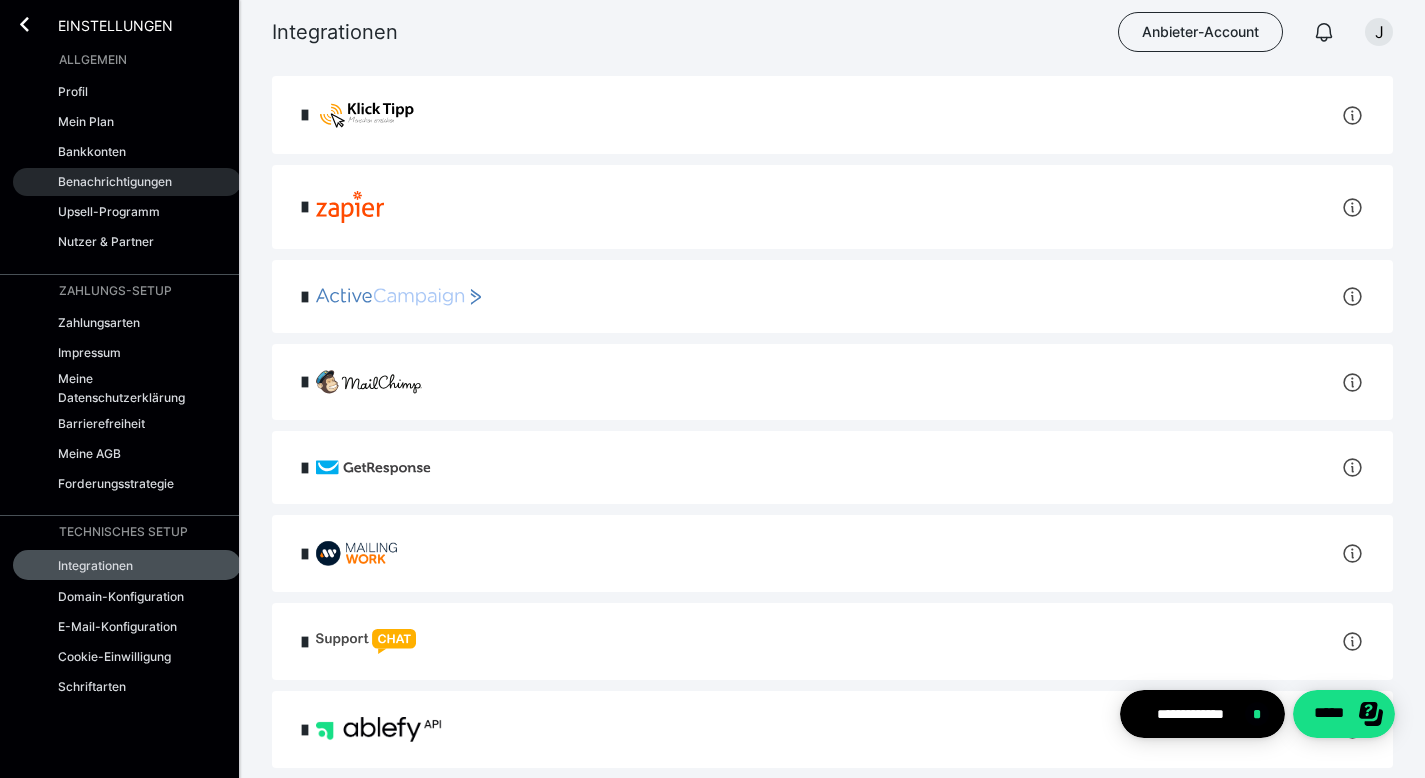 click on "Benachrichtigungen" at bounding box center [115, 181] 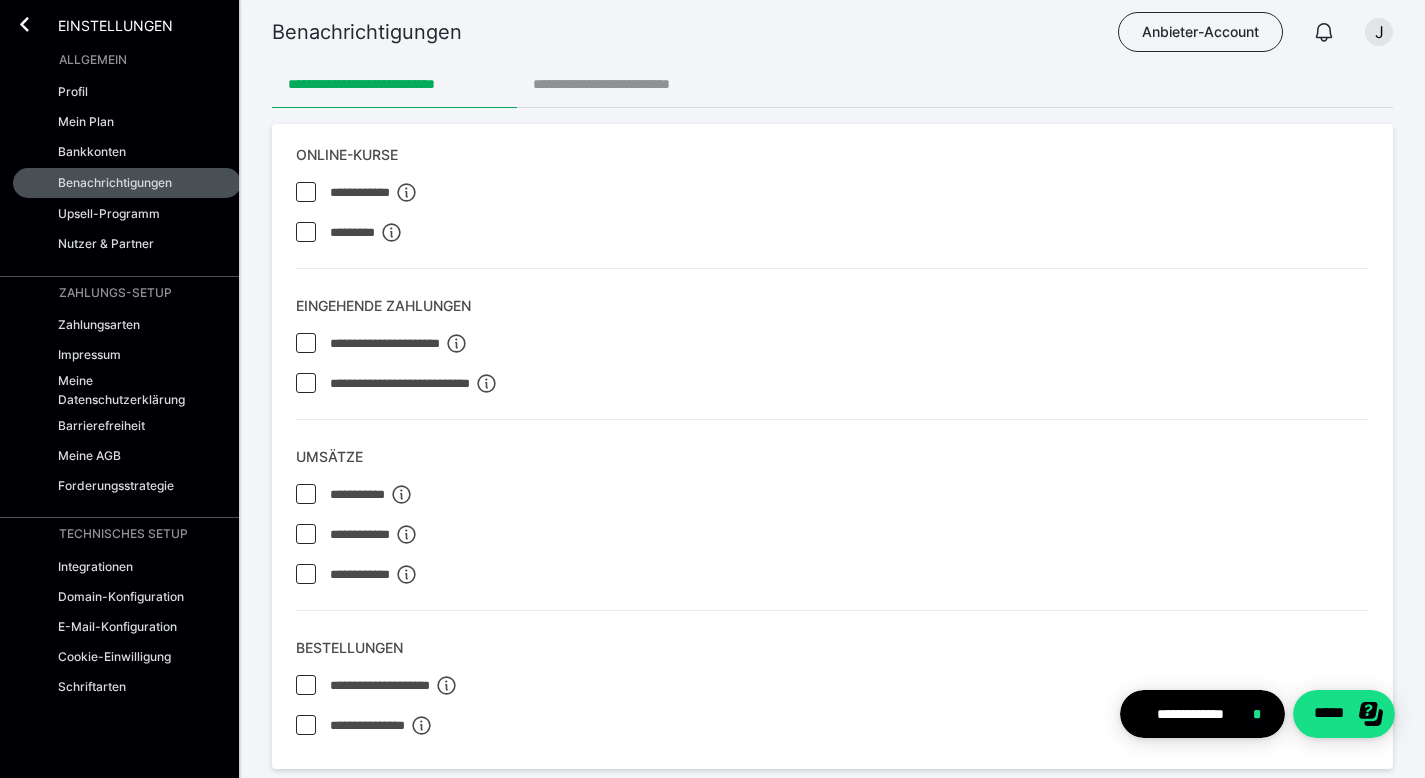 click on "**********" at bounding box center (629, 84) 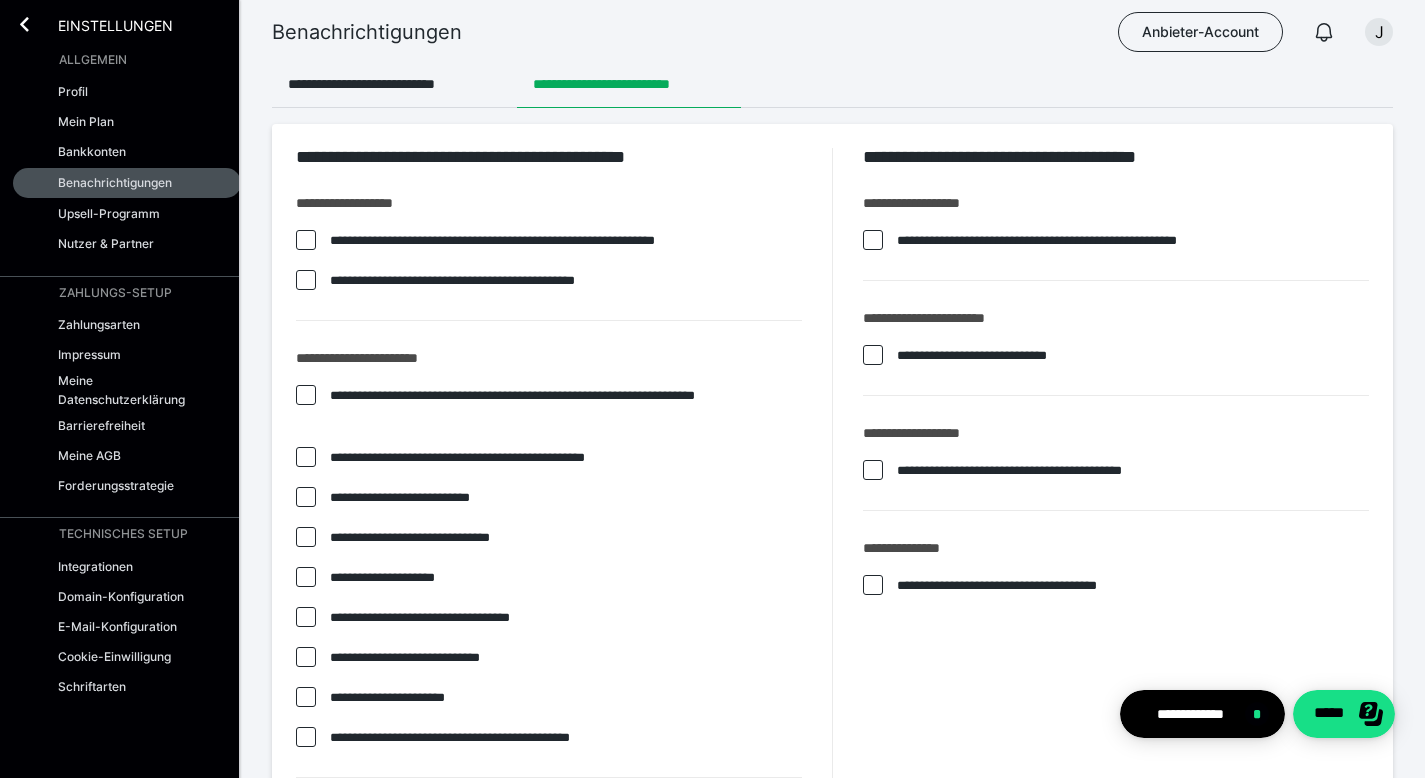 checkbox on "****" 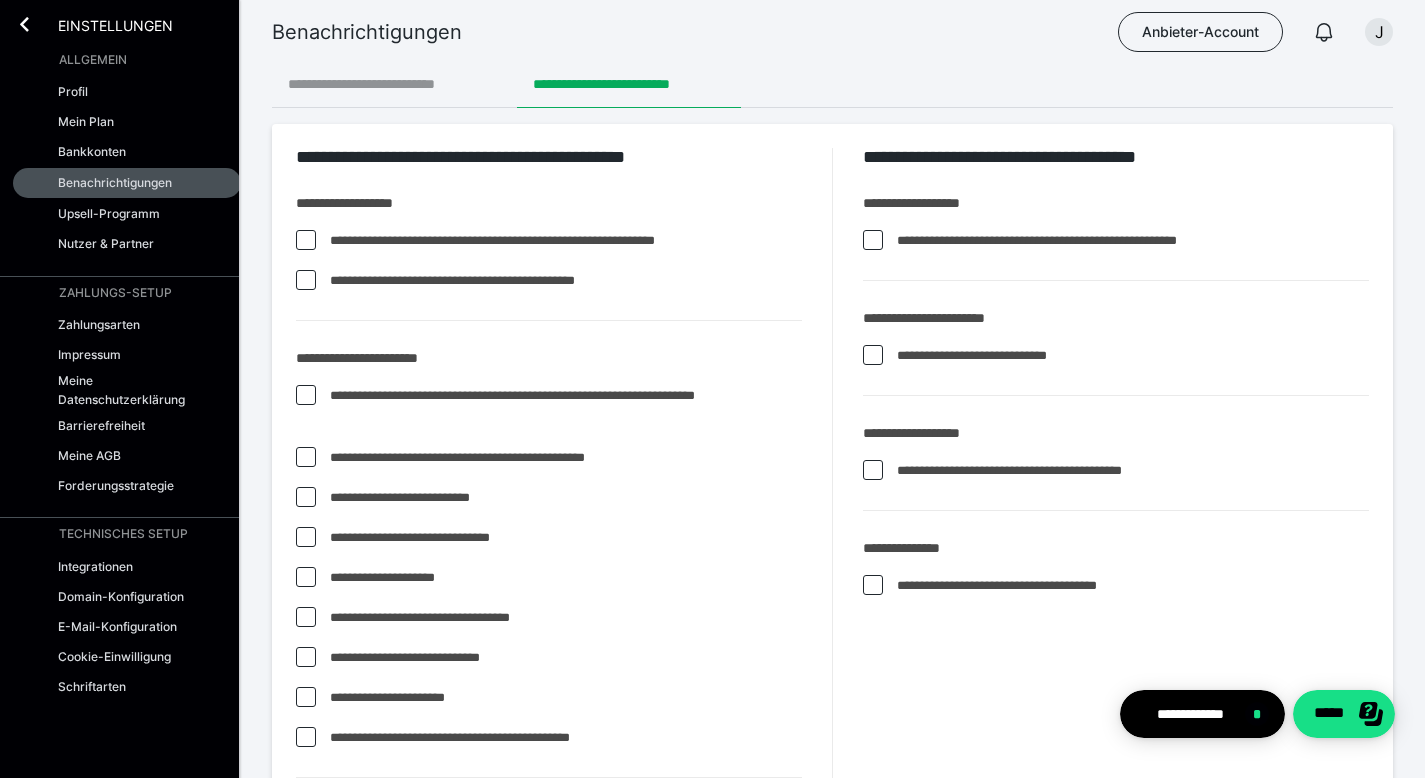 click on "**********" at bounding box center (394, 84) 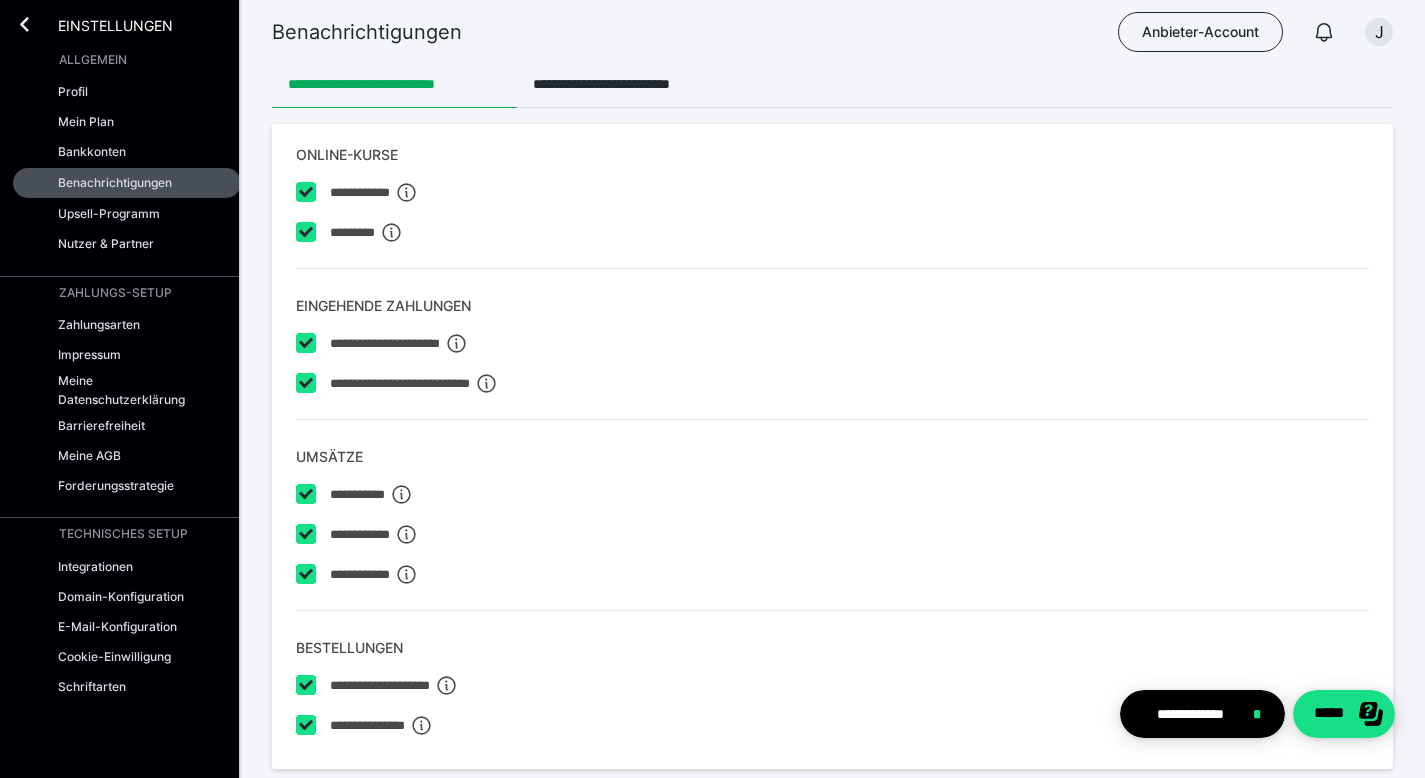 click on "Einstellungen" at bounding box center (101, 24) 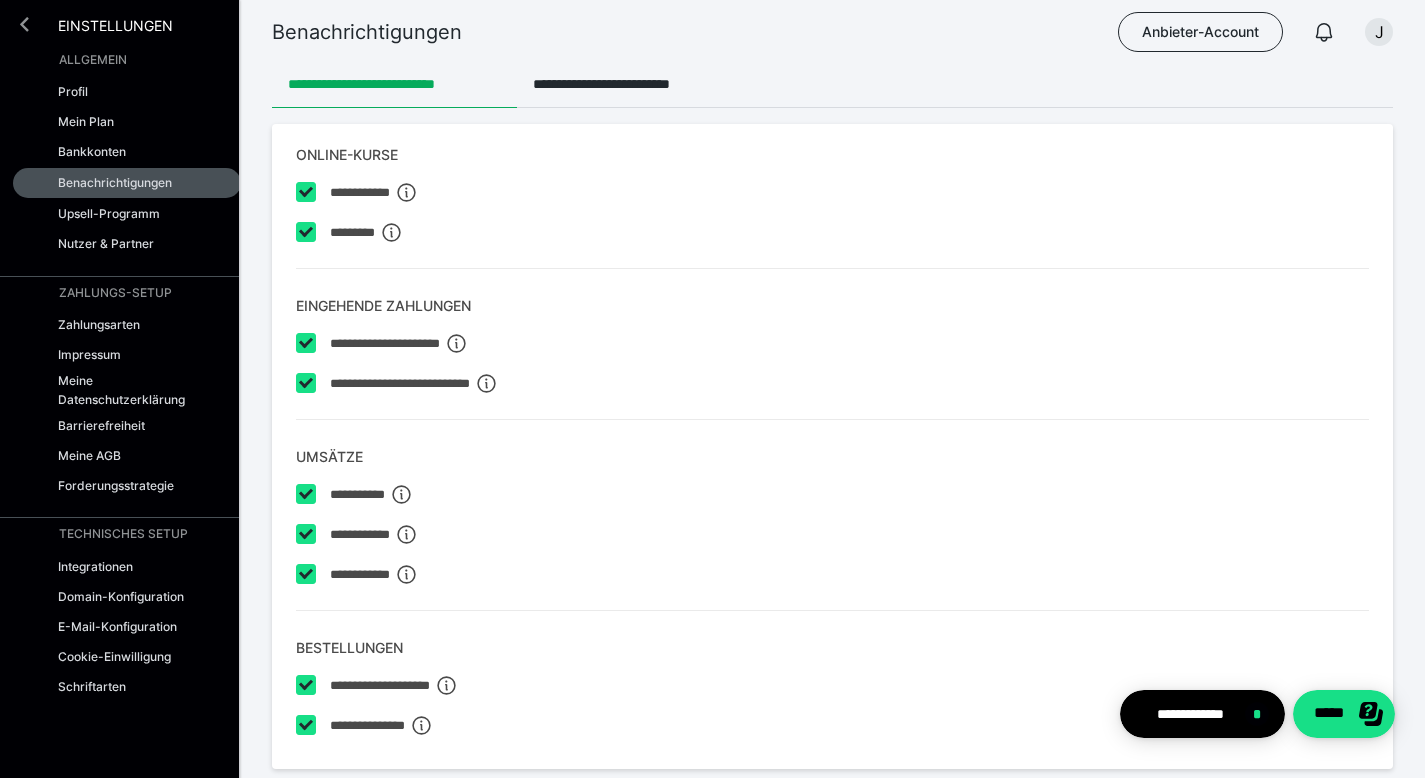 click at bounding box center [24, 24] 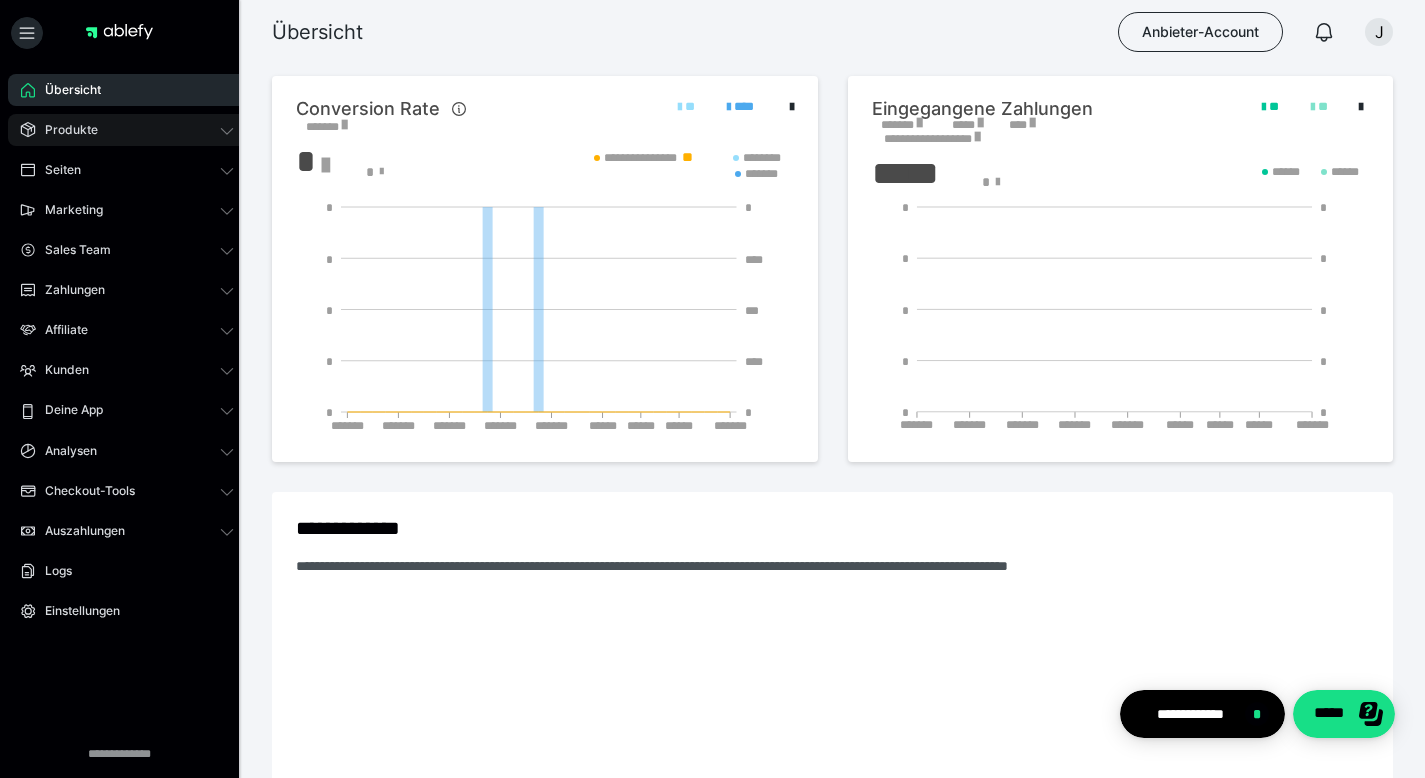 click on "Produkte" at bounding box center [127, 130] 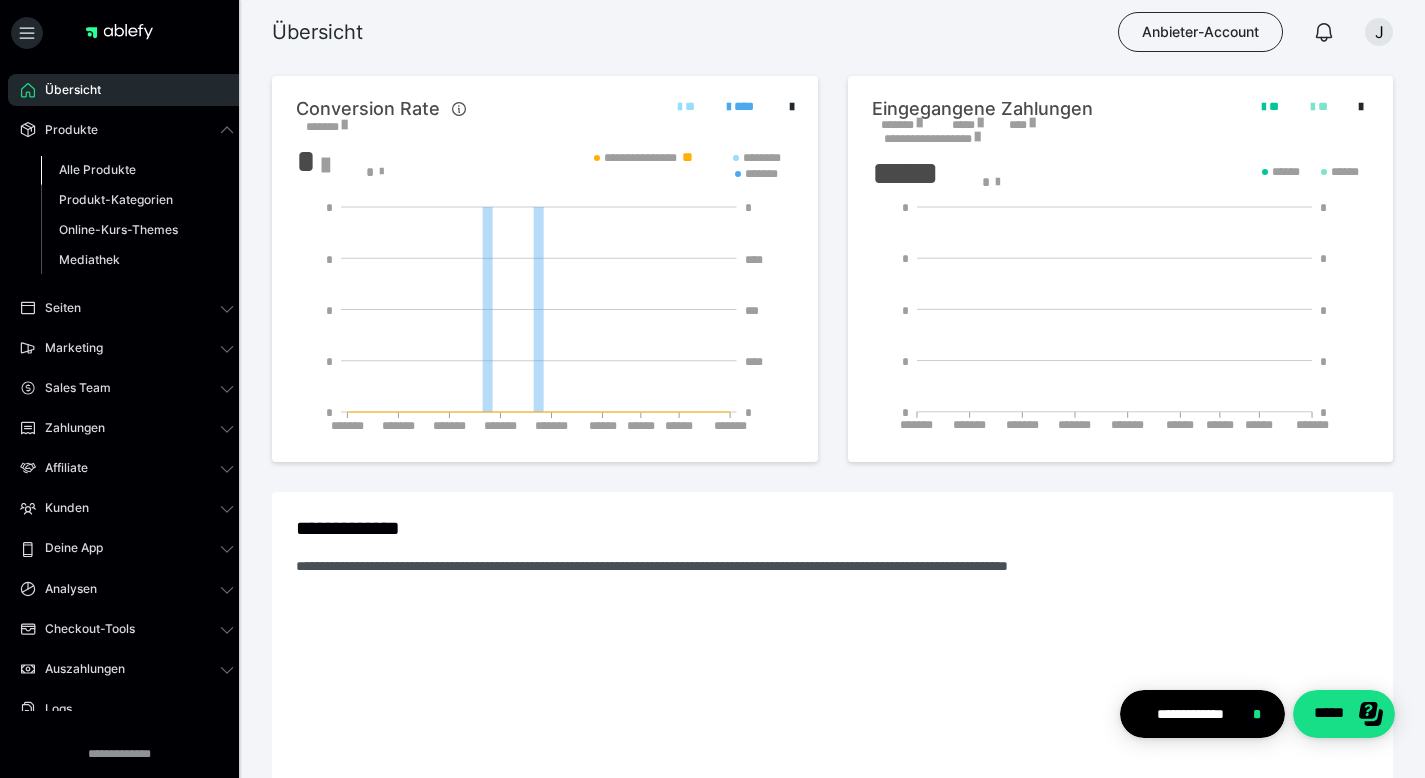 click on "Alle Produkte" at bounding box center [97, 169] 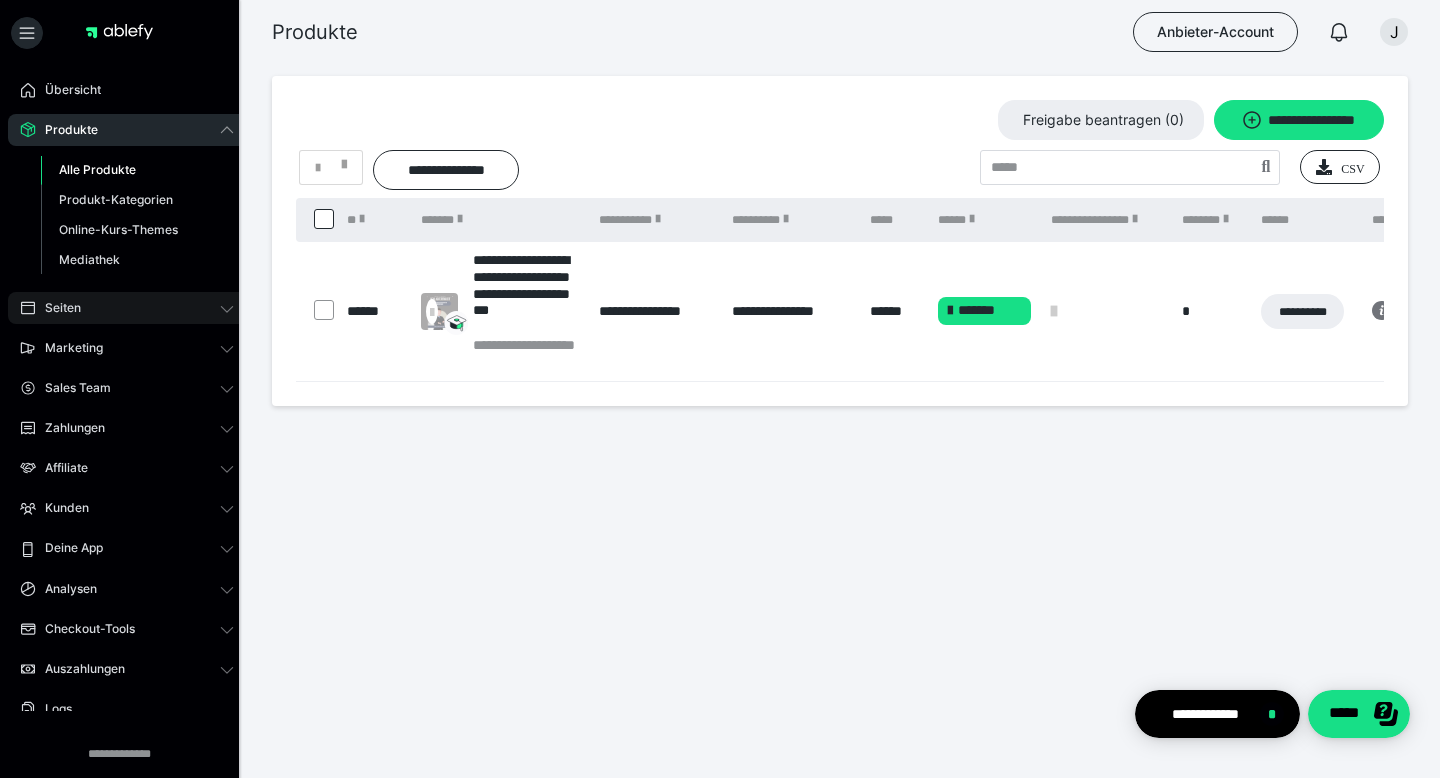 click on "Seiten" at bounding box center (56, 308) 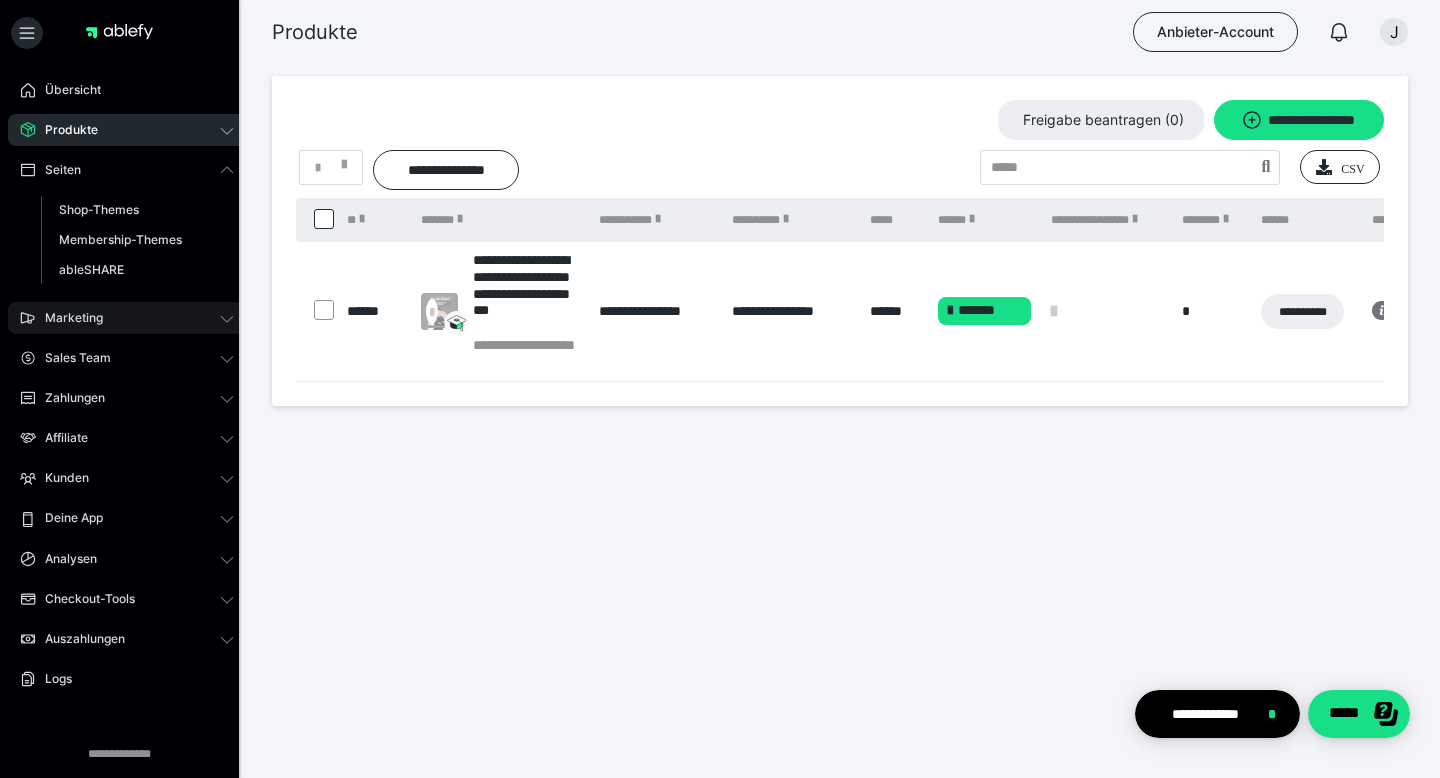 click on "Marketing" at bounding box center (67, 318) 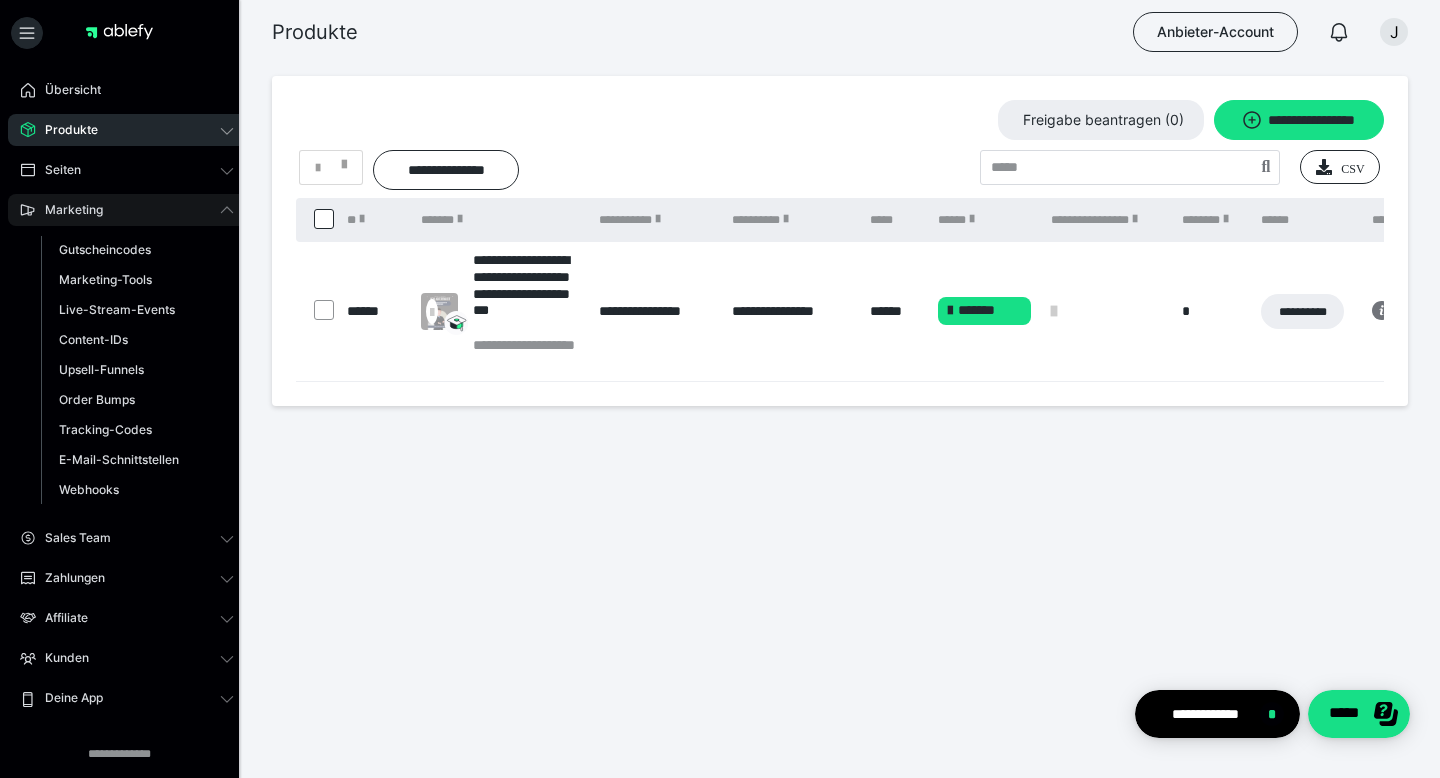 click on "Marketing" at bounding box center [127, 210] 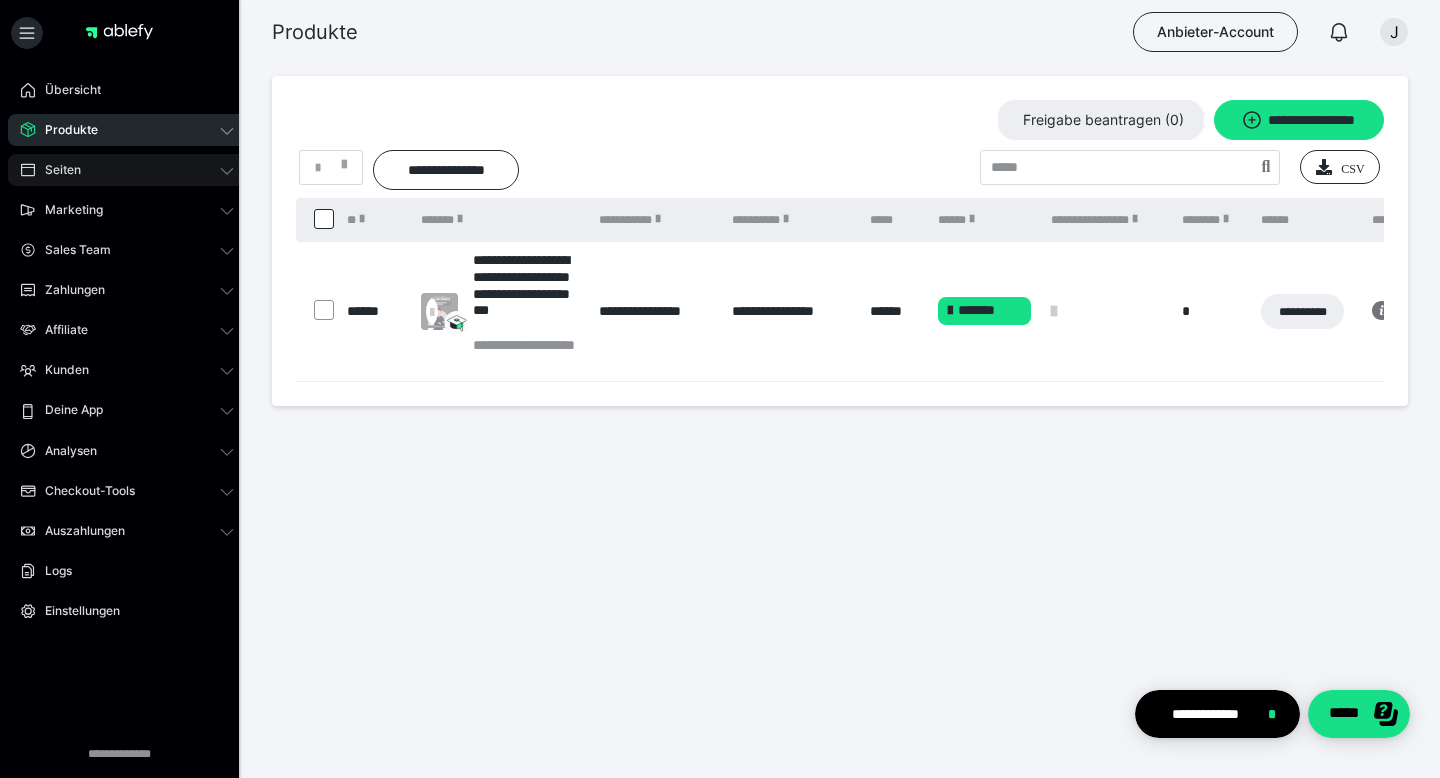 click on "Seiten" at bounding box center (127, 170) 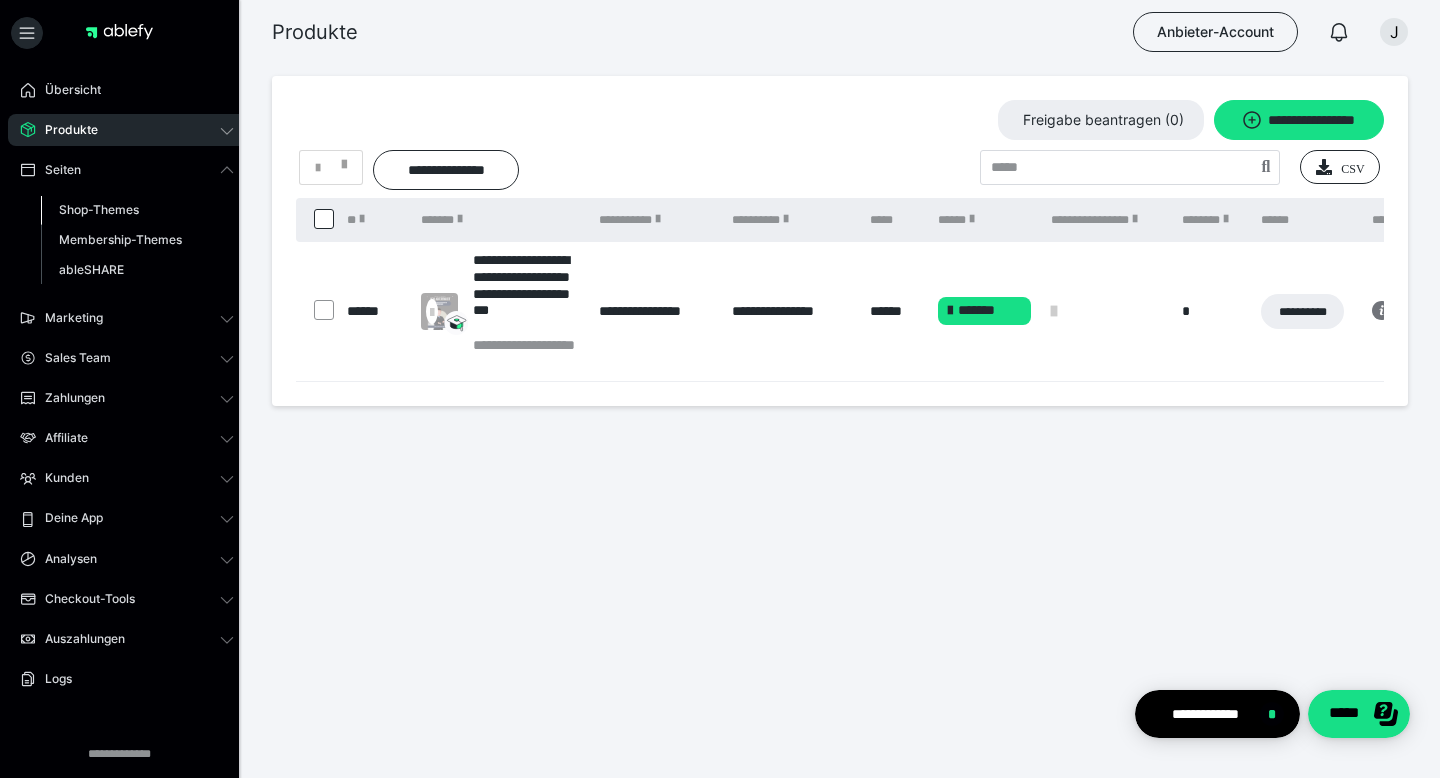 click on "Shop-Themes" at bounding box center [99, 209] 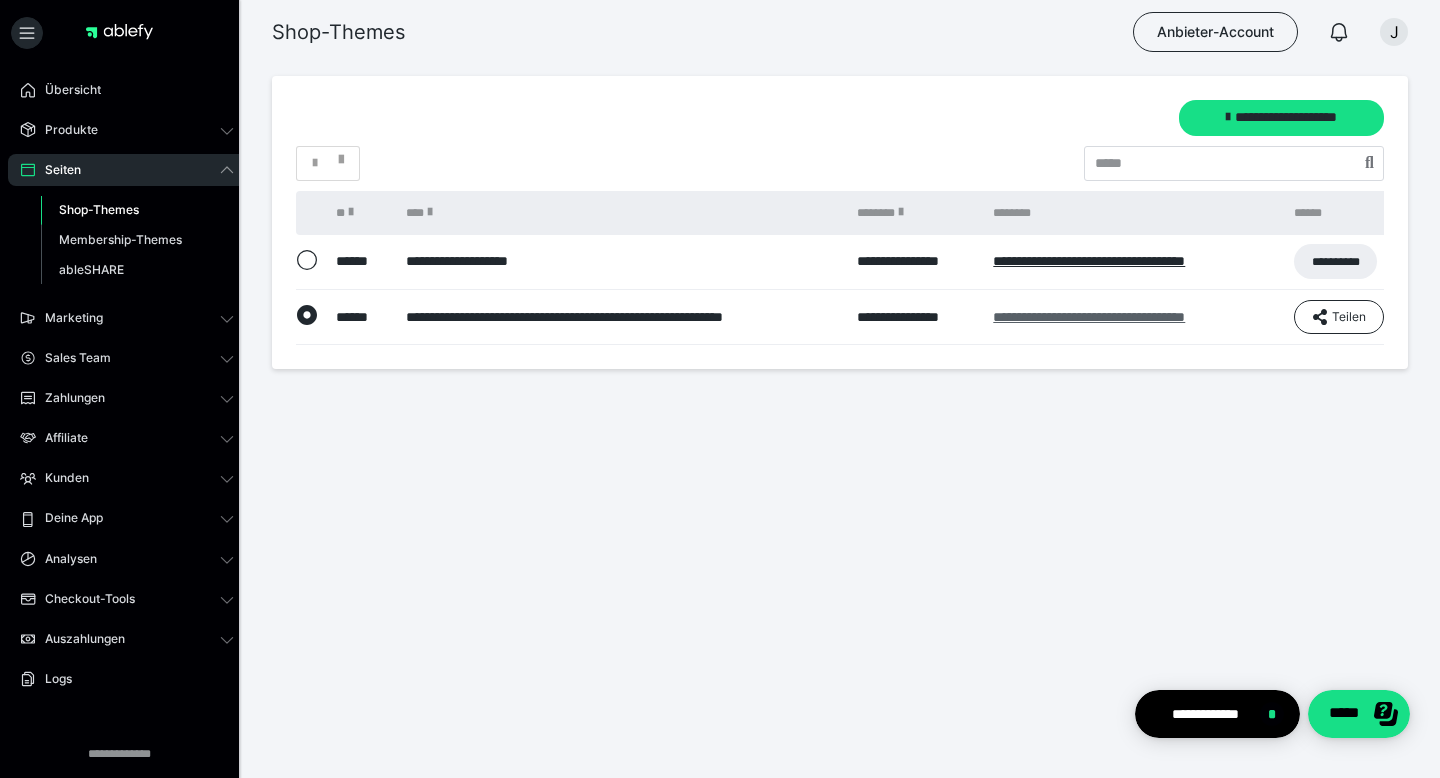 click on "**********" at bounding box center [1089, 317] 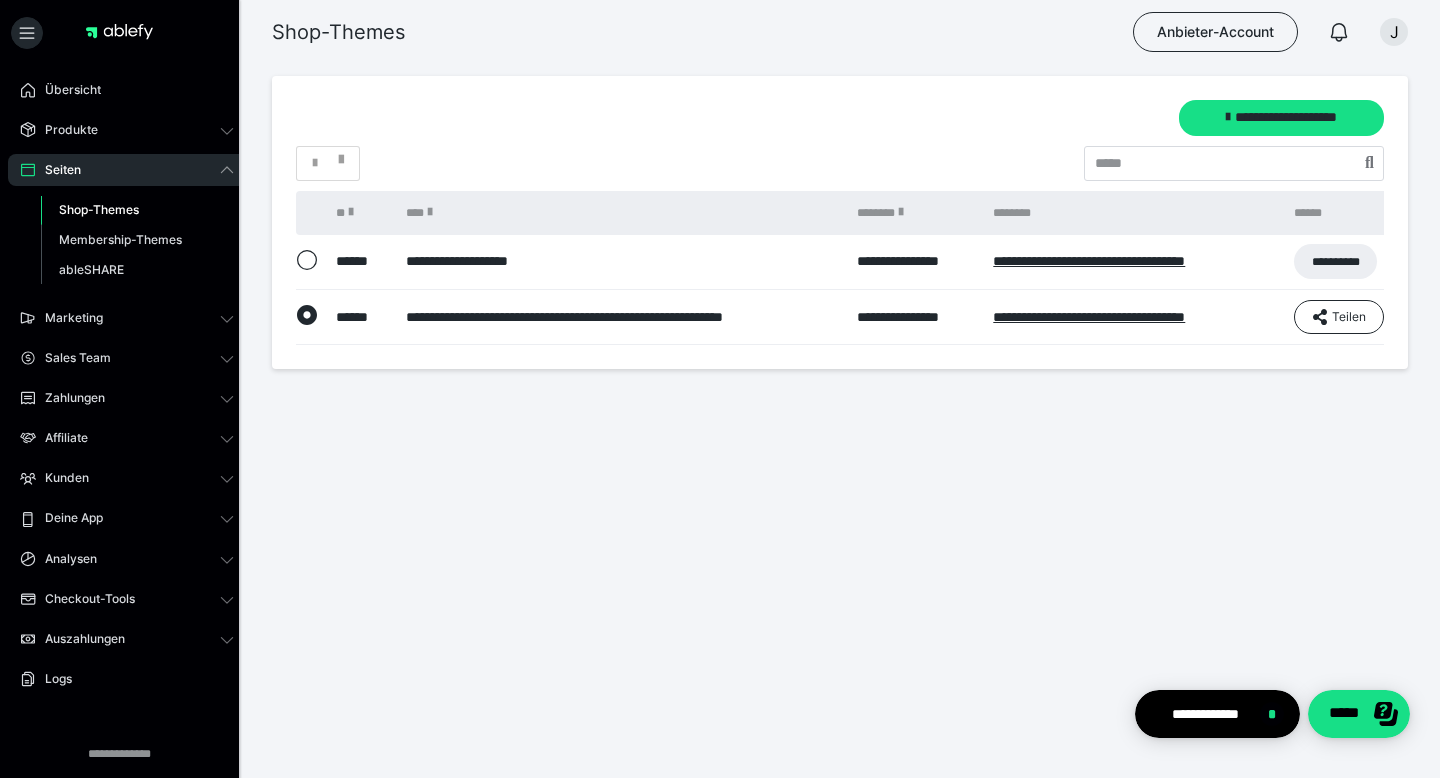 click on "Seiten" at bounding box center [127, 170] 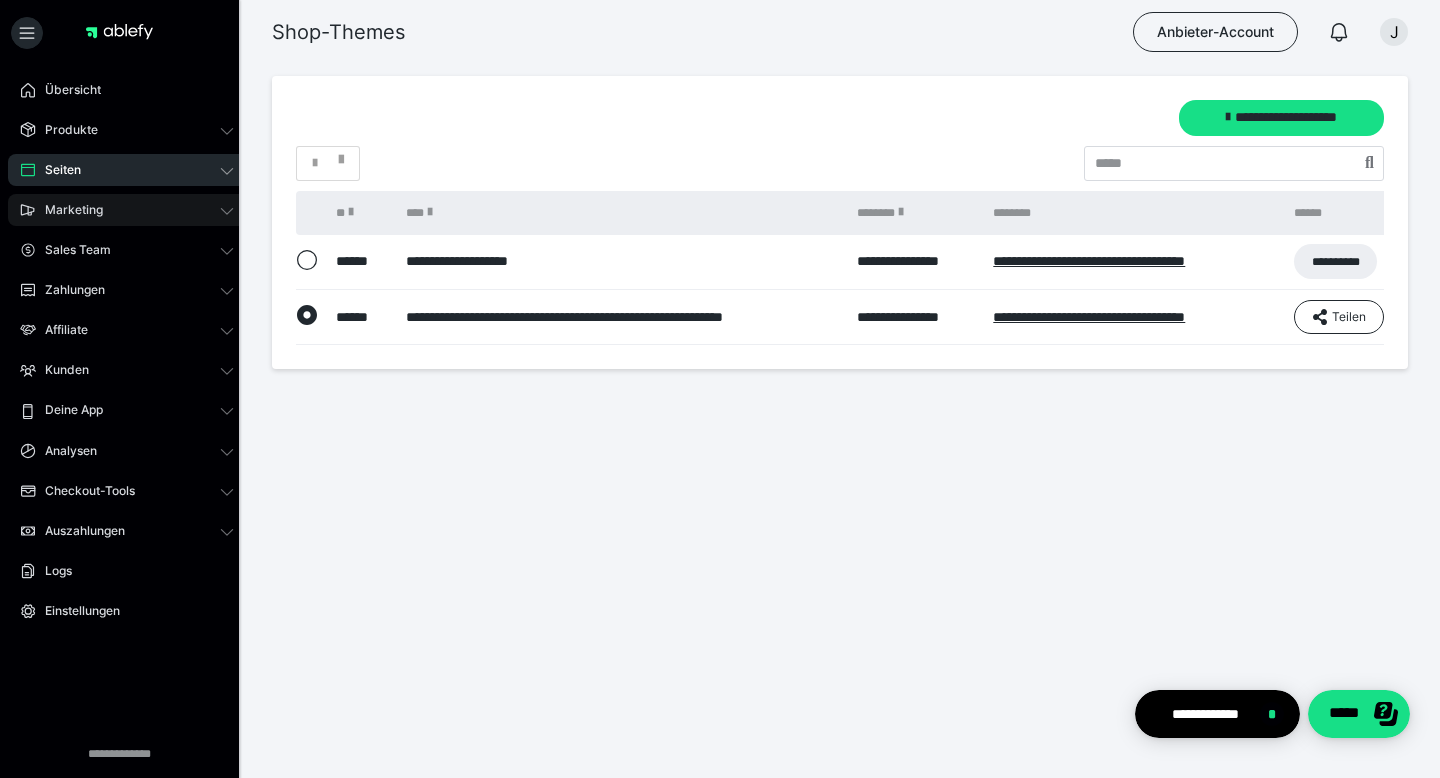 click on "Marketing" at bounding box center (67, 210) 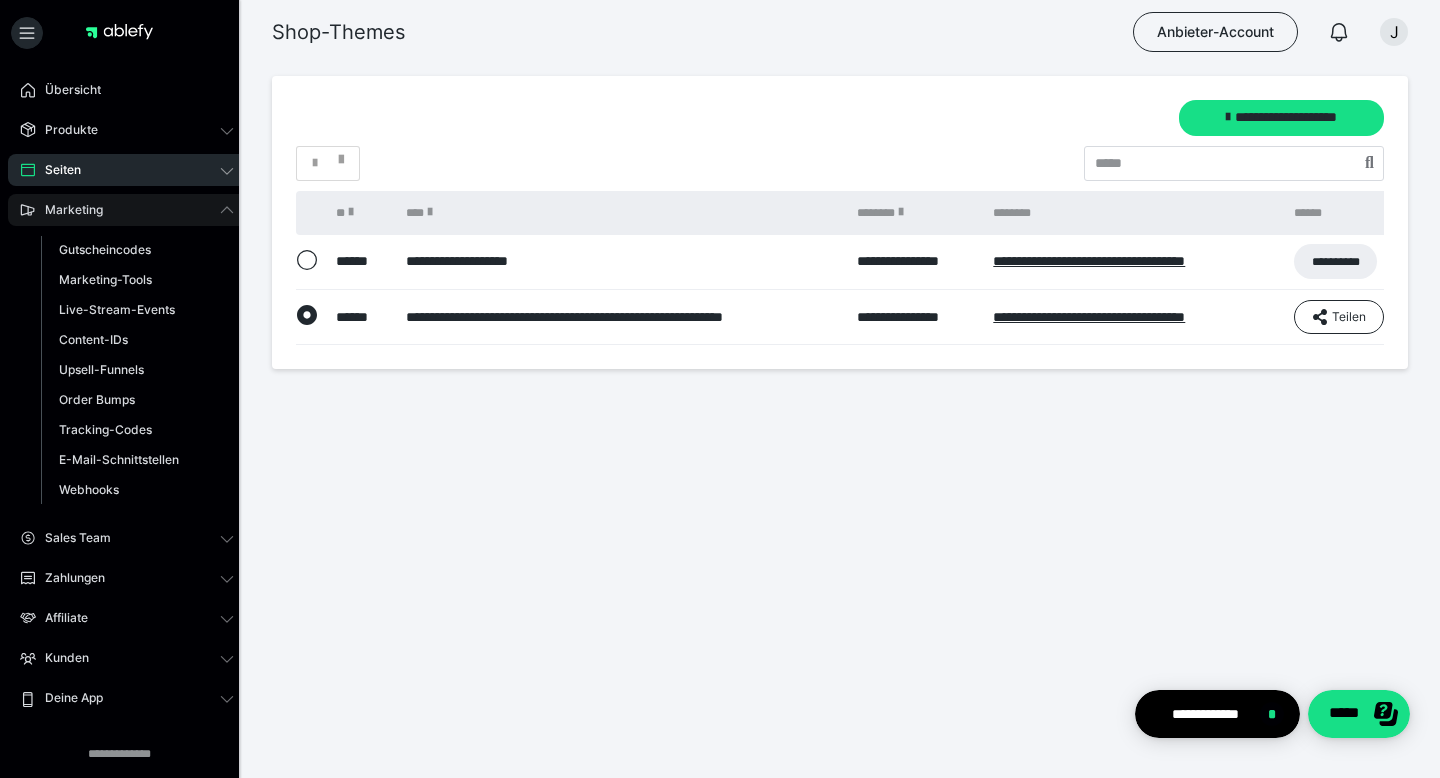 click on "Marketing" at bounding box center (67, 210) 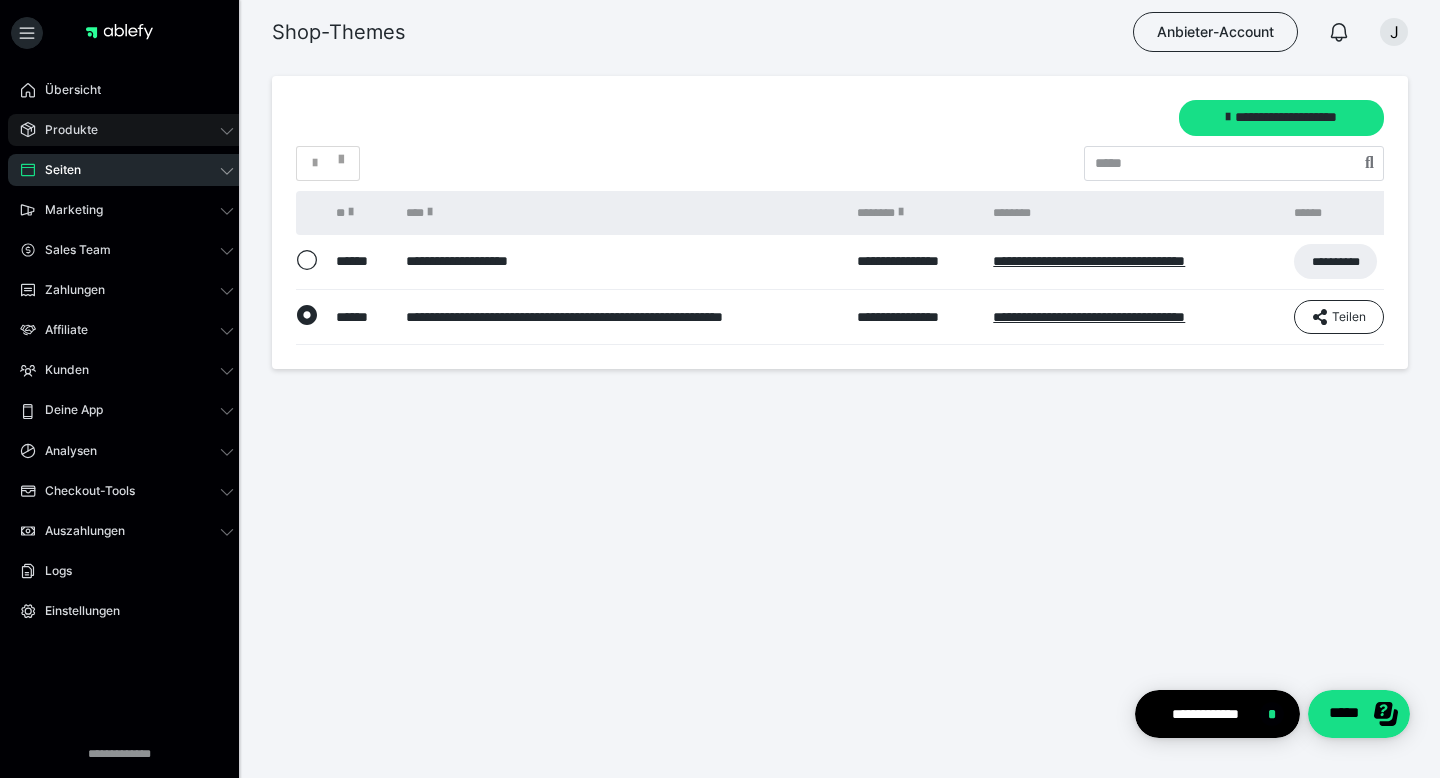 click on "Produkte" at bounding box center [127, 130] 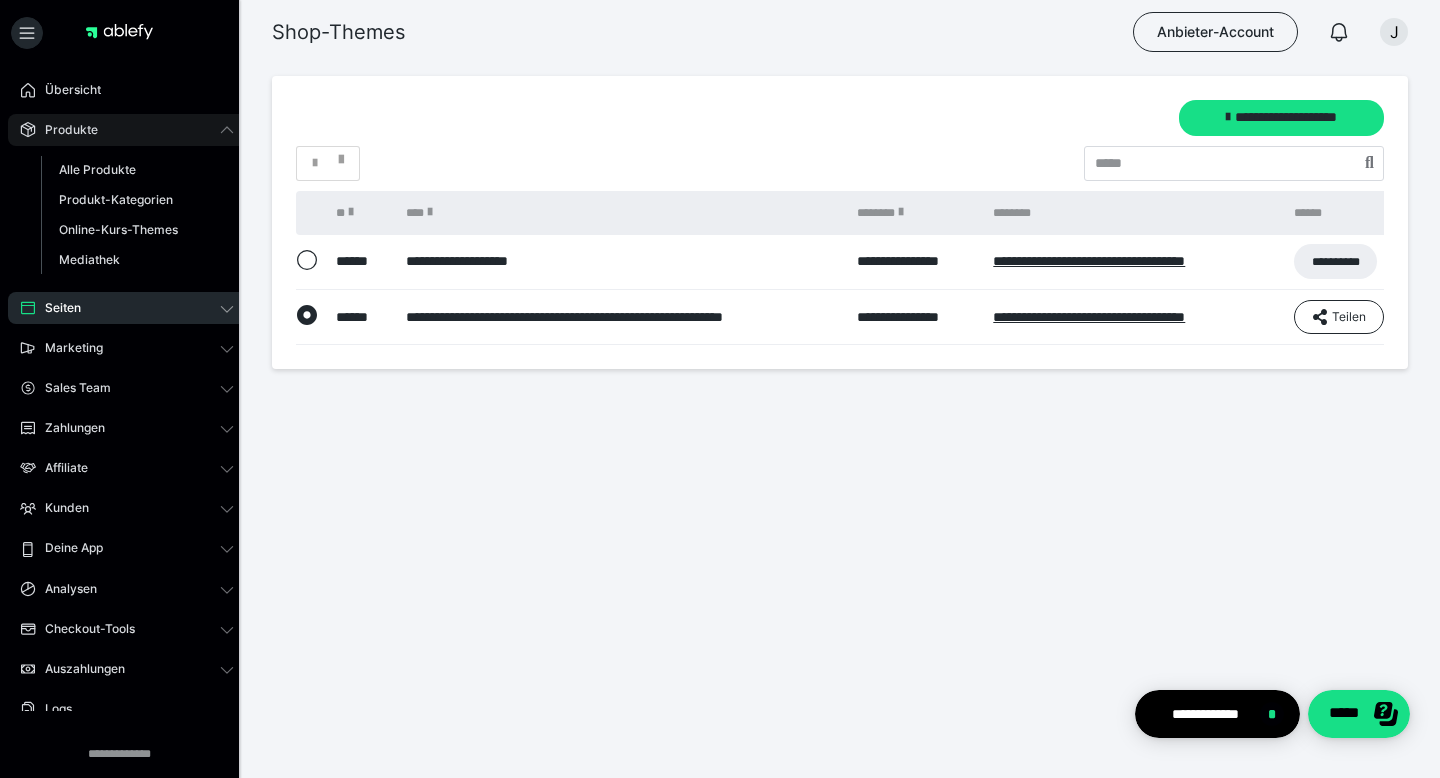 click on "Produkte" at bounding box center [127, 130] 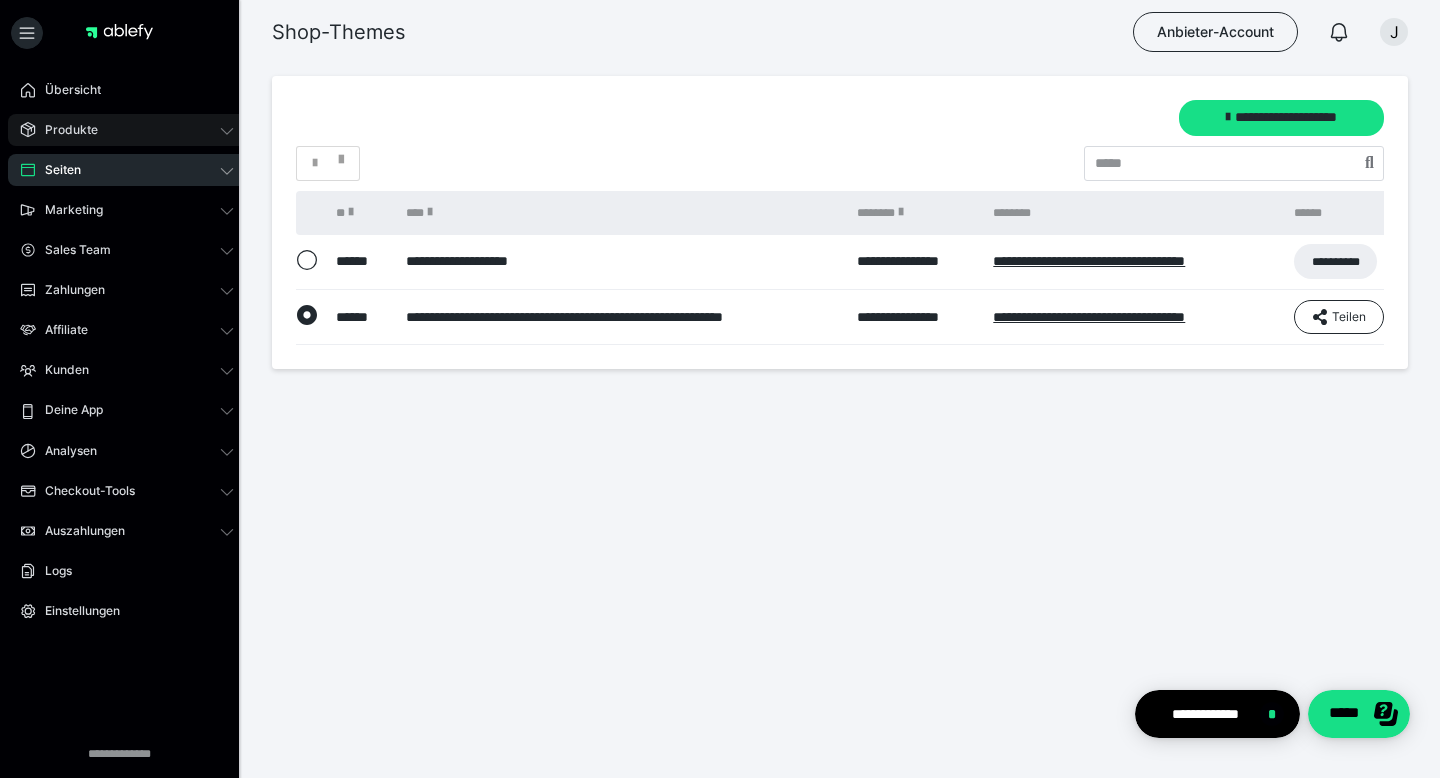 click on "Produkte" at bounding box center (127, 130) 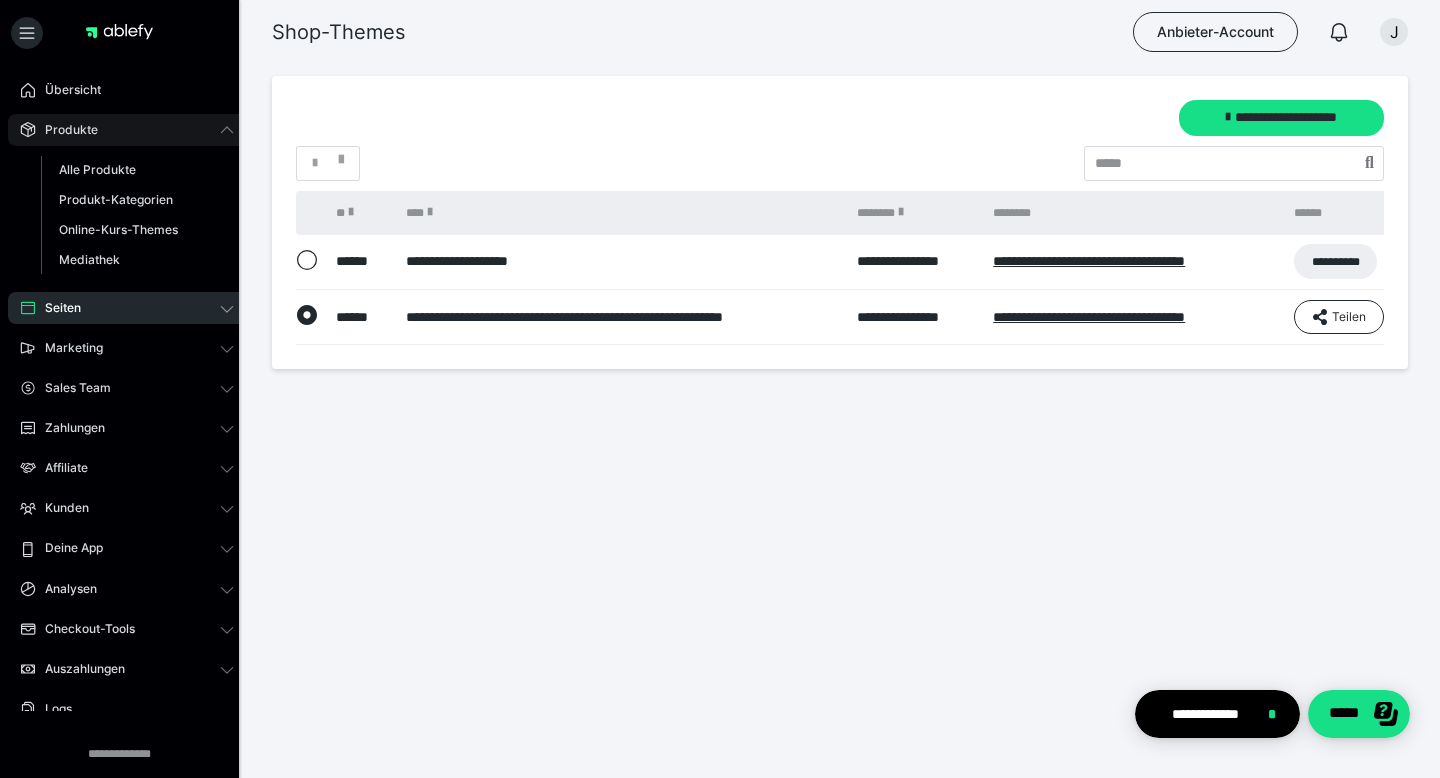 click on "Produkte" at bounding box center (127, 130) 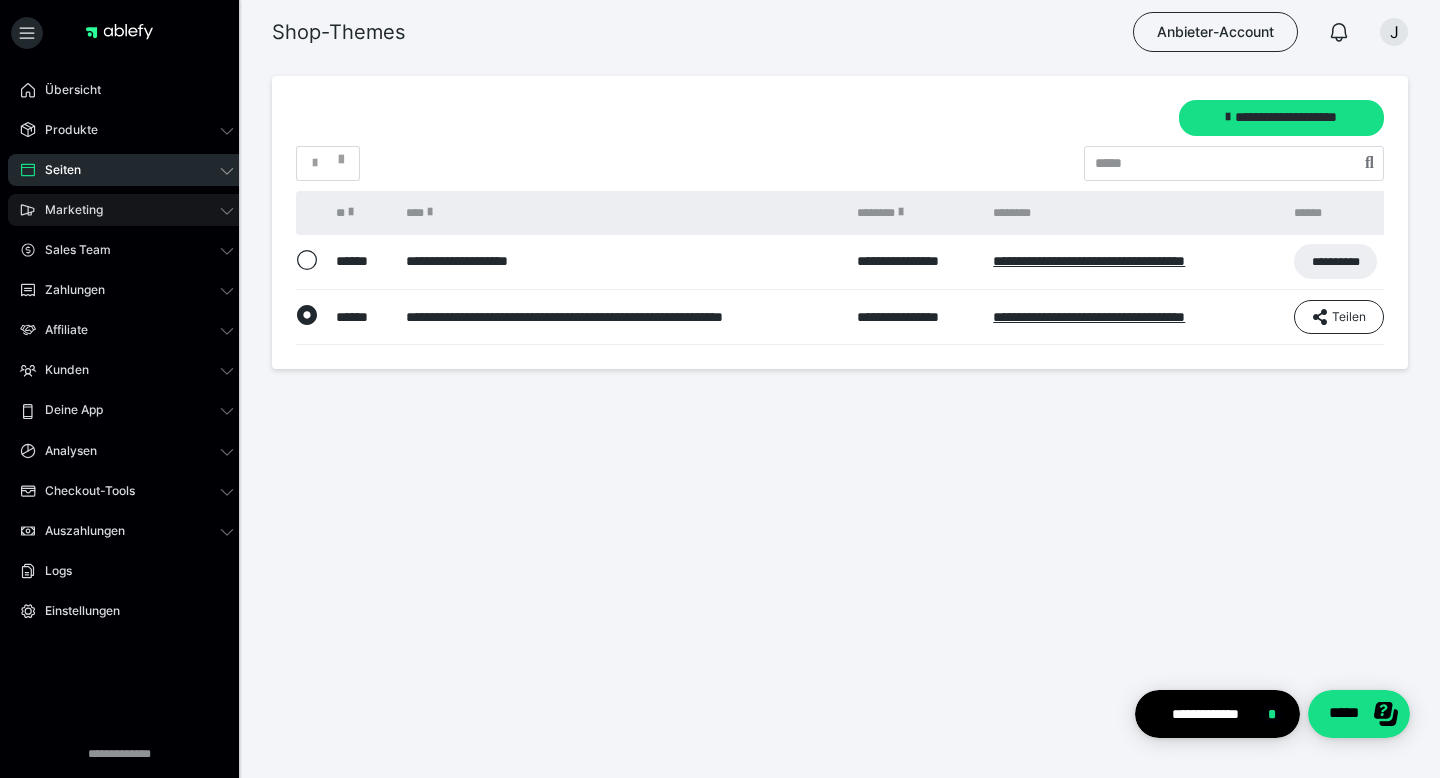 click on "Marketing" at bounding box center (67, 210) 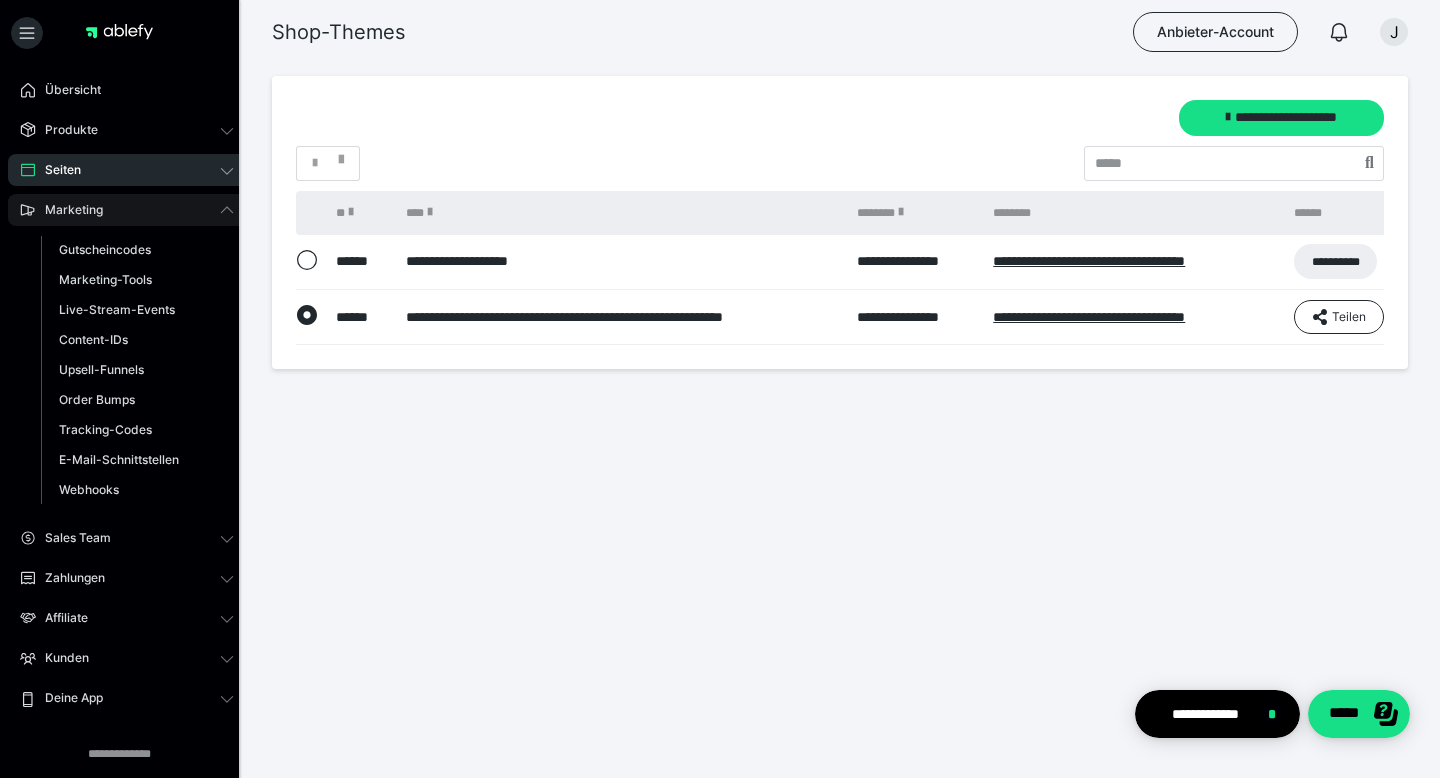 click on "Marketing" at bounding box center (67, 210) 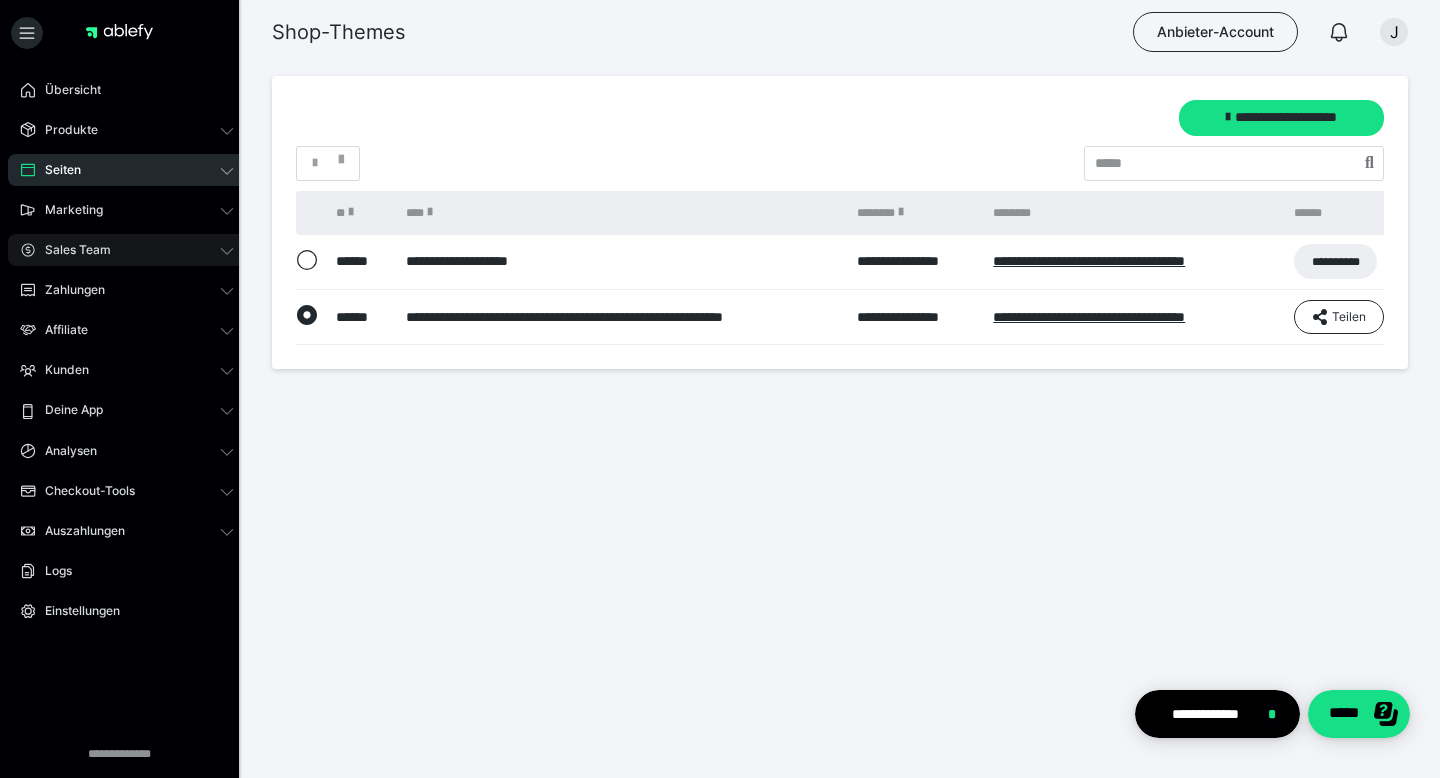 click on "Sales Team" at bounding box center [71, 250] 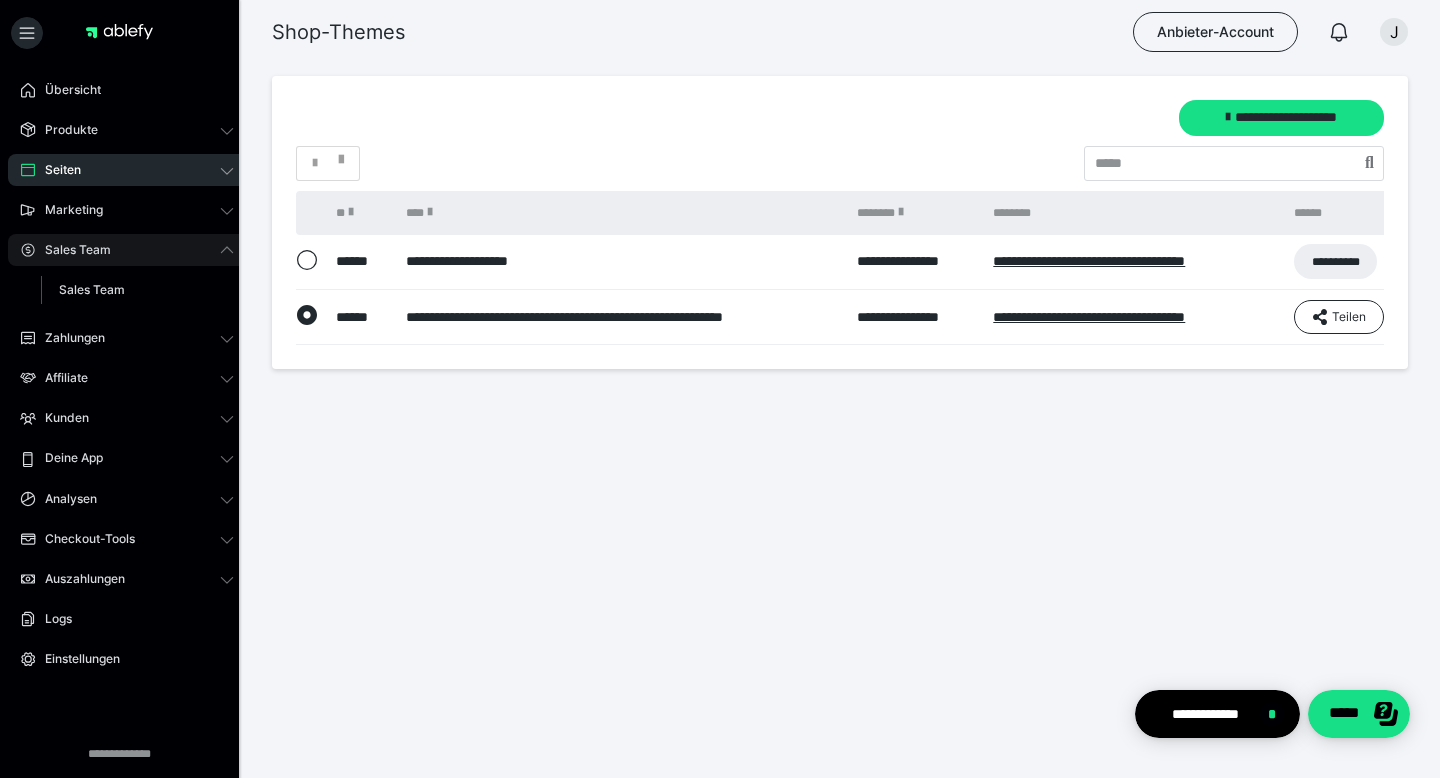 click on "Sales Team" at bounding box center [71, 250] 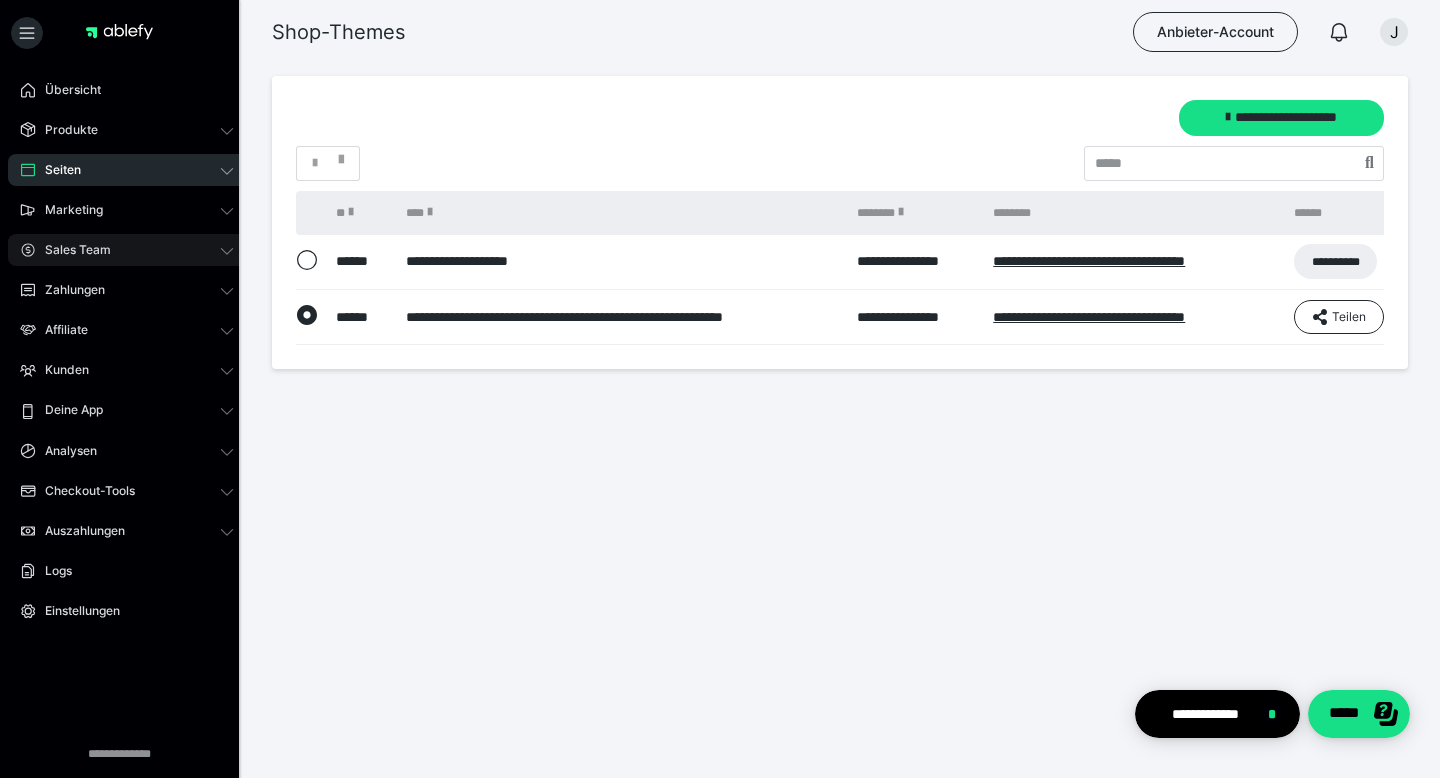 click on "Sales Team" at bounding box center (71, 250) 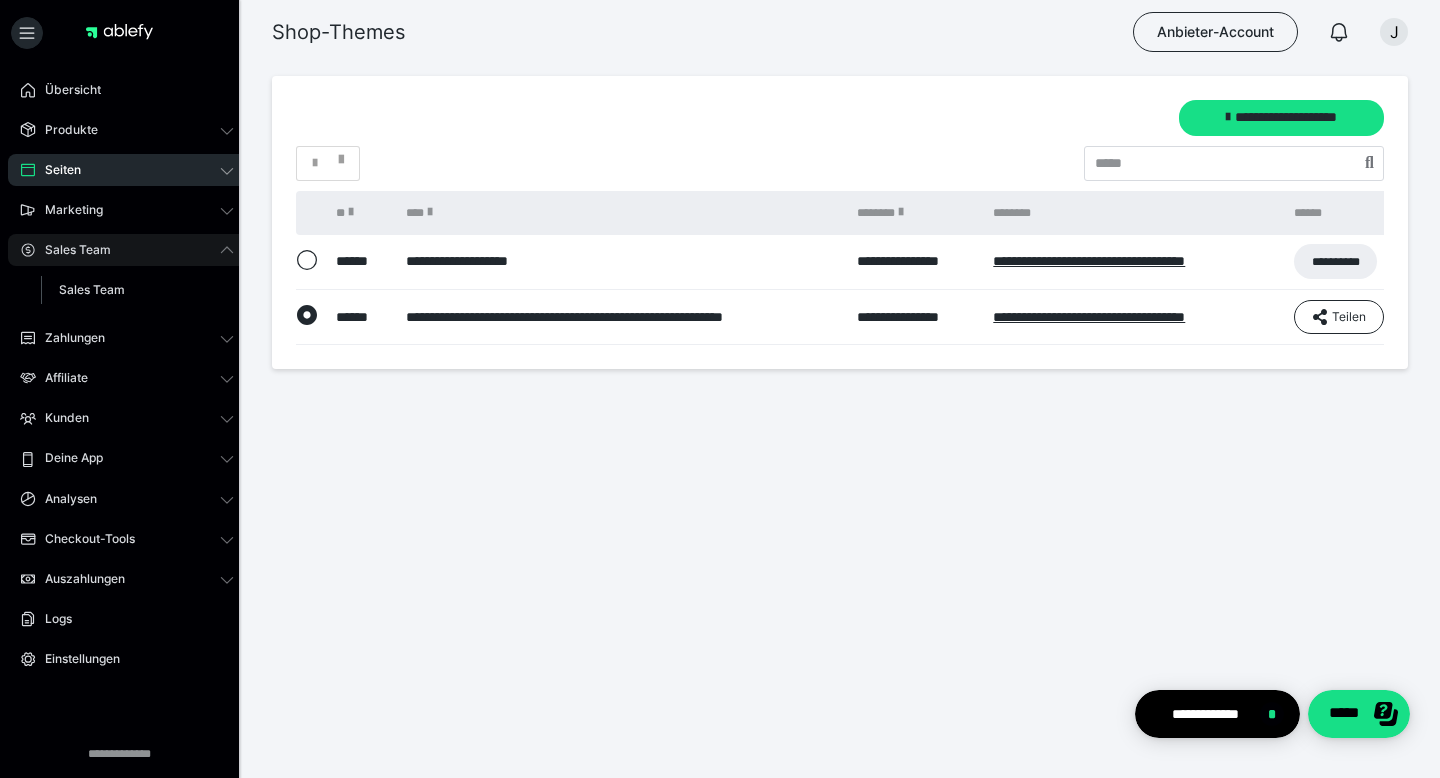click on "Sales Team" at bounding box center (71, 250) 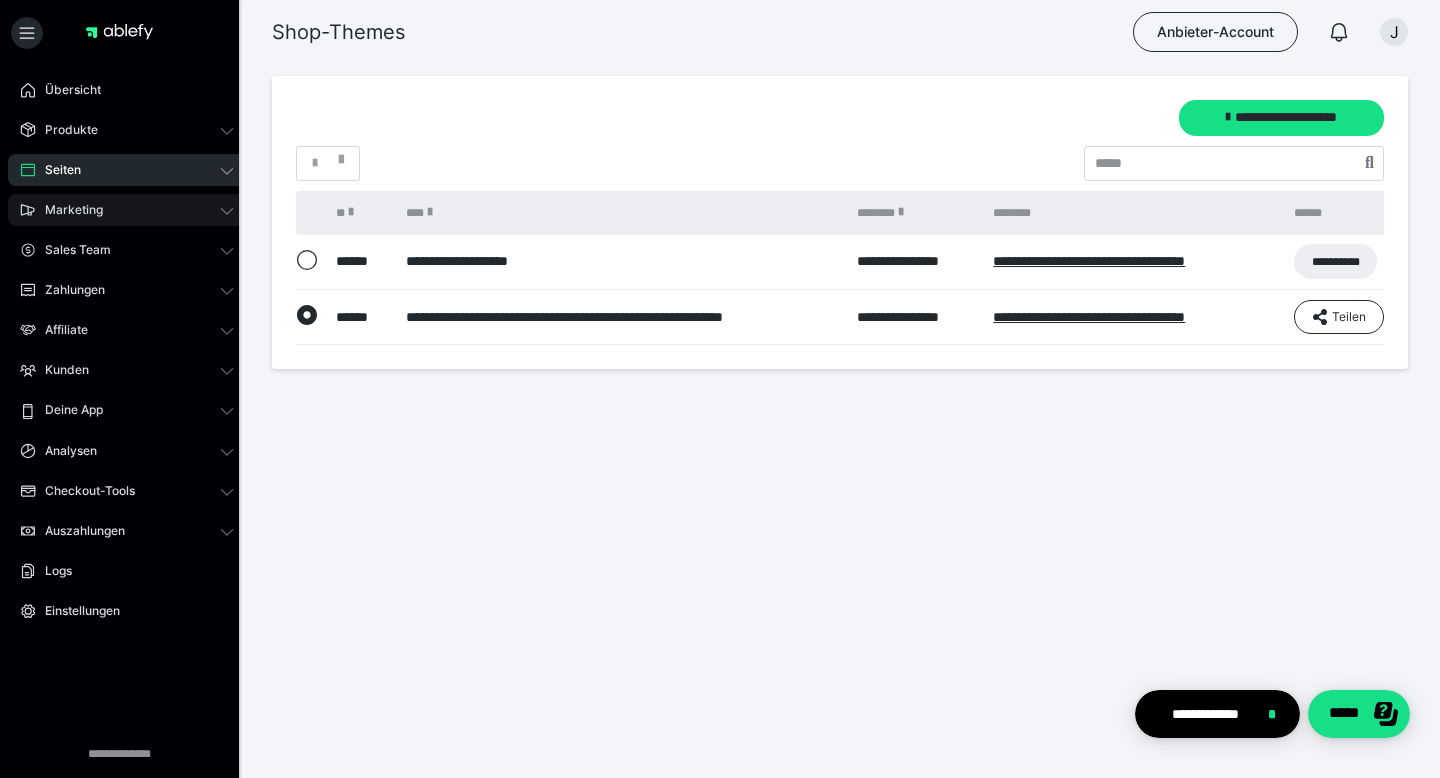 click on "Marketing" at bounding box center (67, 210) 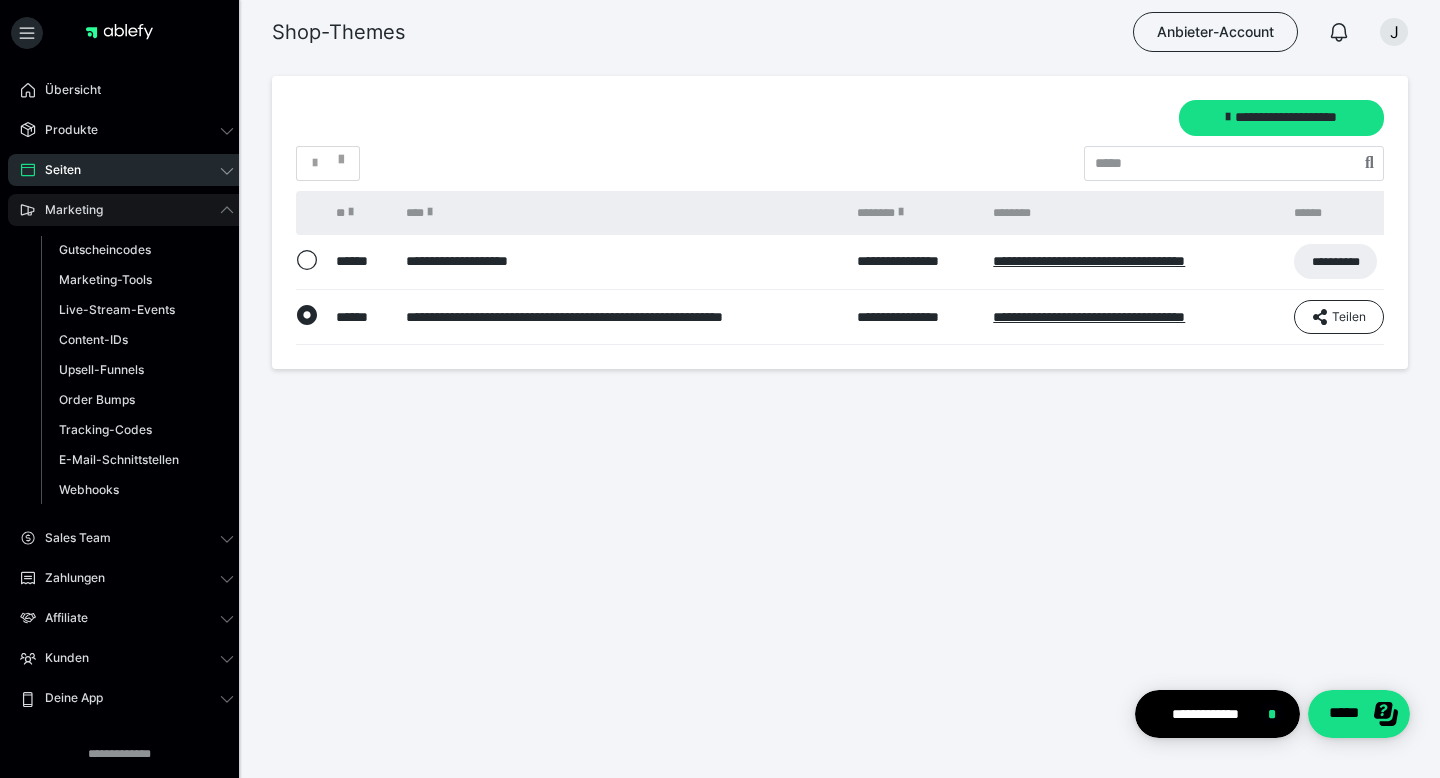 click on "Marketing" at bounding box center [67, 210] 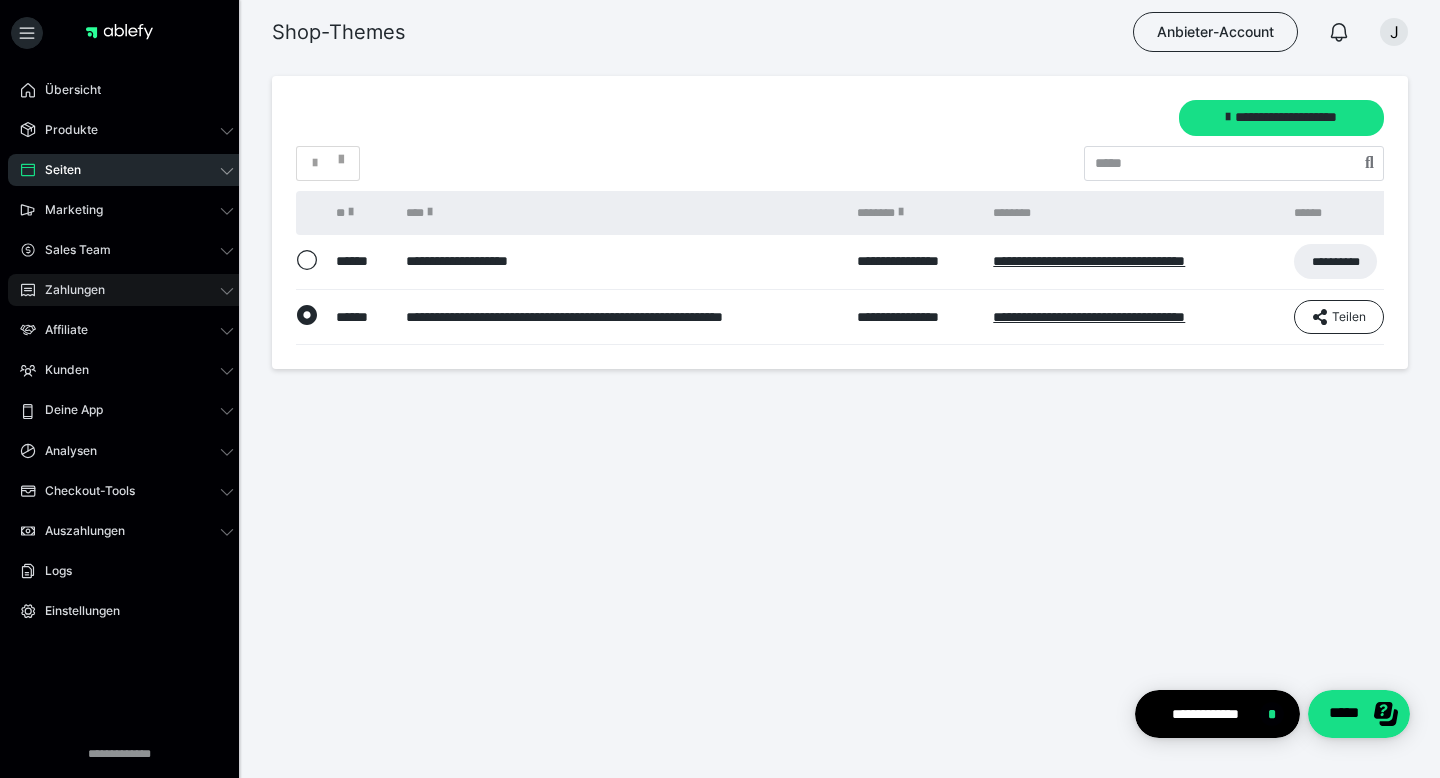 click on "Zahlungen" at bounding box center (68, 290) 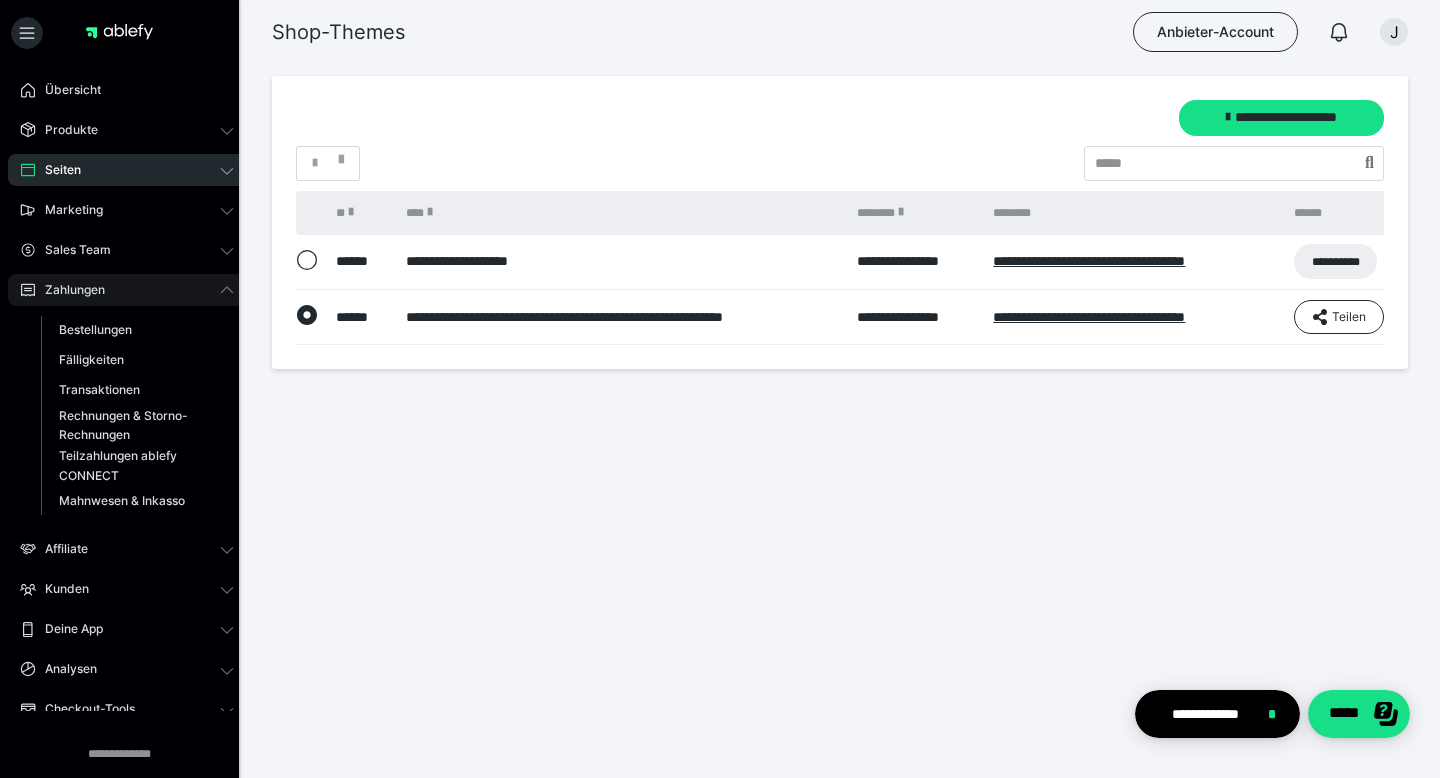 click on "Zahlungen" at bounding box center (68, 290) 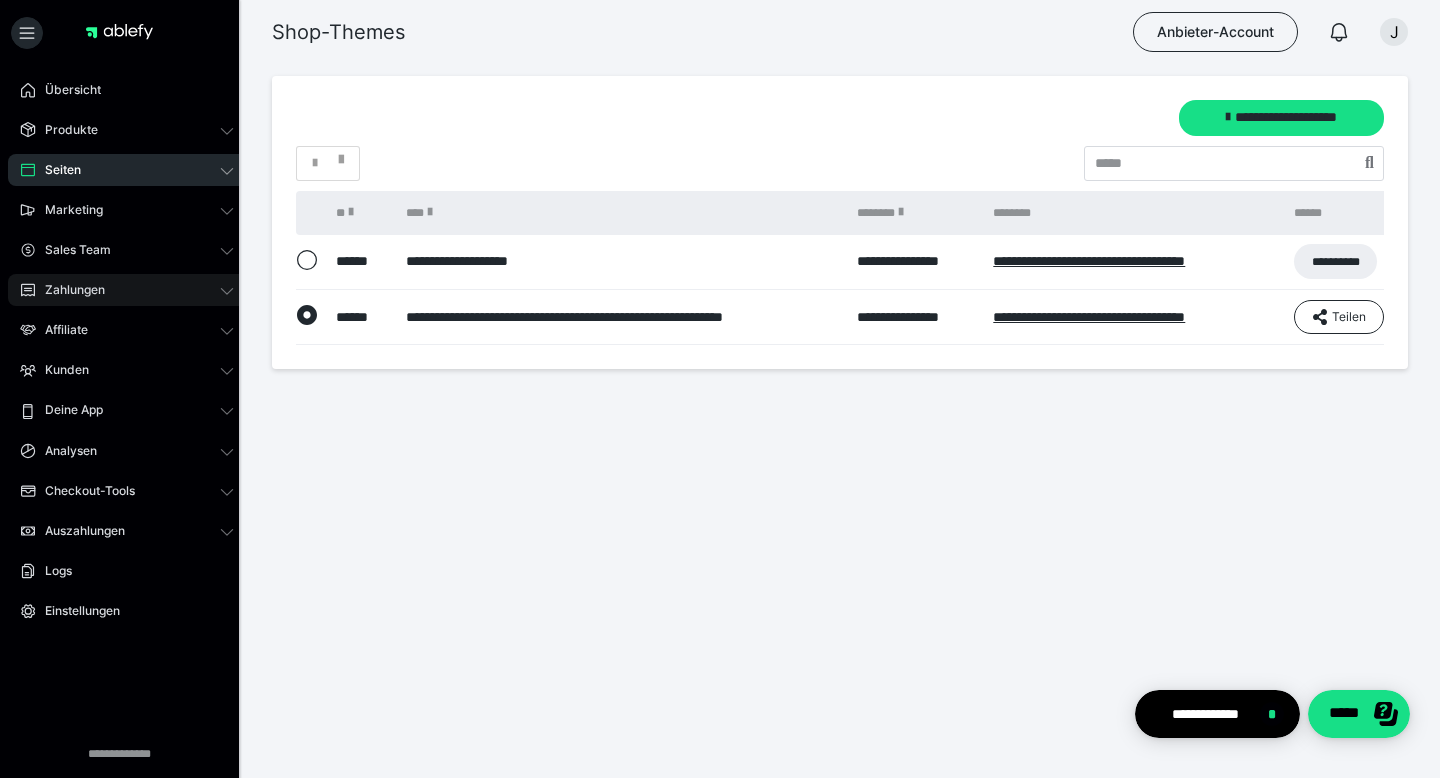click on "Zahlungen" at bounding box center [68, 290] 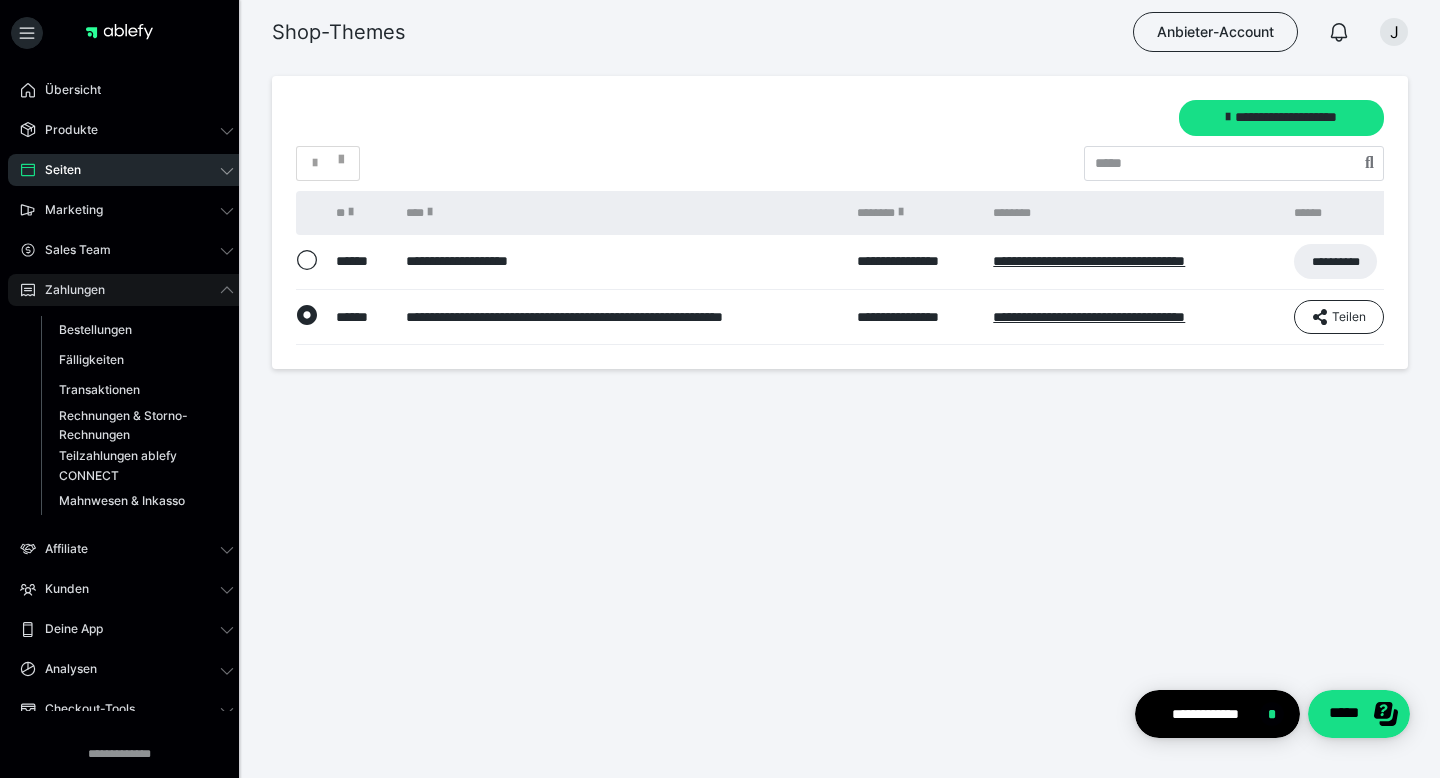 click on "Zahlungen" at bounding box center [68, 290] 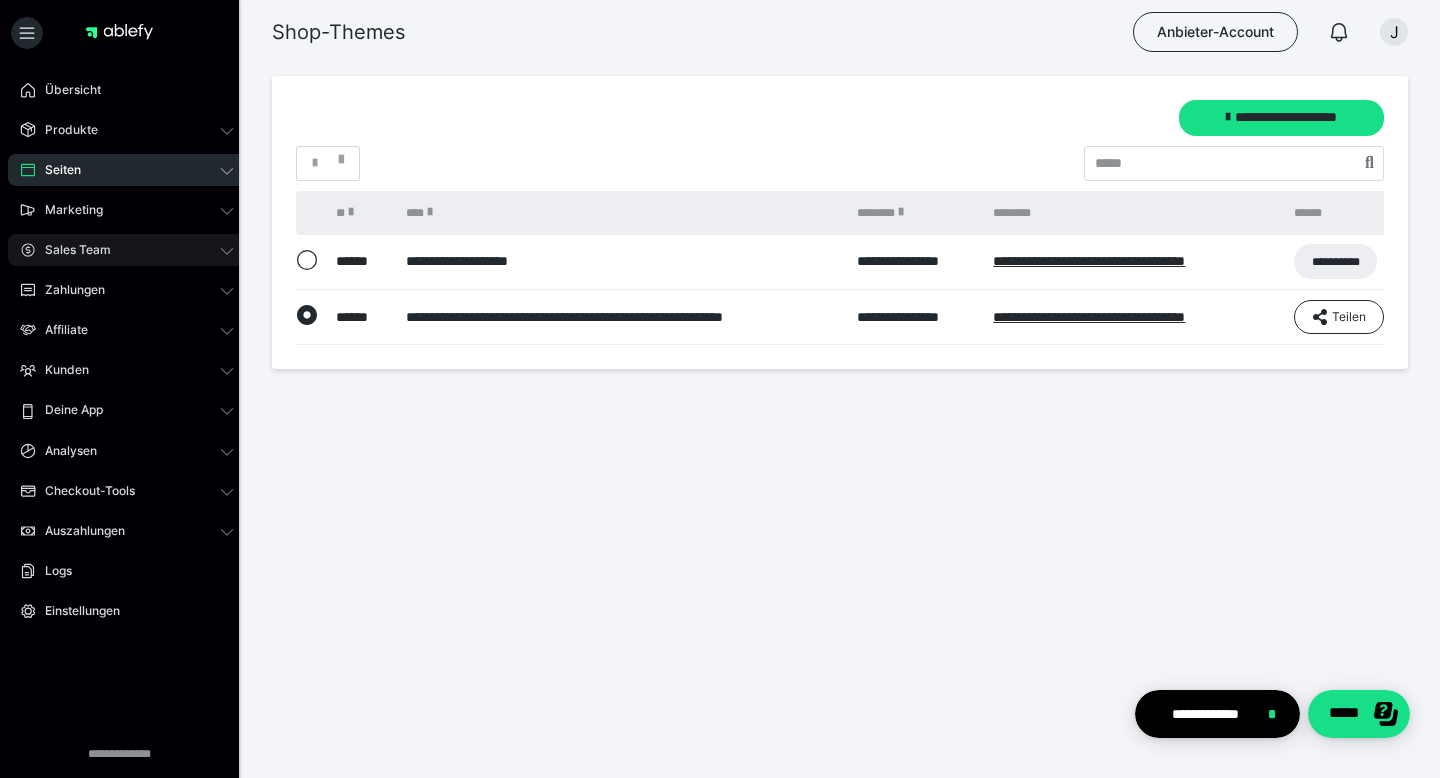 click on "Sales Team" at bounding box center [71, 250] 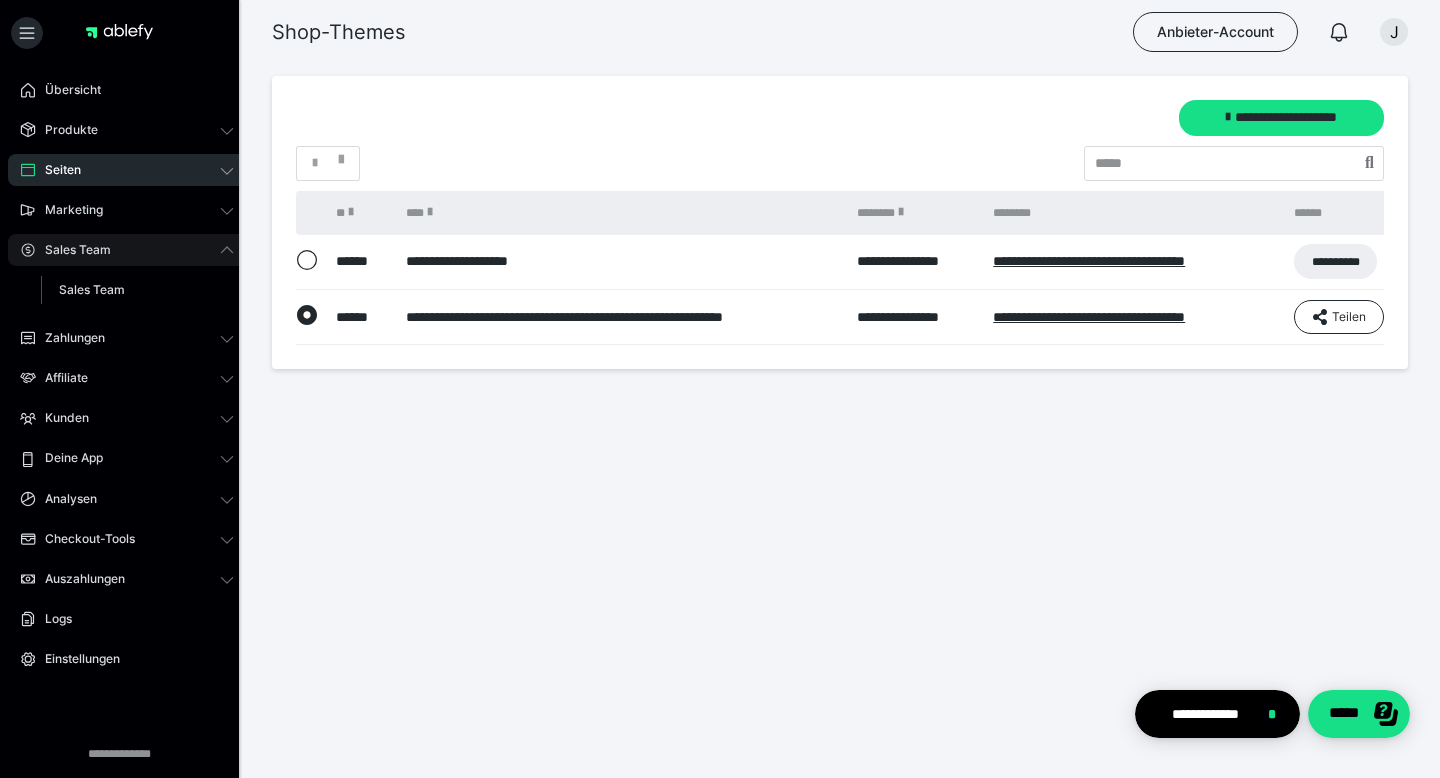 click on "Sales Team" at bounding box center [71, 250] 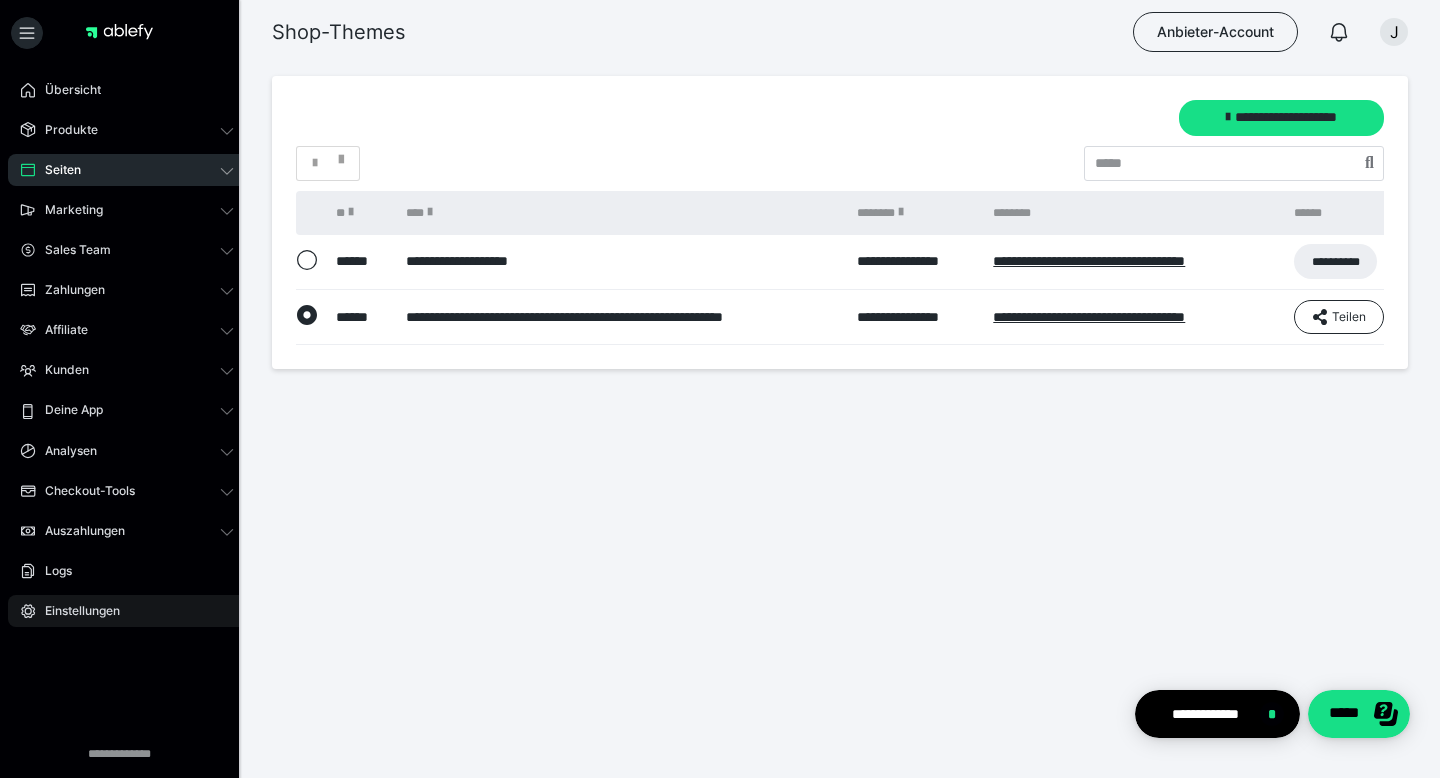 click on "Einstellungen" at bounding box center [75, 611] 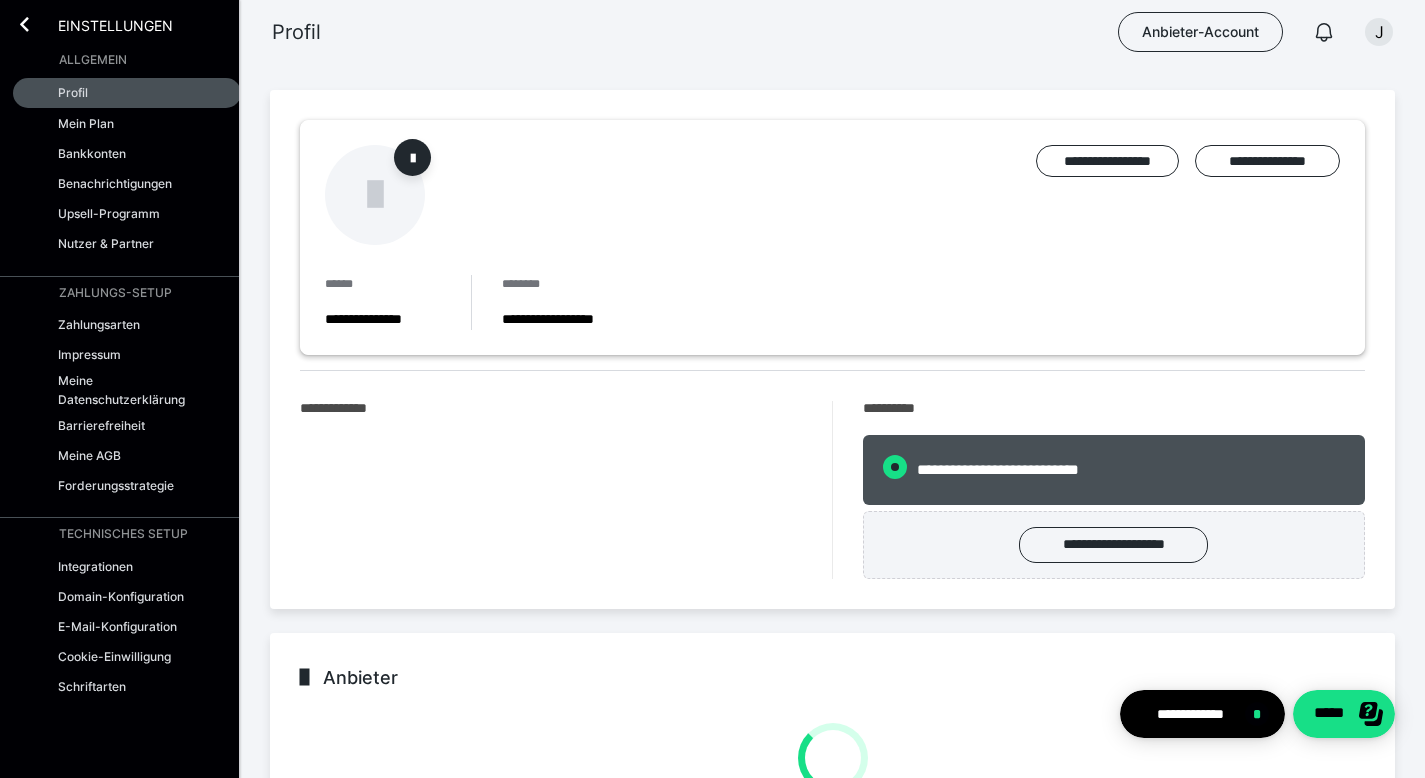 radio on "****" 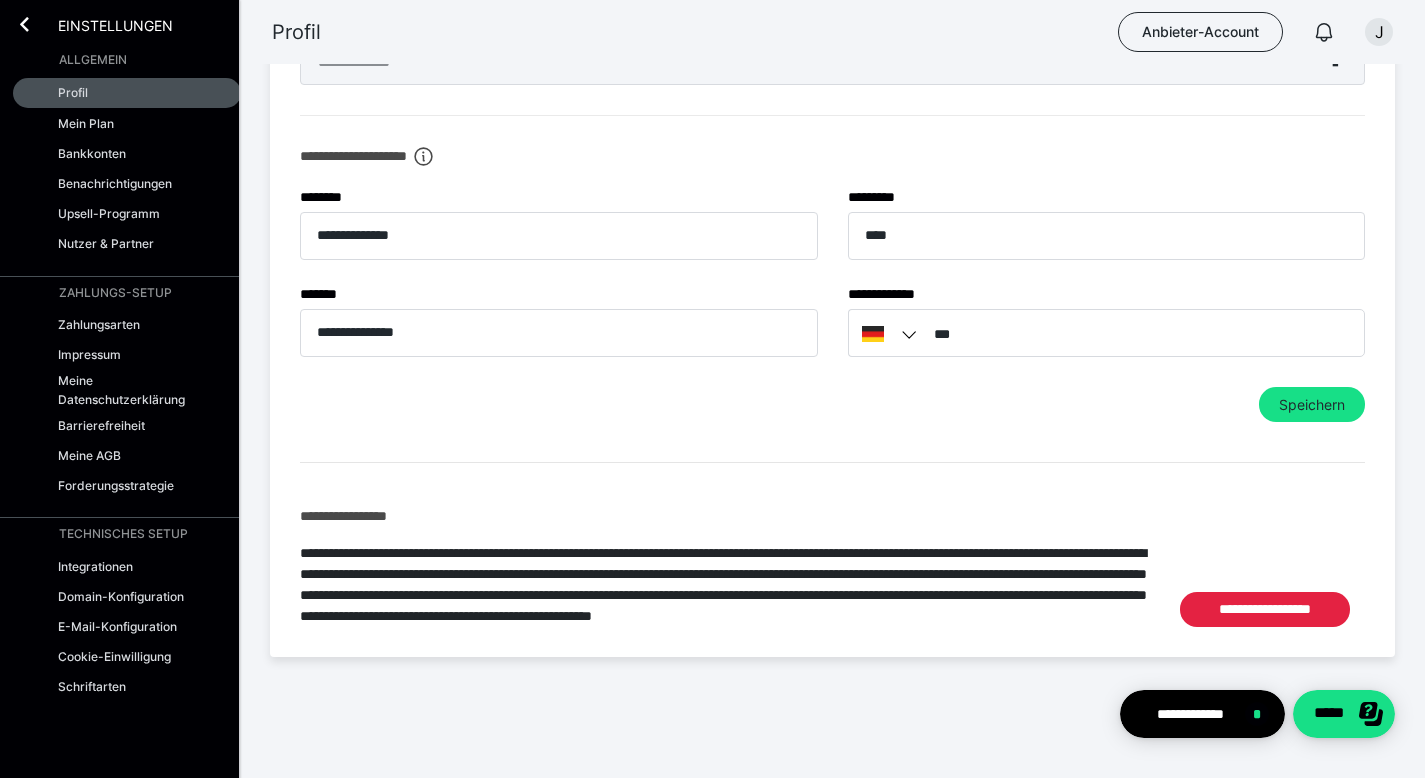 scroll, scrollTop: 0, scrollLeft: 0, axis: both 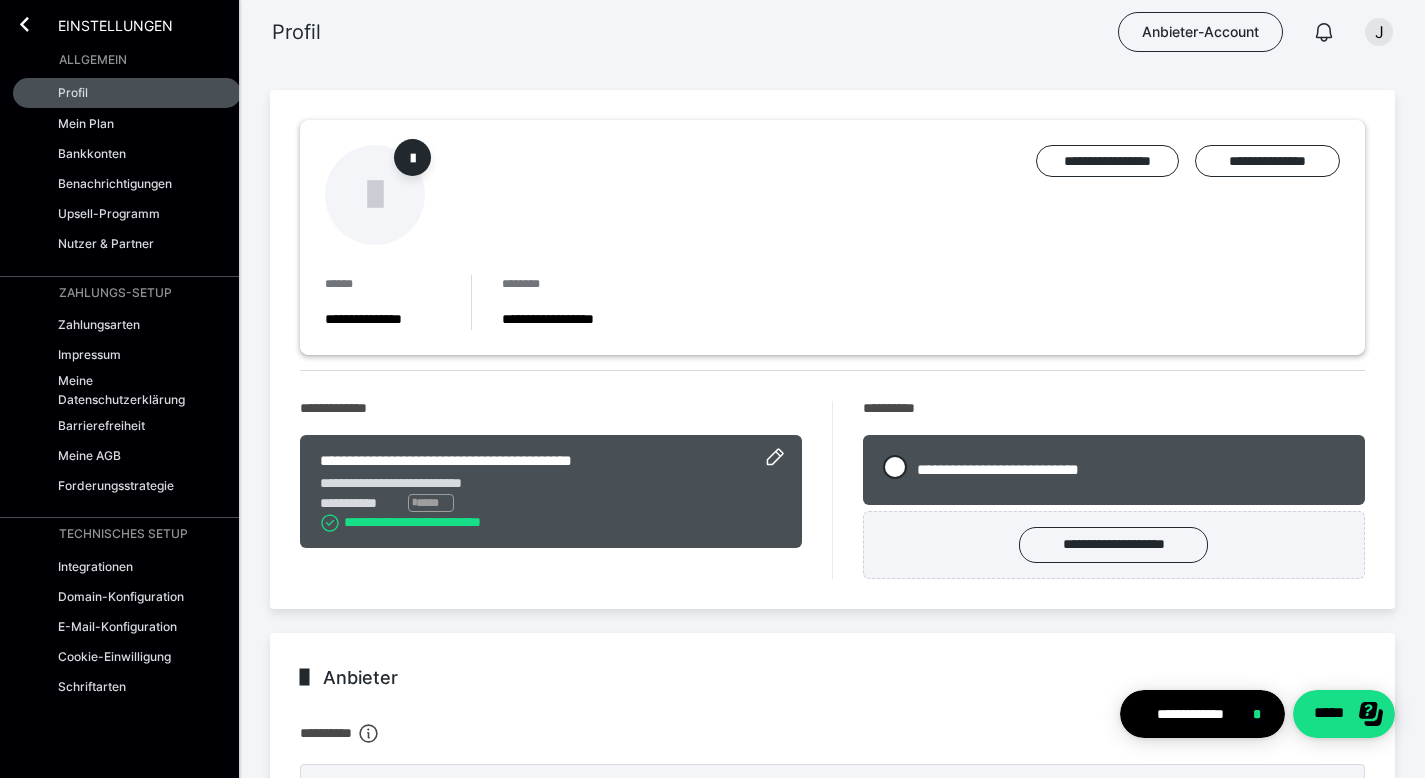 click on "Einstellungen" at bounding box center [101, 24] 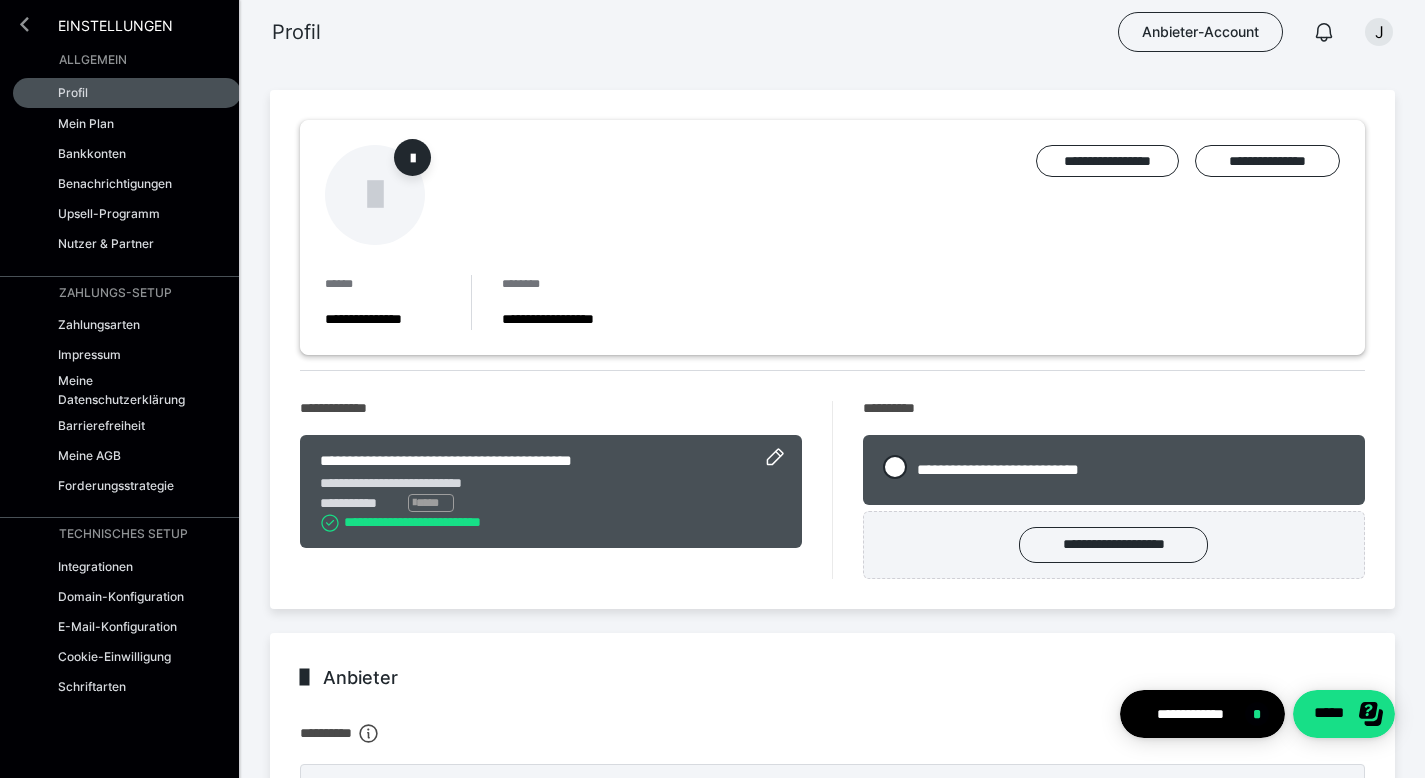 click at bounding box center (24, 24) 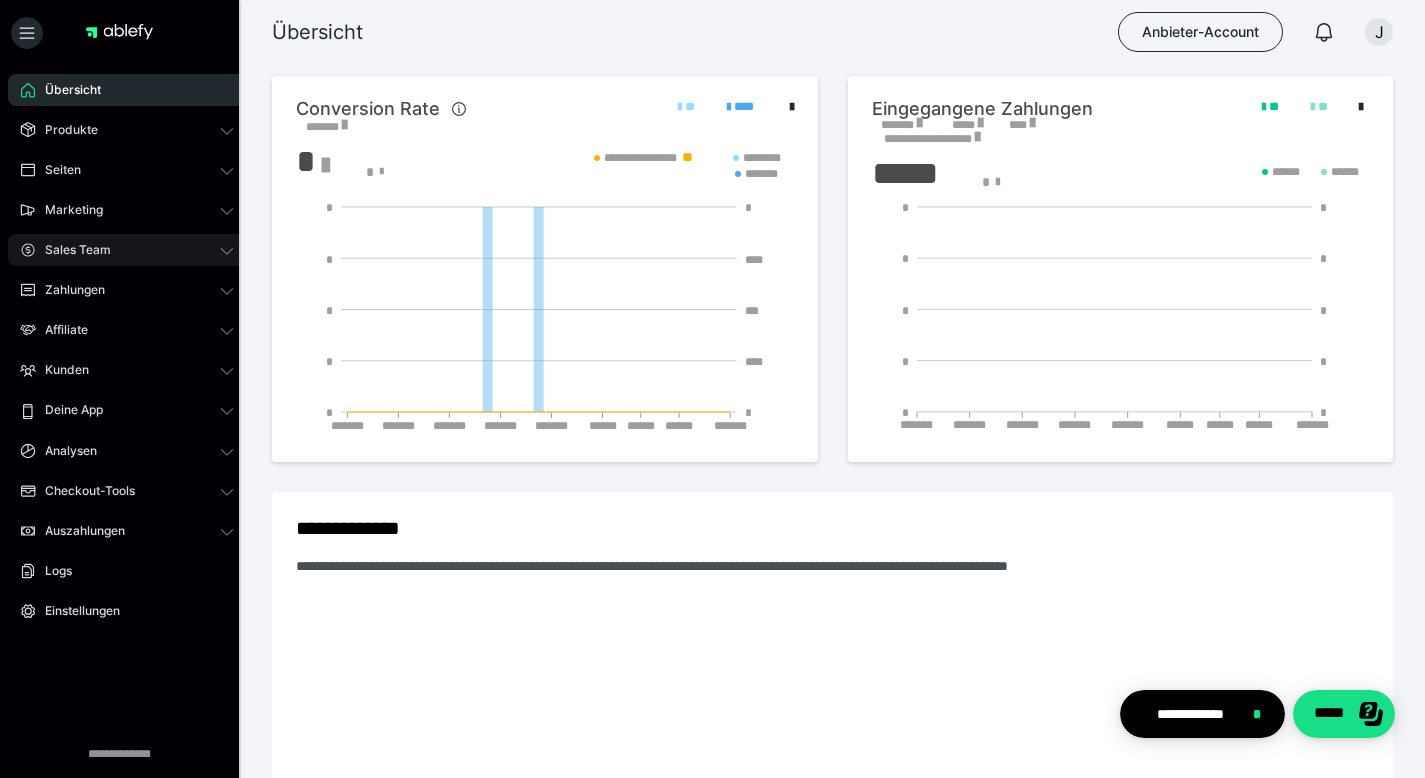 click on "Sales Team" at bounding box center (71, 250) 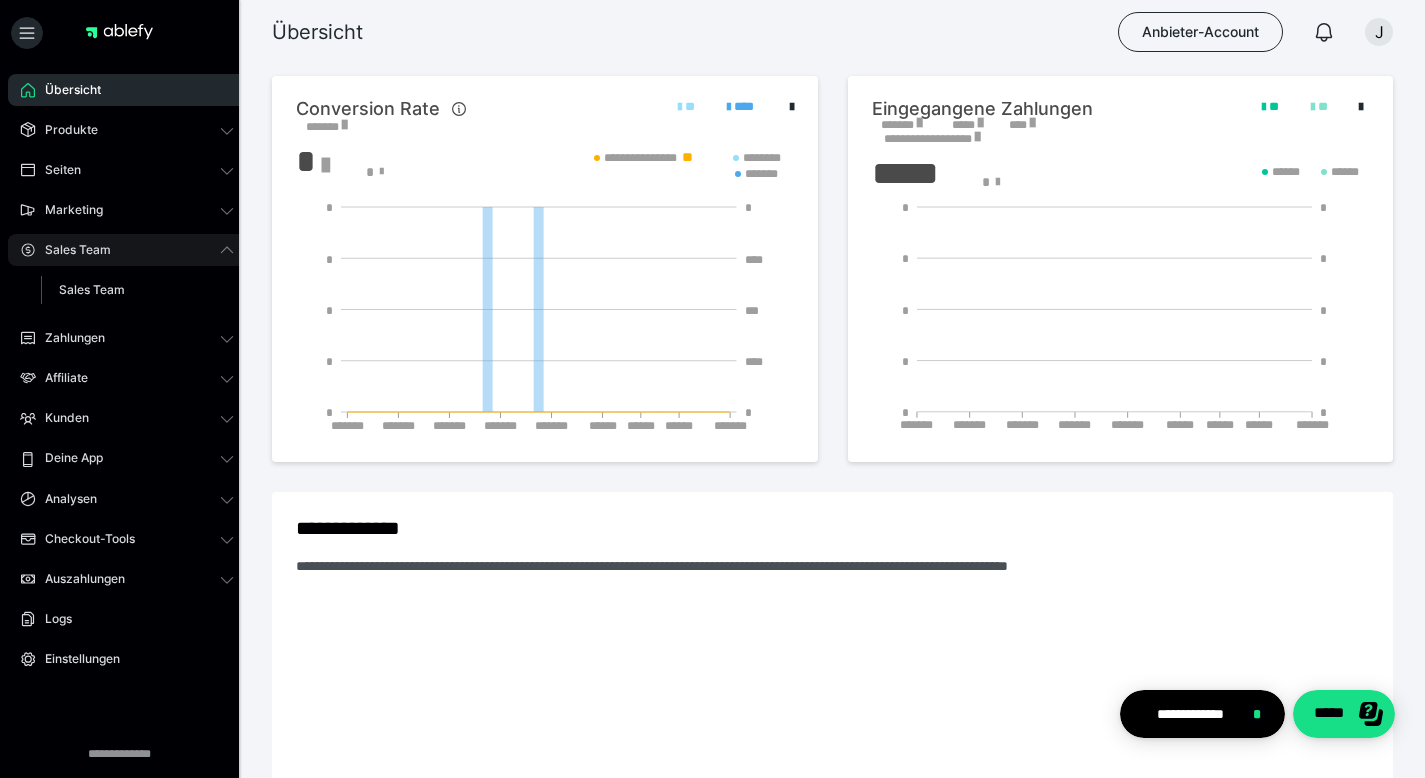 click on "Sales Team" at bounding box center (71, 250) 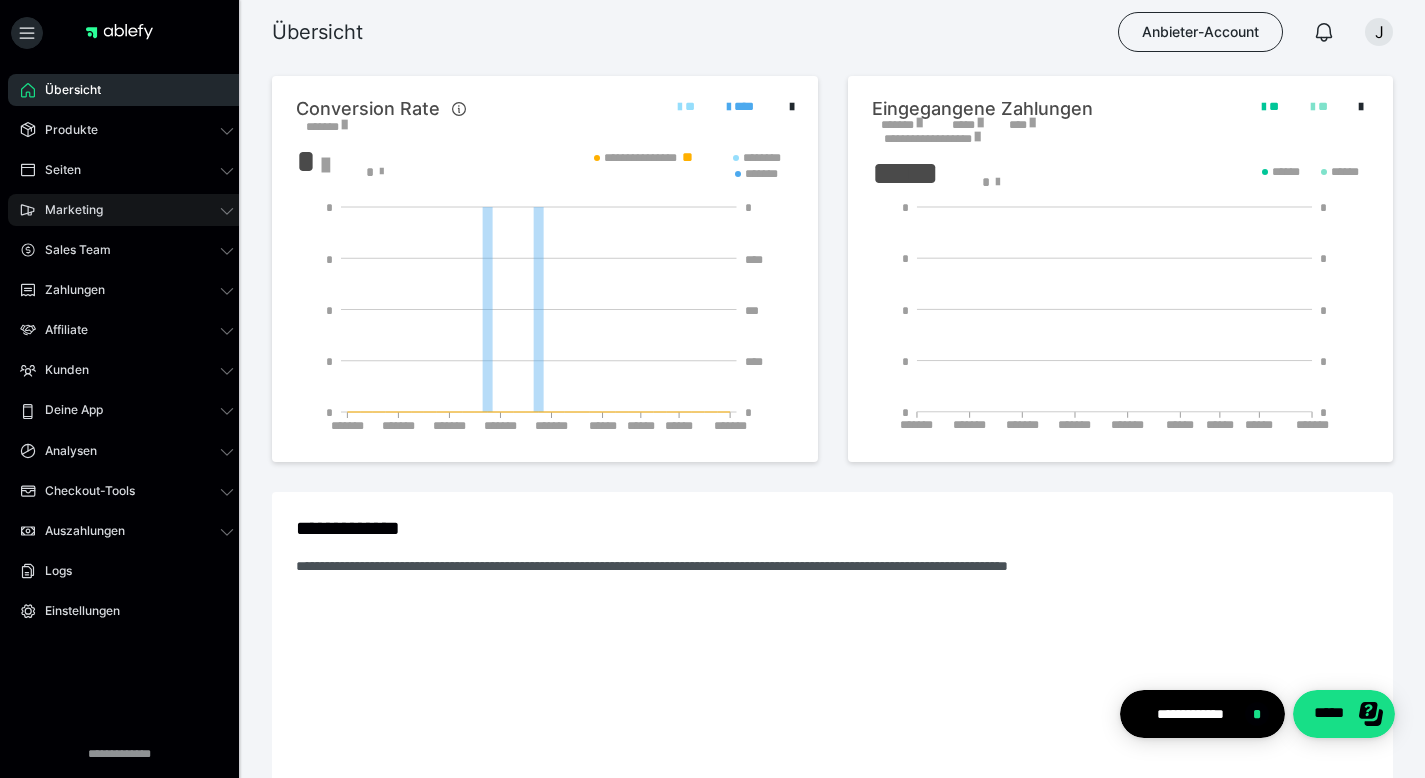 click on "Marketing" at bounding box center [127, 210] 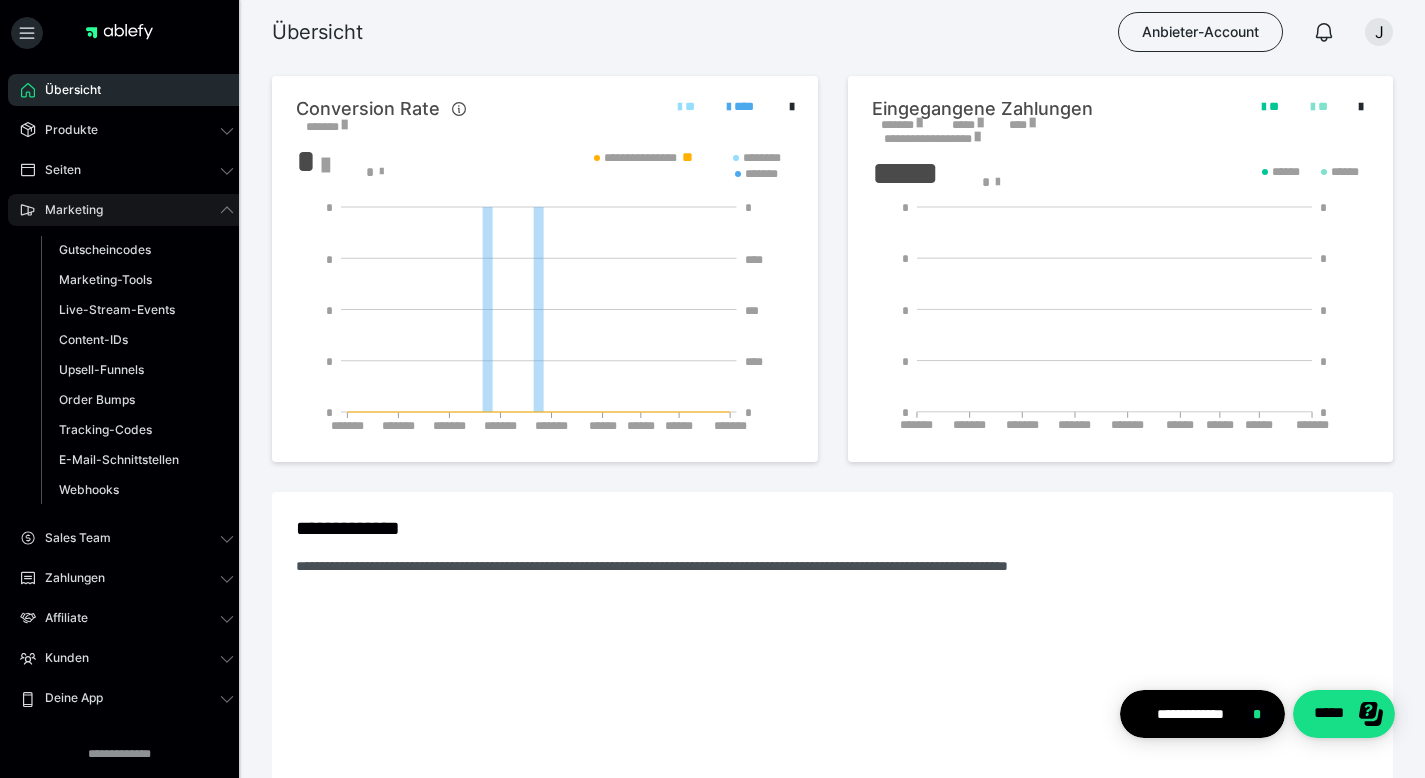 click on "Marketing" at bounding box center [67, 210] 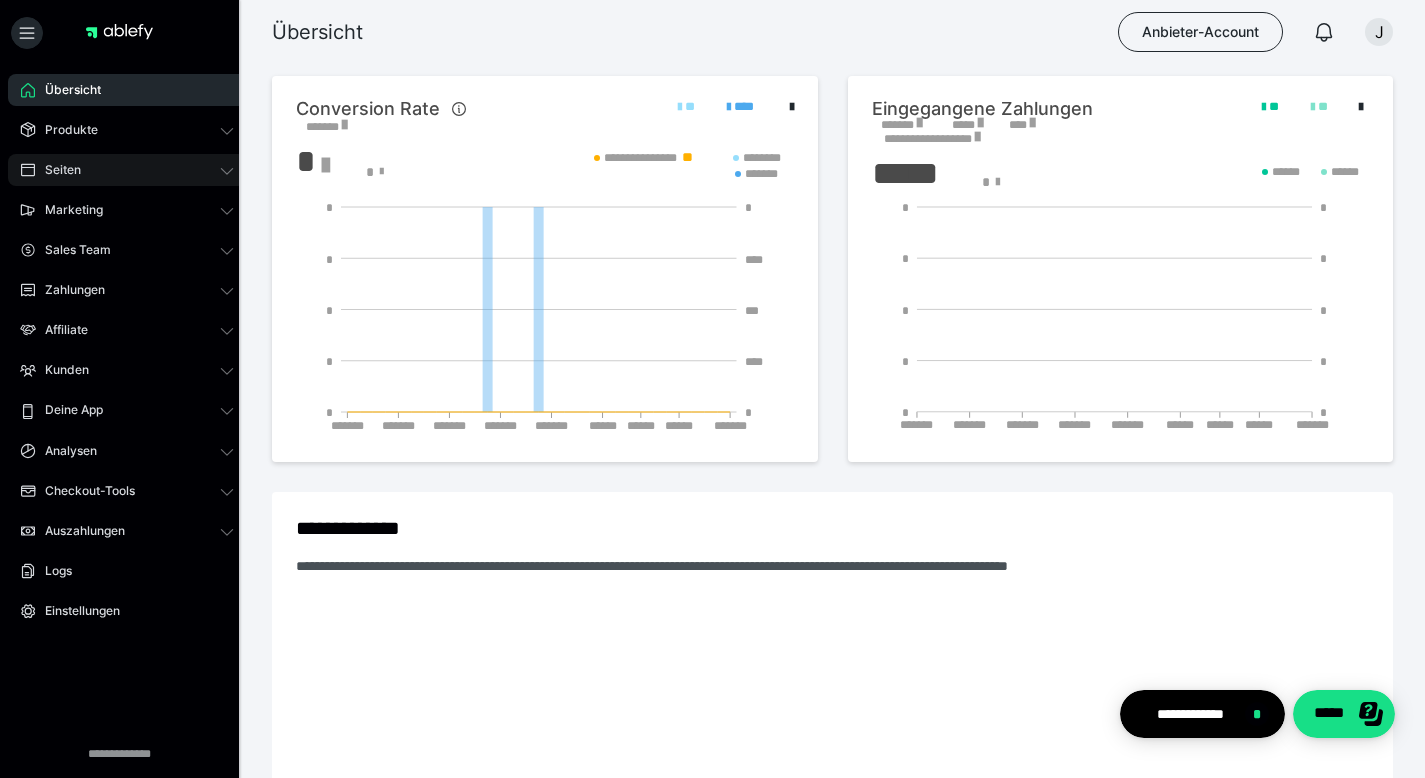 click on "Seiten" at bounding box center [127, 170] 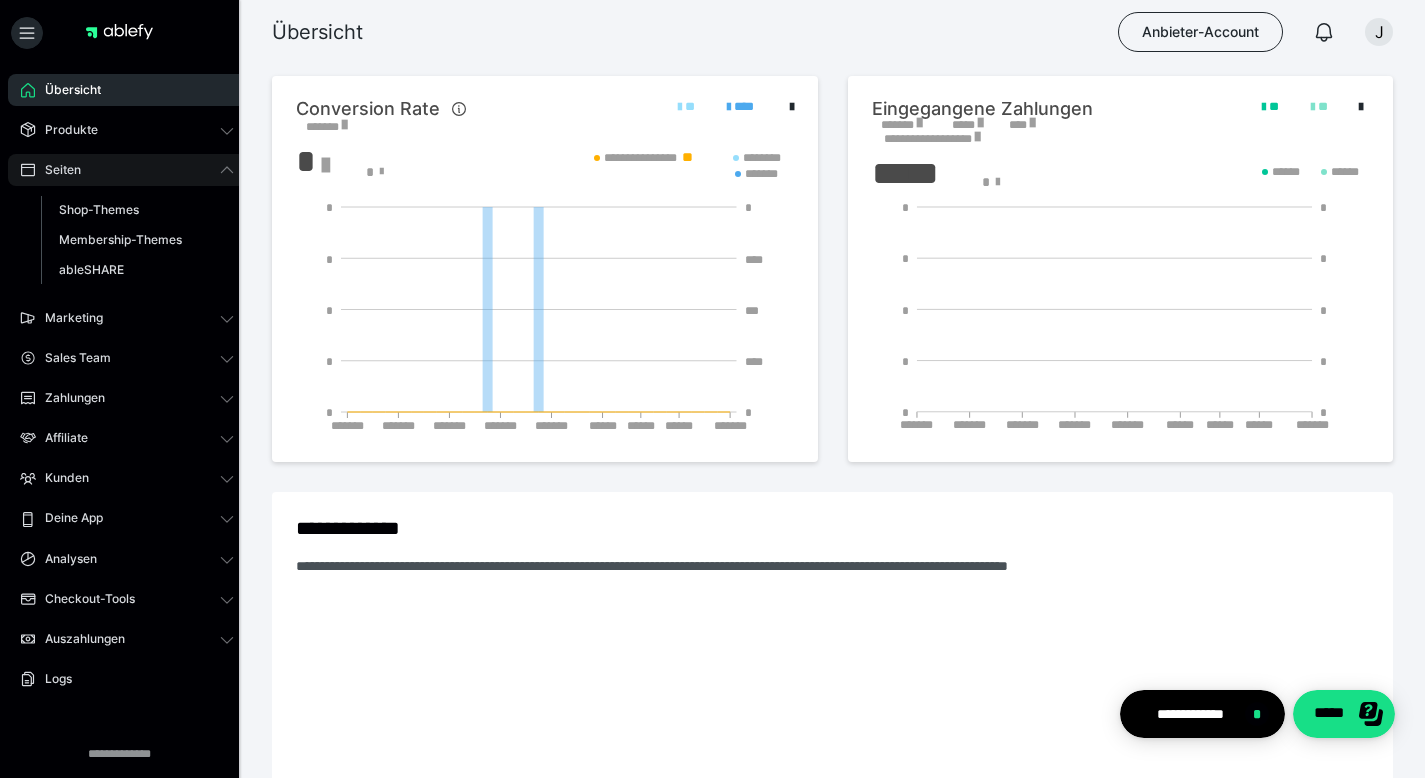 click on "Seiten" at bounding box center [127, 170] 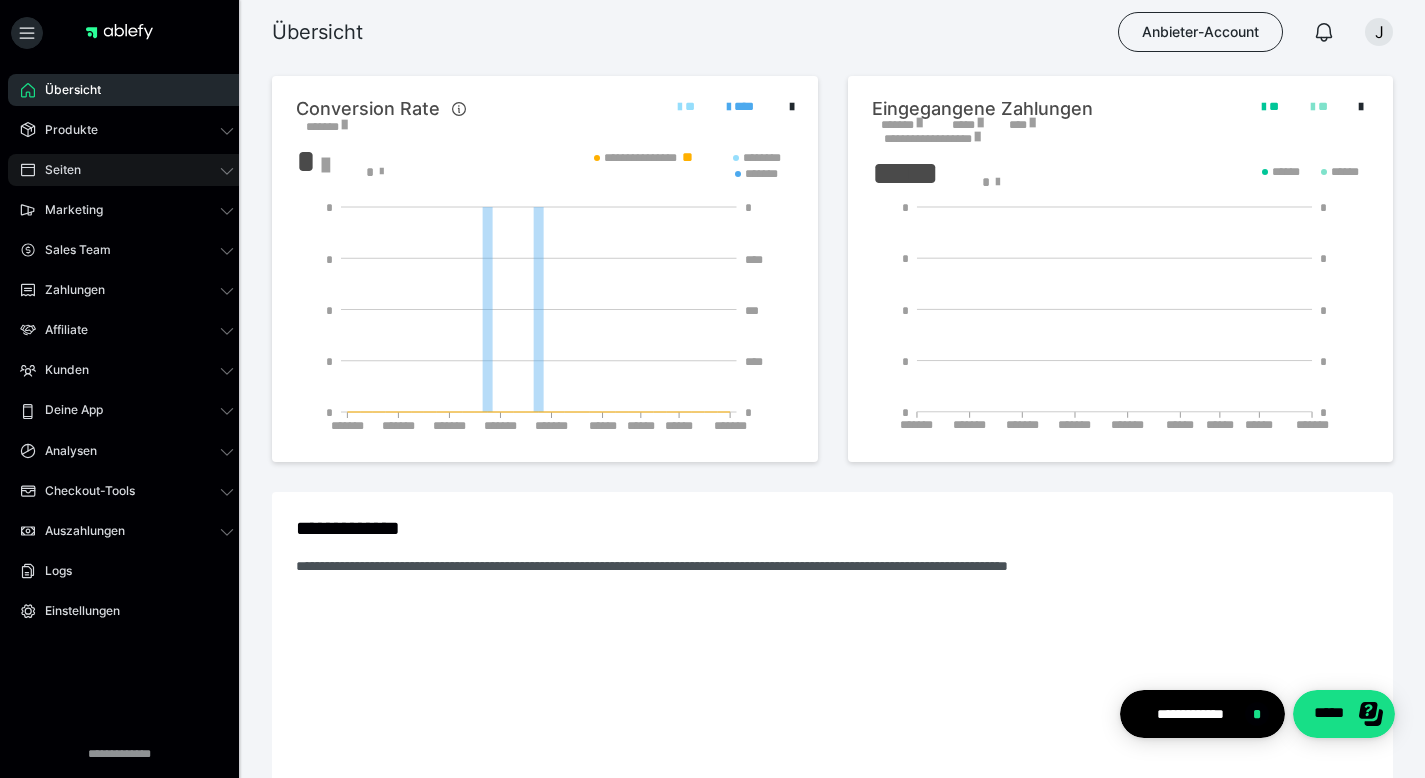 click on "Seiten" at bounding box center (127, 170) 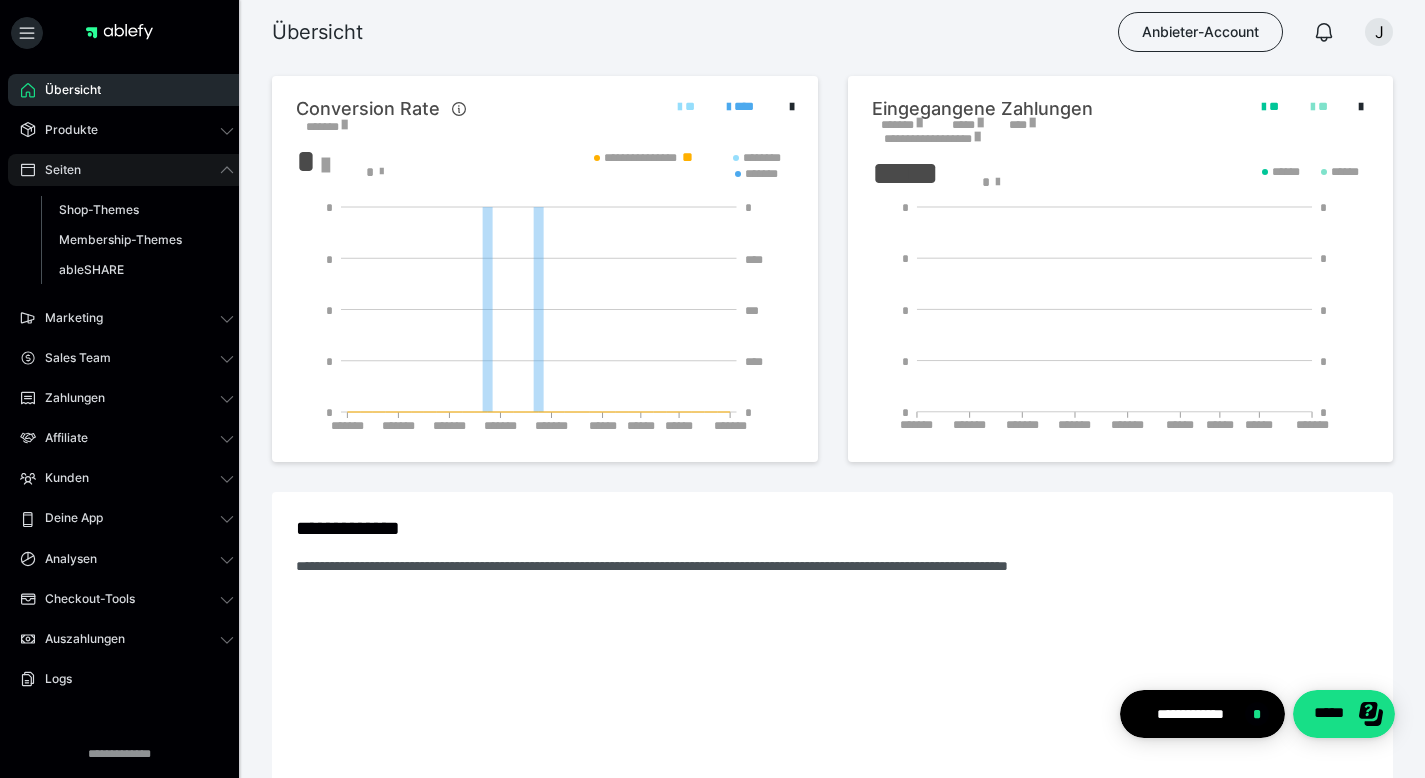click on "Seiten" at bounding box center [127, 170] 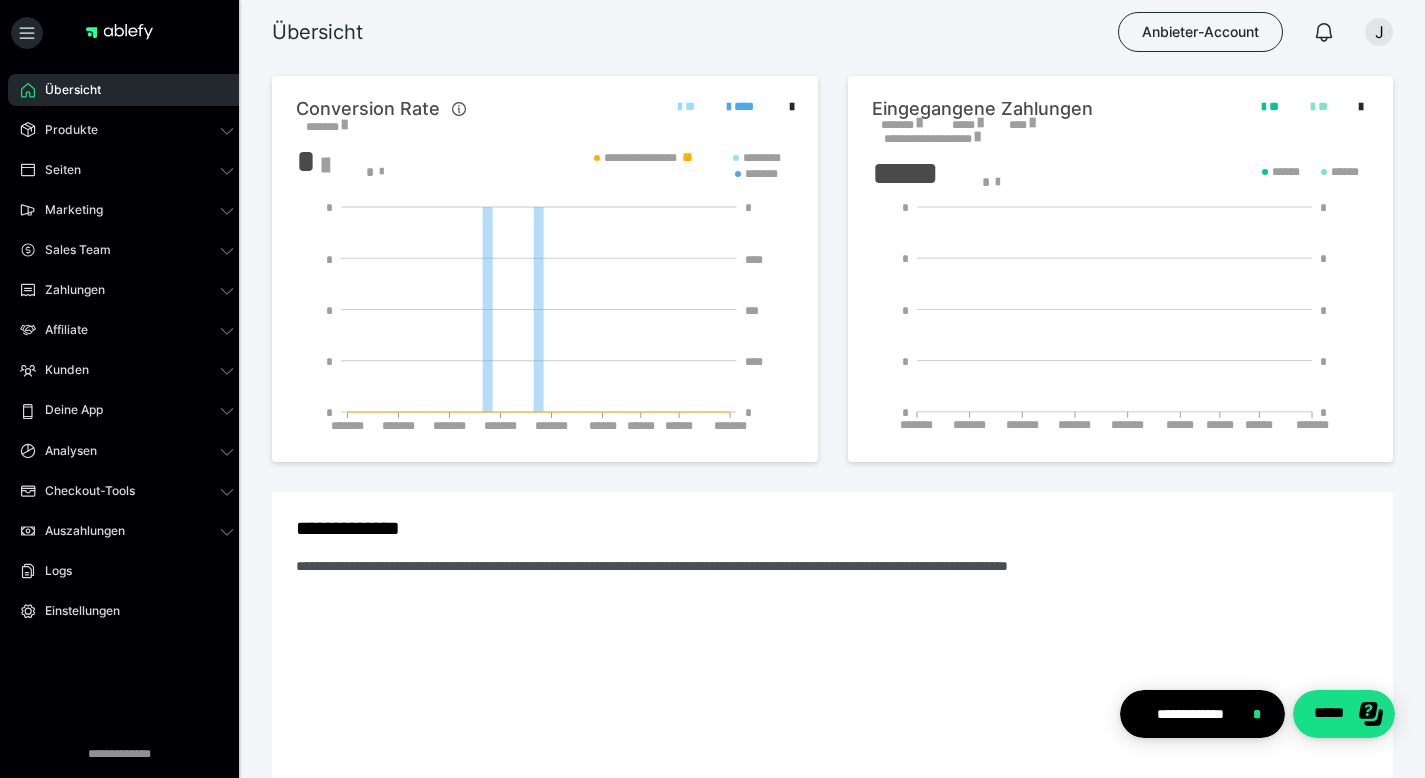 click on "Übersicht Produkte Alle Produkte Produkt-Kategorien Online-Kurs-Themes Mediathek Seiten Shop-Themes Membership-Themes ableSHARE Marketing Gutscheincodes Marketing-Tools Live-Stream-Events Content-IDs Upsell-Funnels Order Bumps Tracking-Codes E-Mail-Schnittstellen Webhooks Sales Team Sales Team Zahlungen Bestellungen Fälligkeiten Transaktionen Rechnungen & Storno-Rechnungen Teilzahlungen ablefy CONNECT Mahnwesen & Inkasso Affiliate Affiliate-Programme Affiliates Statistiken Landingpages Kunden Kunden Kurs-Zugänge Membership-Zugänge E-Ticket-Bestellungen Awards Lizenzschlüssel Deine App Analysen Analysen Analysen 3.0 Checkout-Tools Bezahlseiten-Templates Zahlungspläne Zusatzkosten Widerrufskonditionen Zusatzfelder Zusatzfeld-Antworten Auszahlungen Auszahlungen Logs Einstellungen" at bounding box center [127, 410] 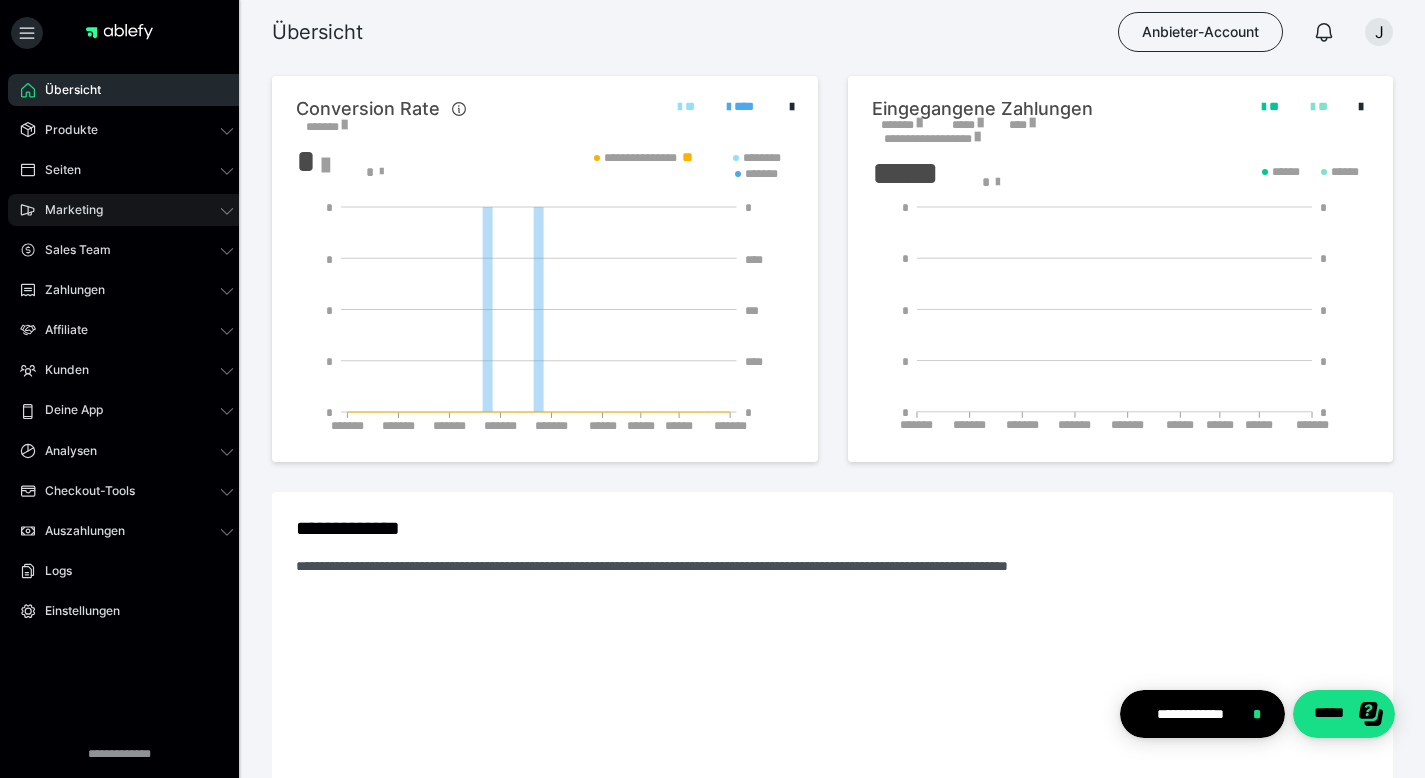 click on "Marketing" at bounding box center [67, 210] 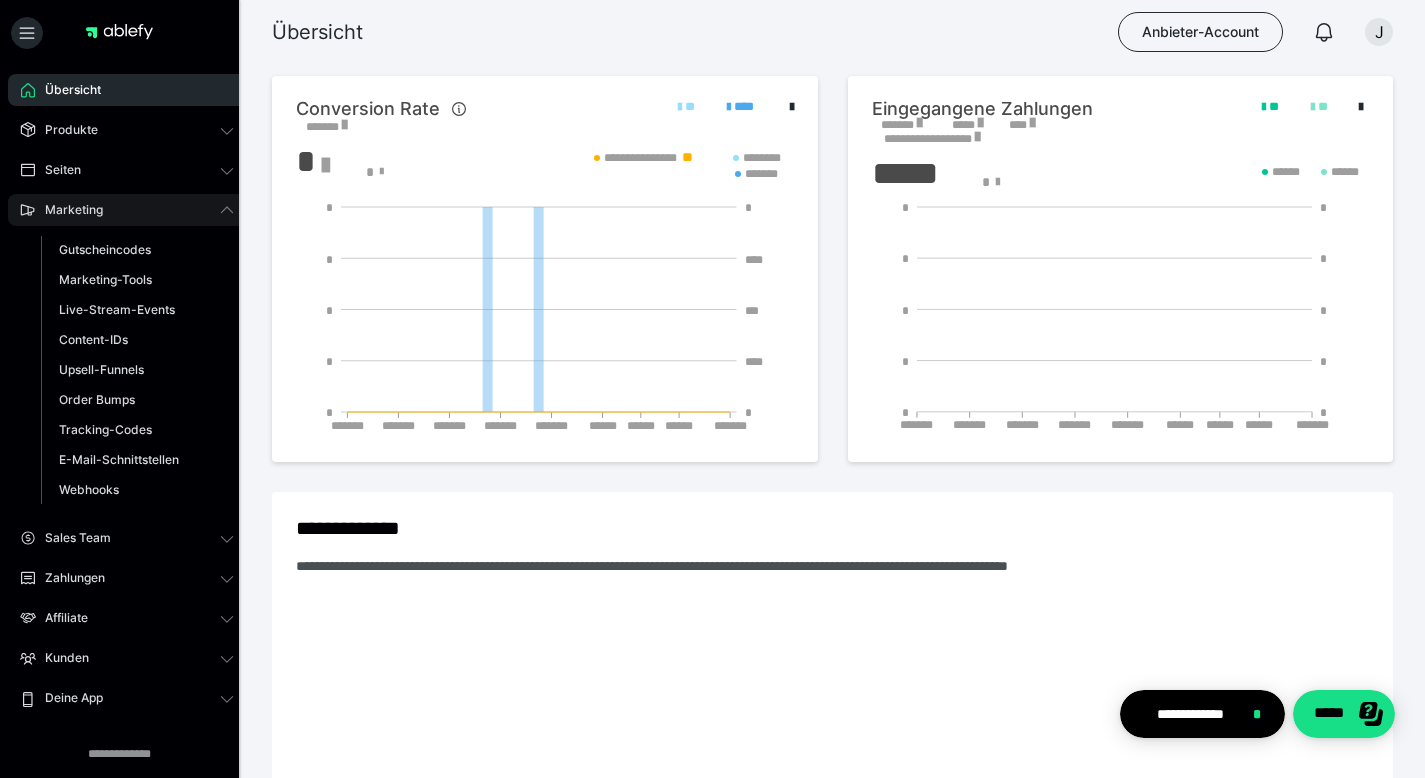 click on "Marketing" at bounding box center (67, 210) 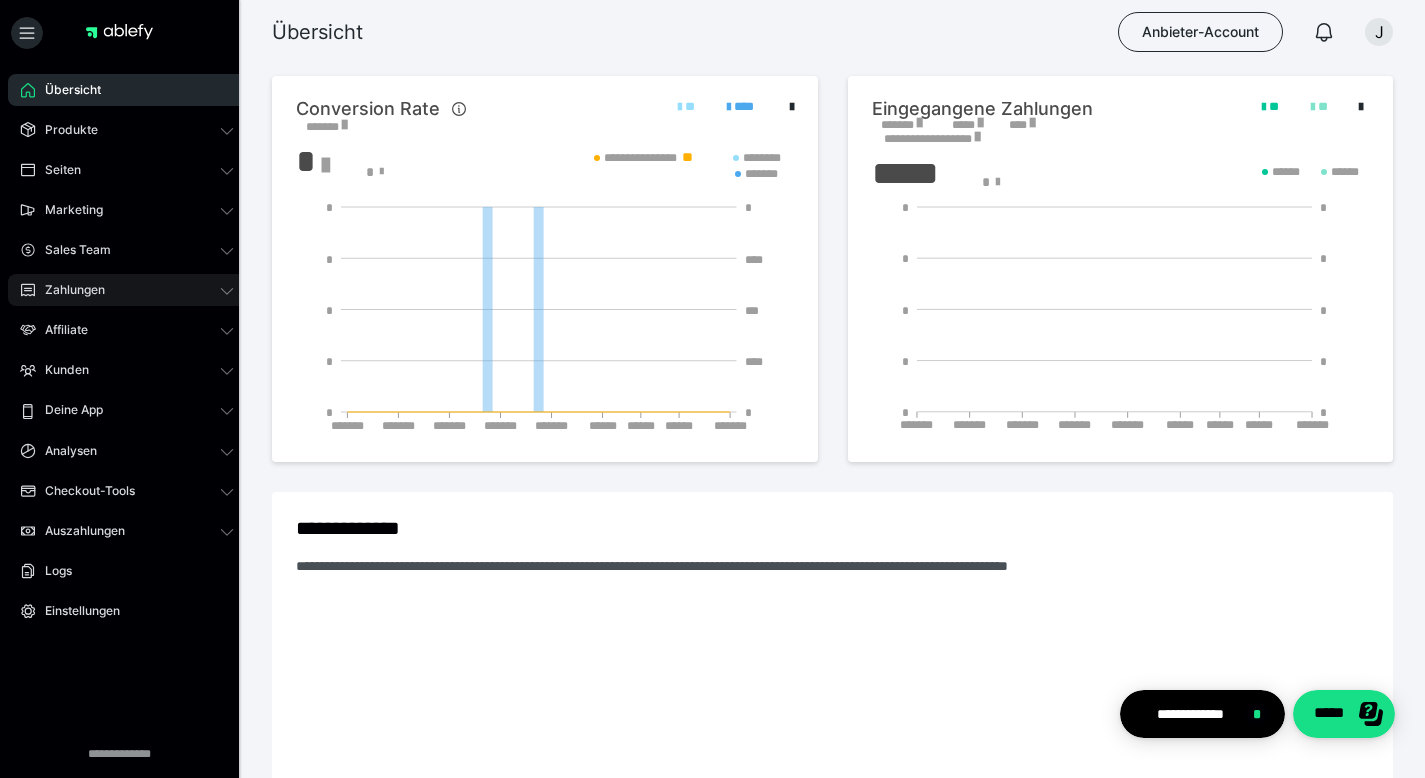 click on "Zahlungen" at bounding box center (68, 290) 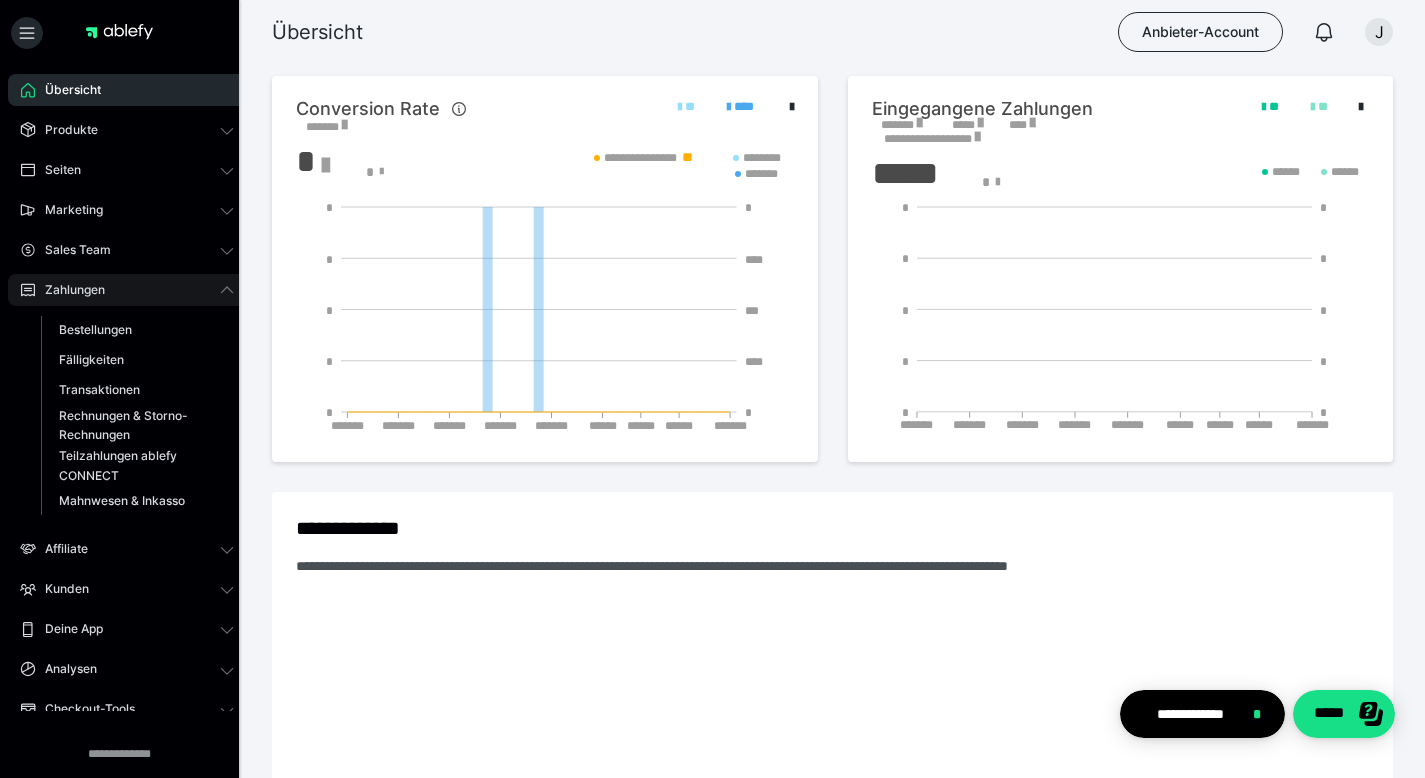 click on "Zahlungen" at bounding box center (68, 290) 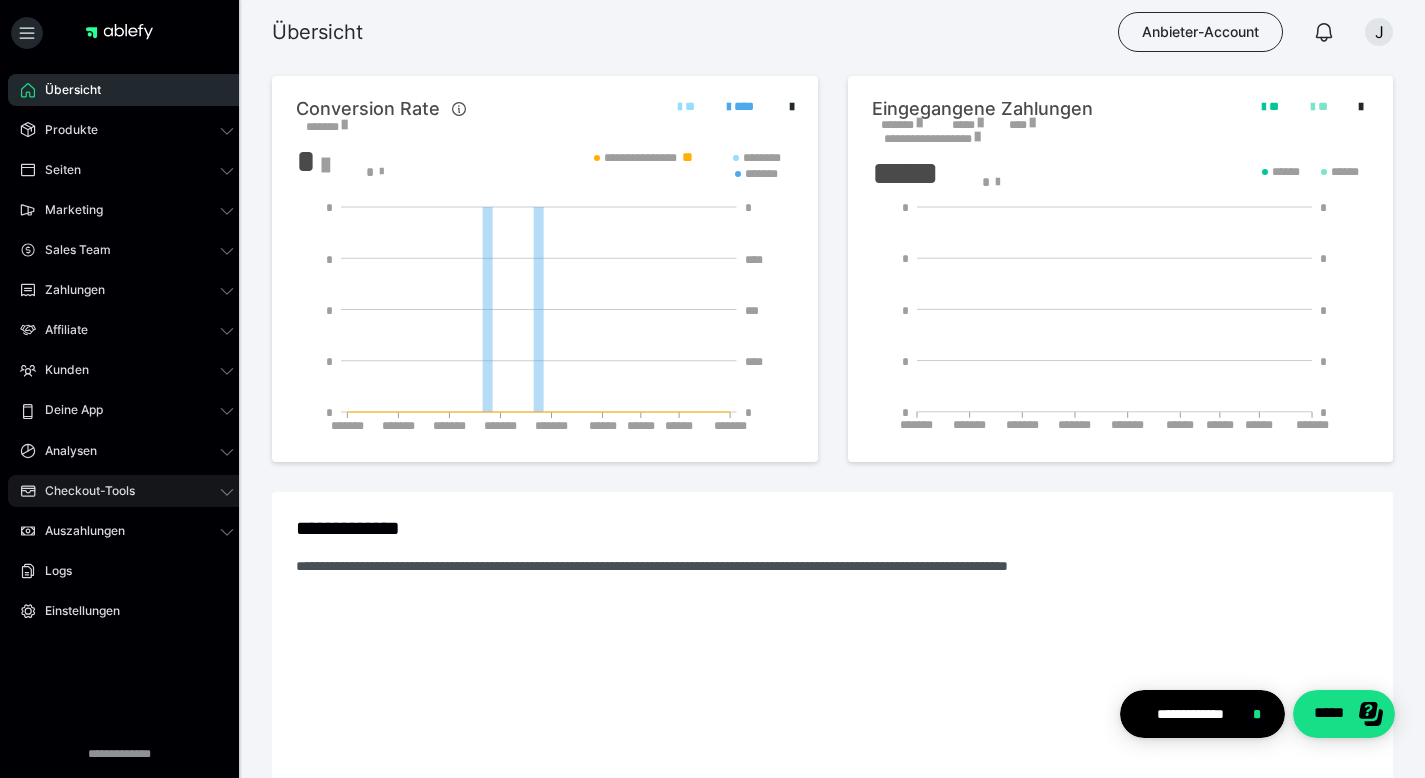 click on "Checkout-Tools" at bounding box center [83, 491] 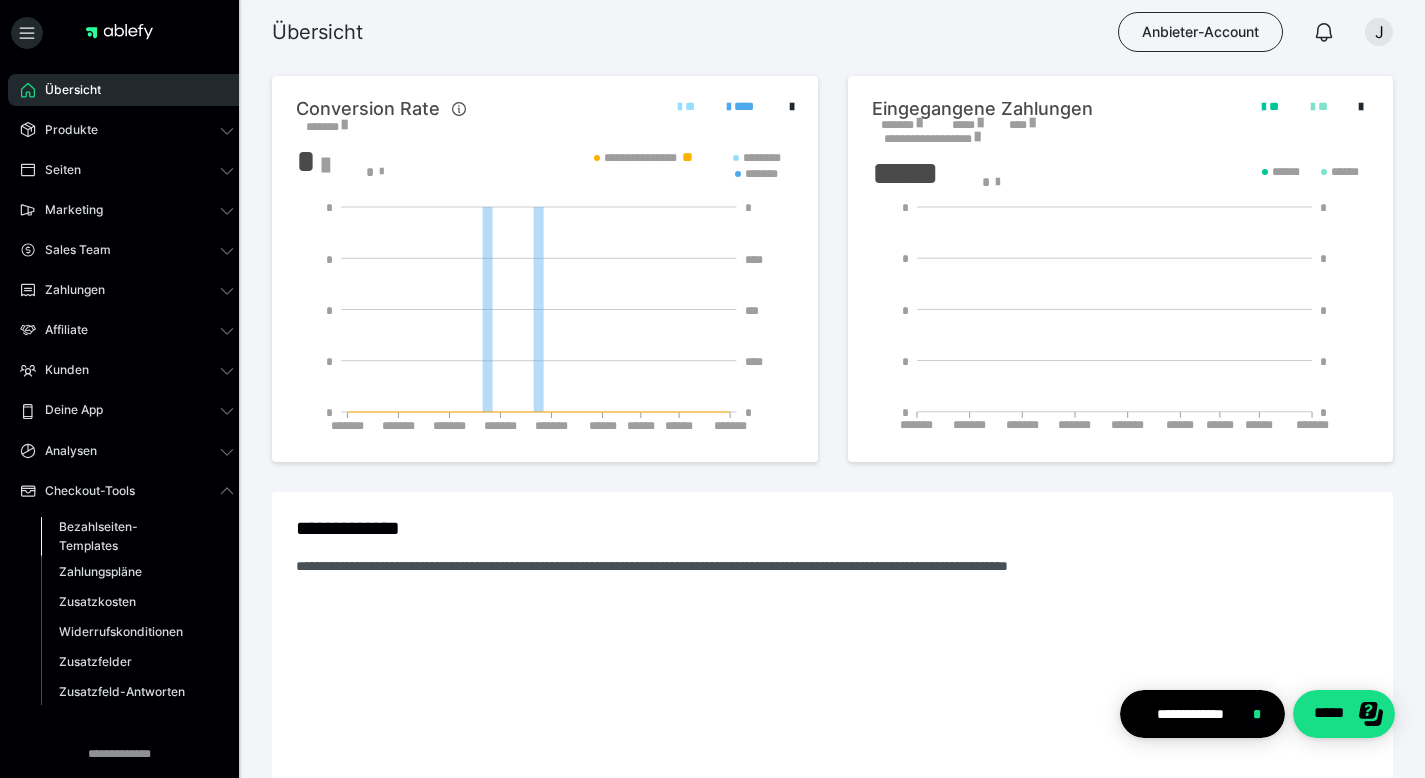 click on "Bezahlseiten-Templates" at bounding box center [126, 536] 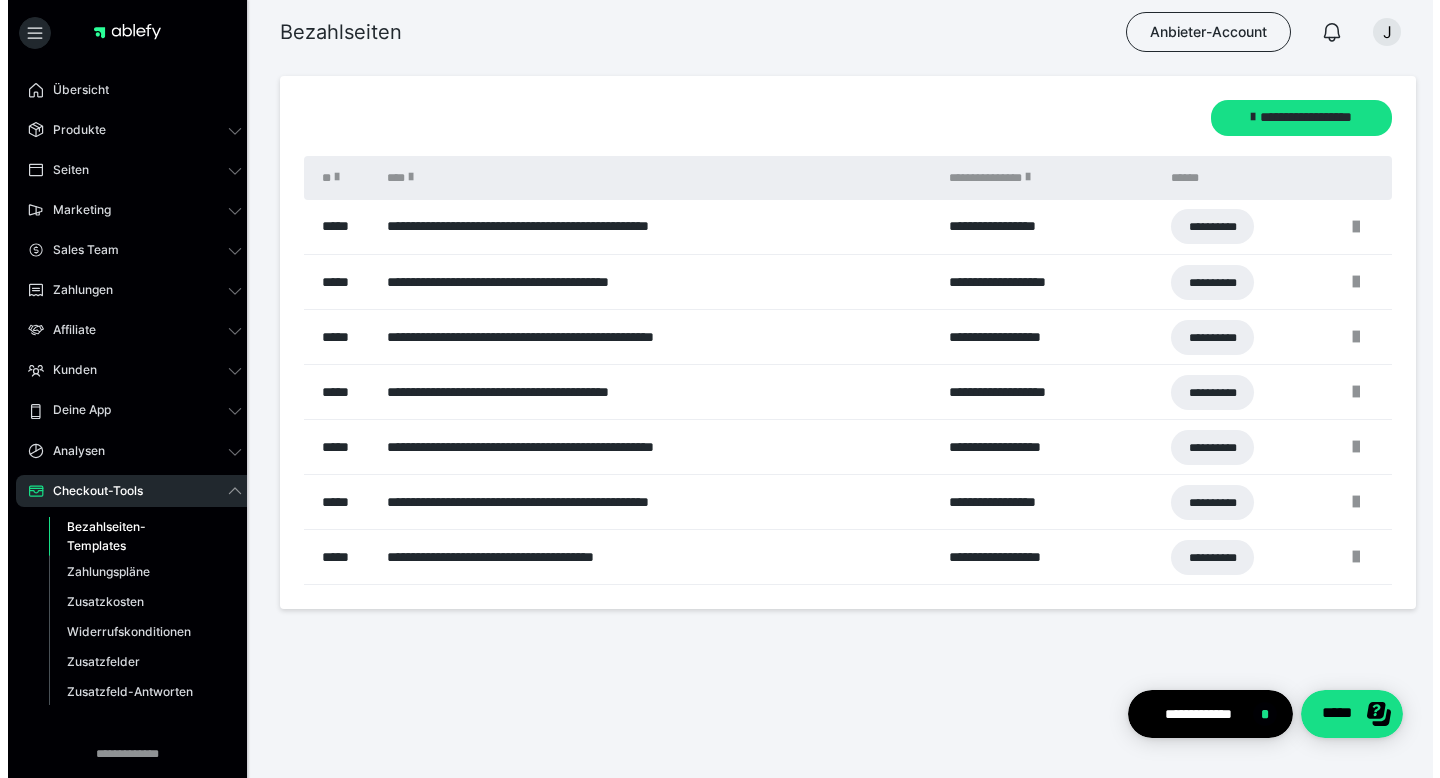 scroll, scrollTop: 0, scrollLeft: 0, axis: both 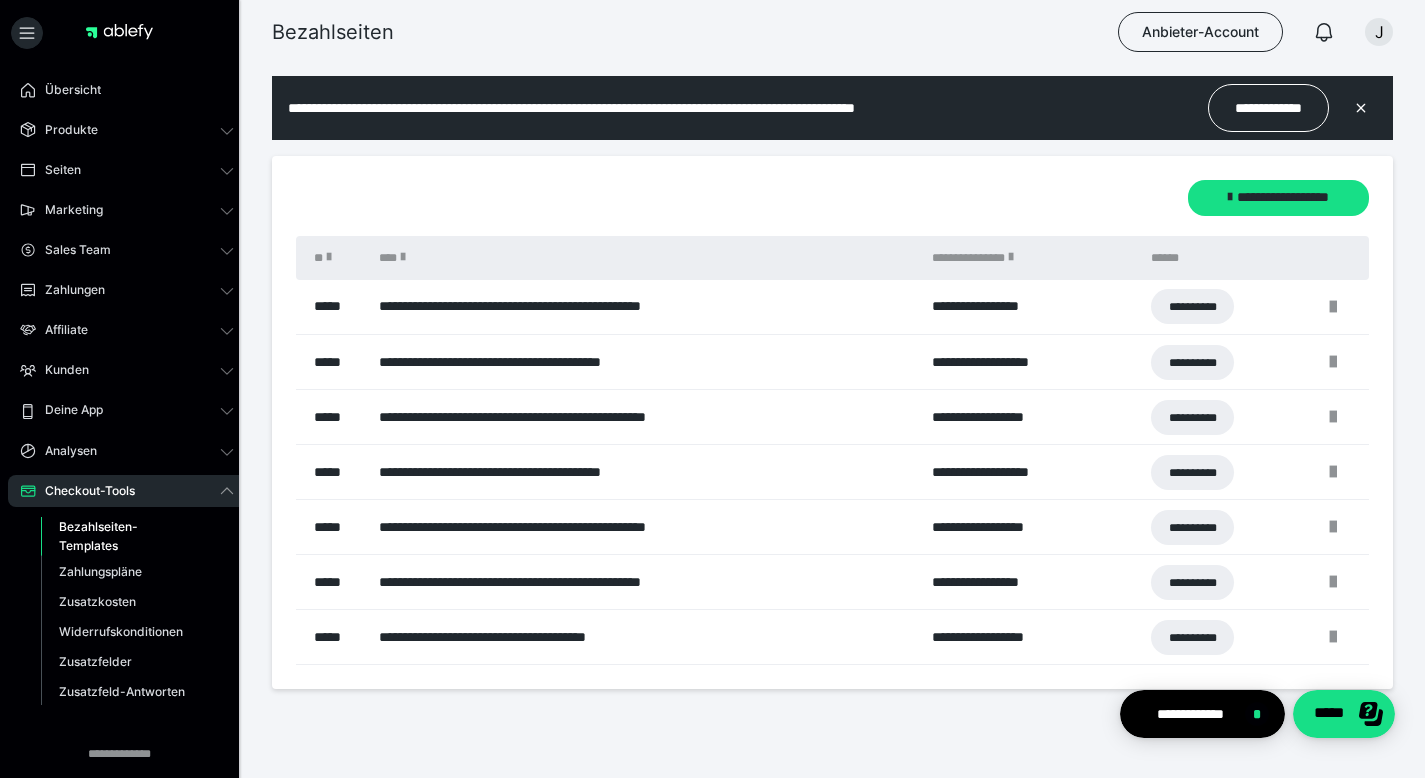 click on "Checkout-Tools" at bounding box center (127, 491) 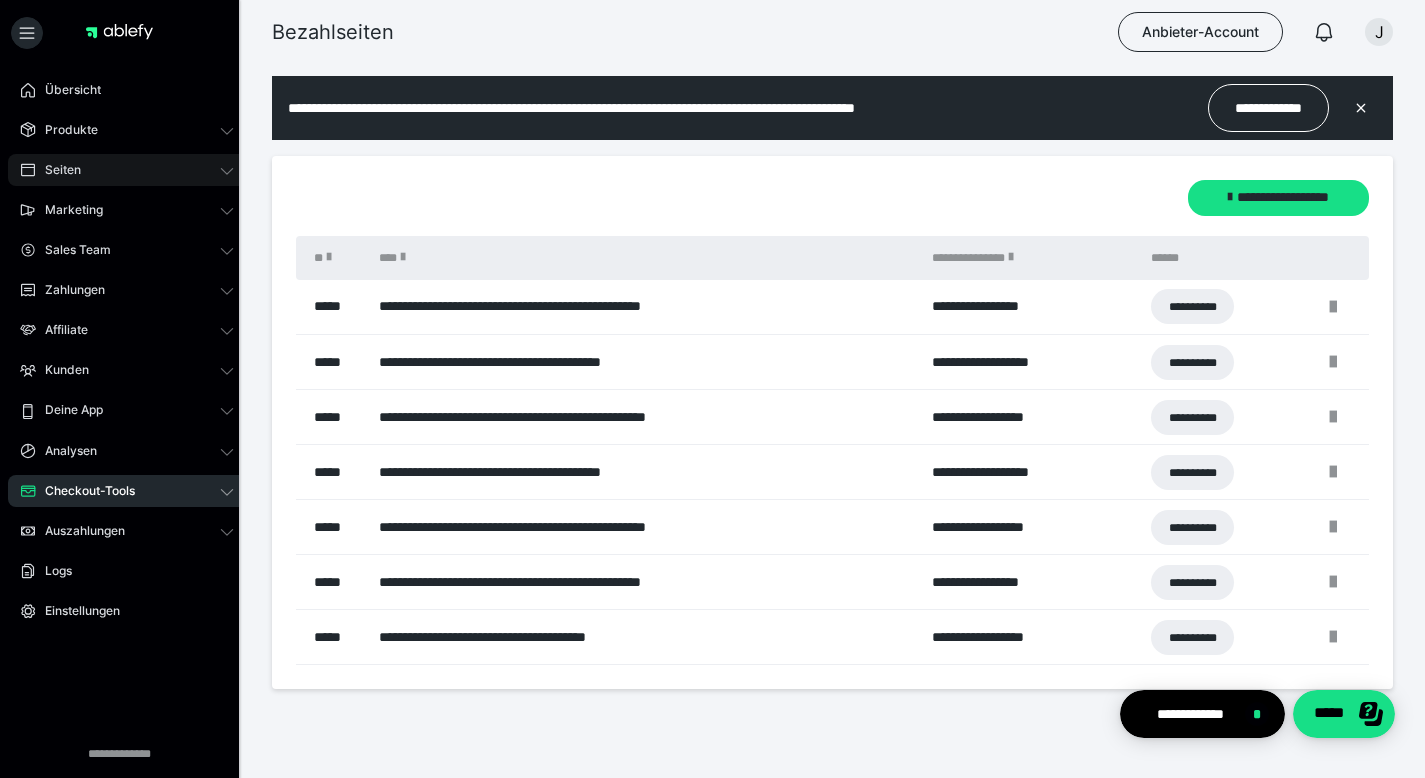 click on "Seiten" at bounding box center (56, 170) 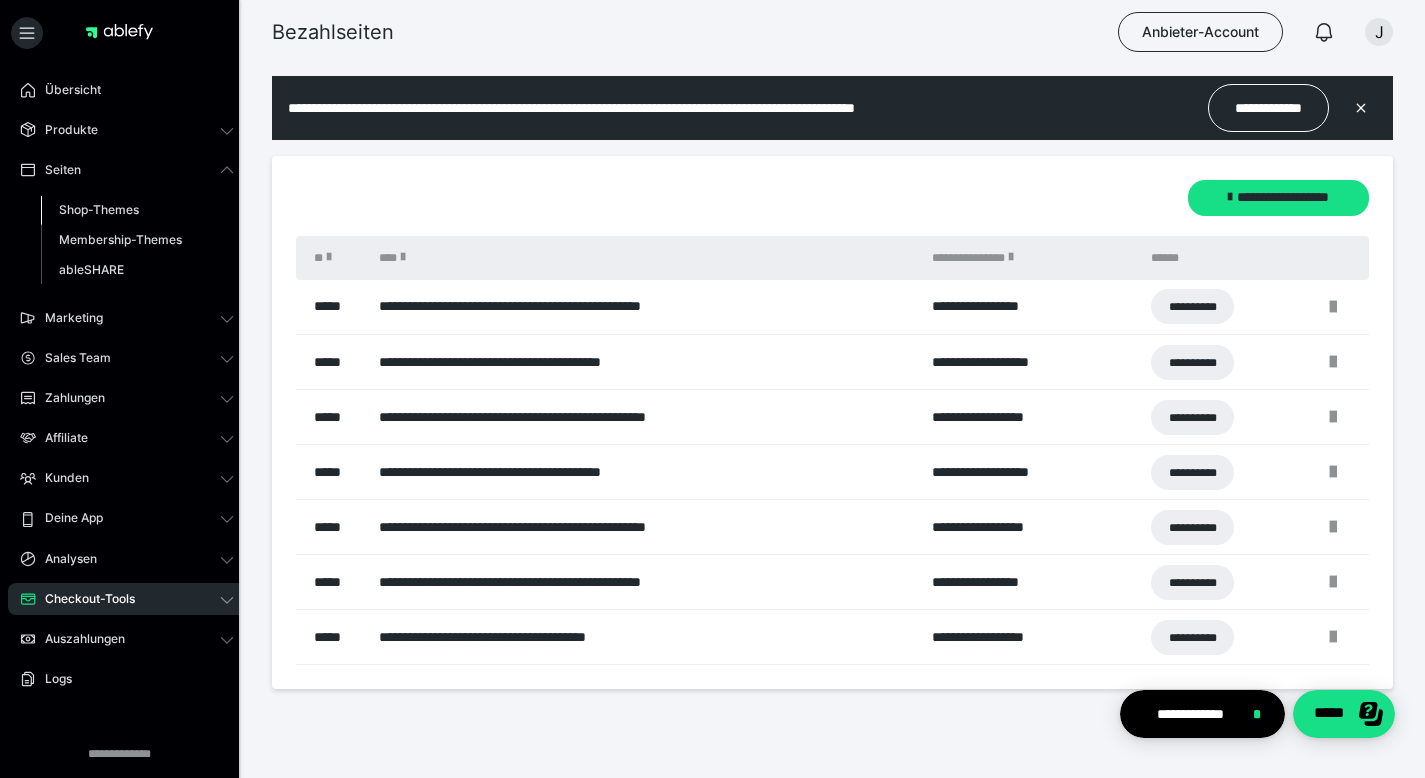 click on "Shop-Themes" at bounding box center (99, 209) 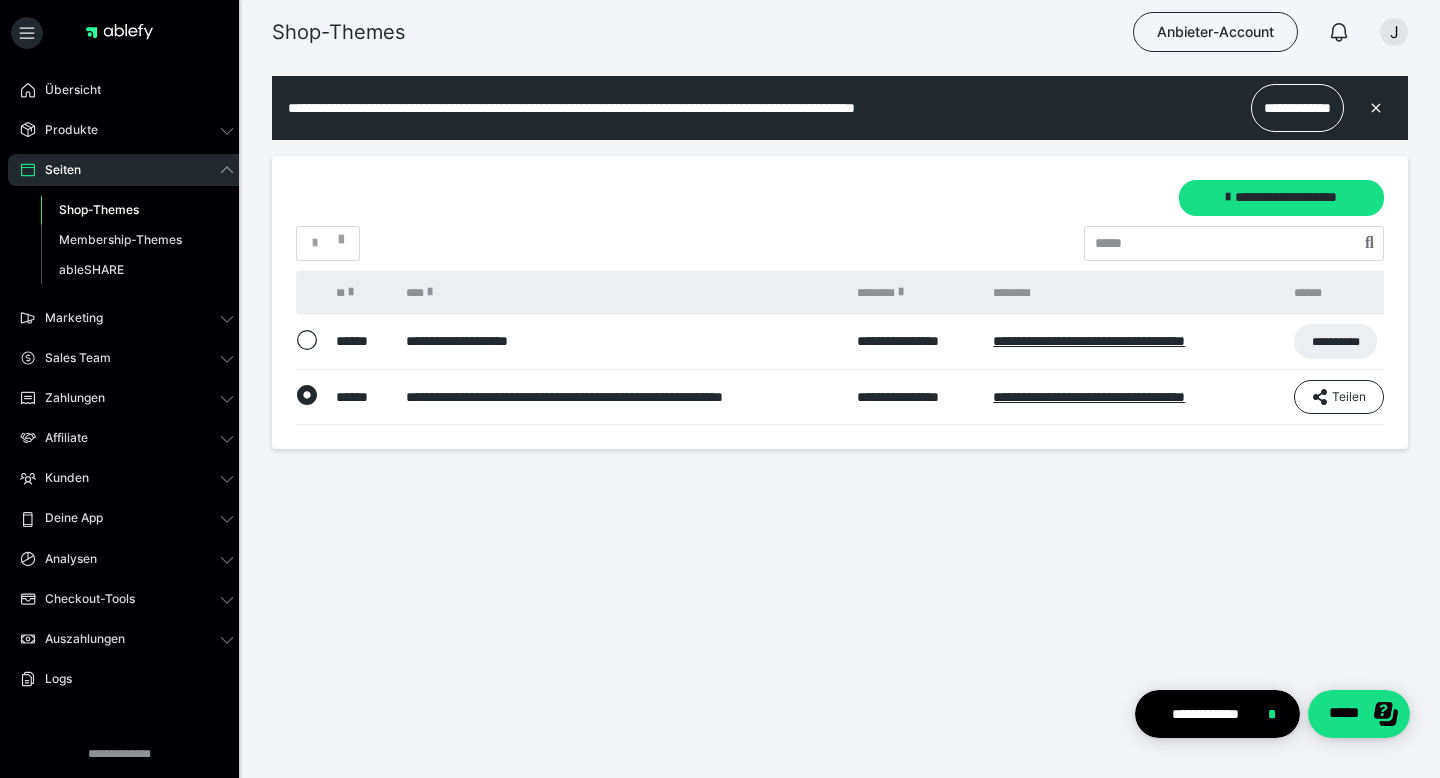 scroll, scrollTop: 0, scrollLeft: 0, axis: both 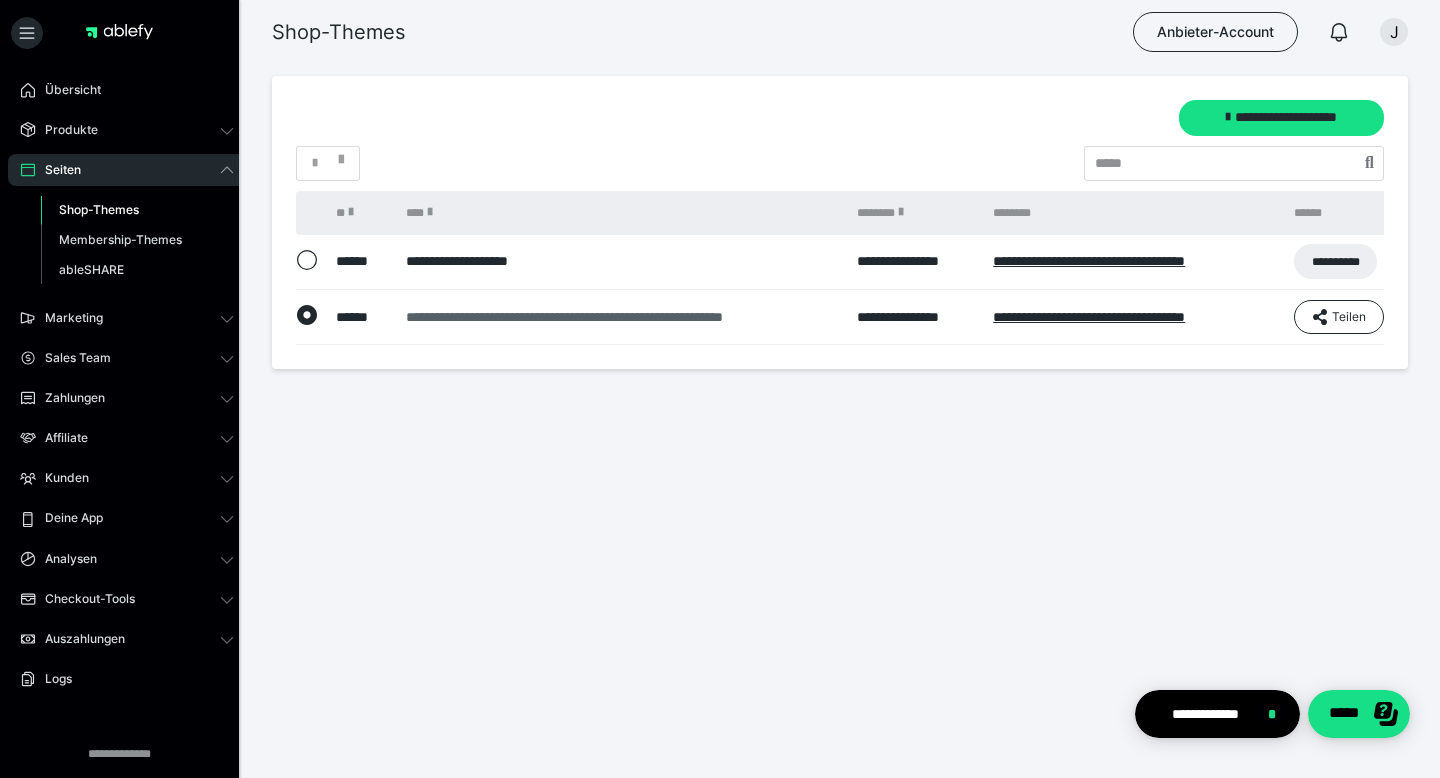 click on "**********" at bounding box center (622, 317) 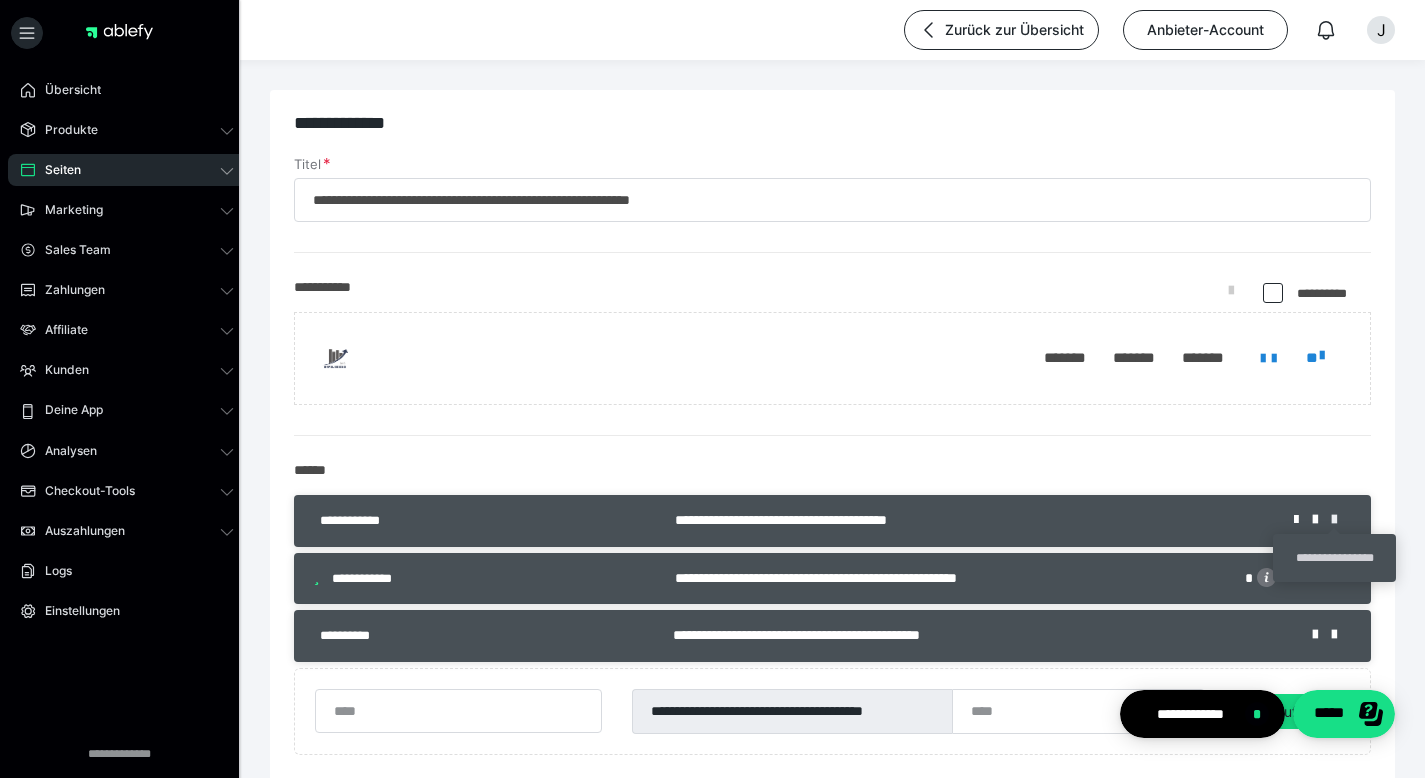click at bounding box center (1341, 520) 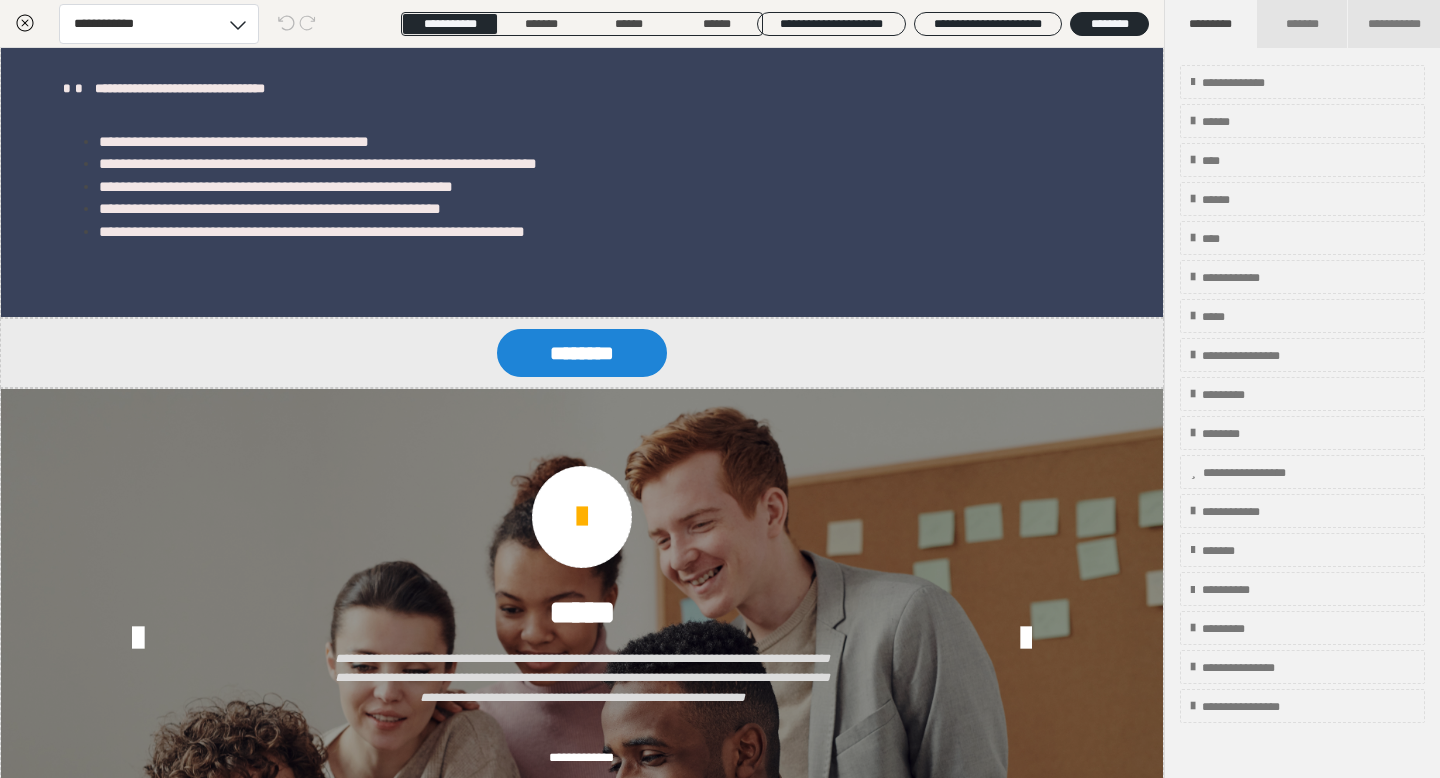 scroll, scrollTop: 2243, scrollLeft: 0, axis: vertical 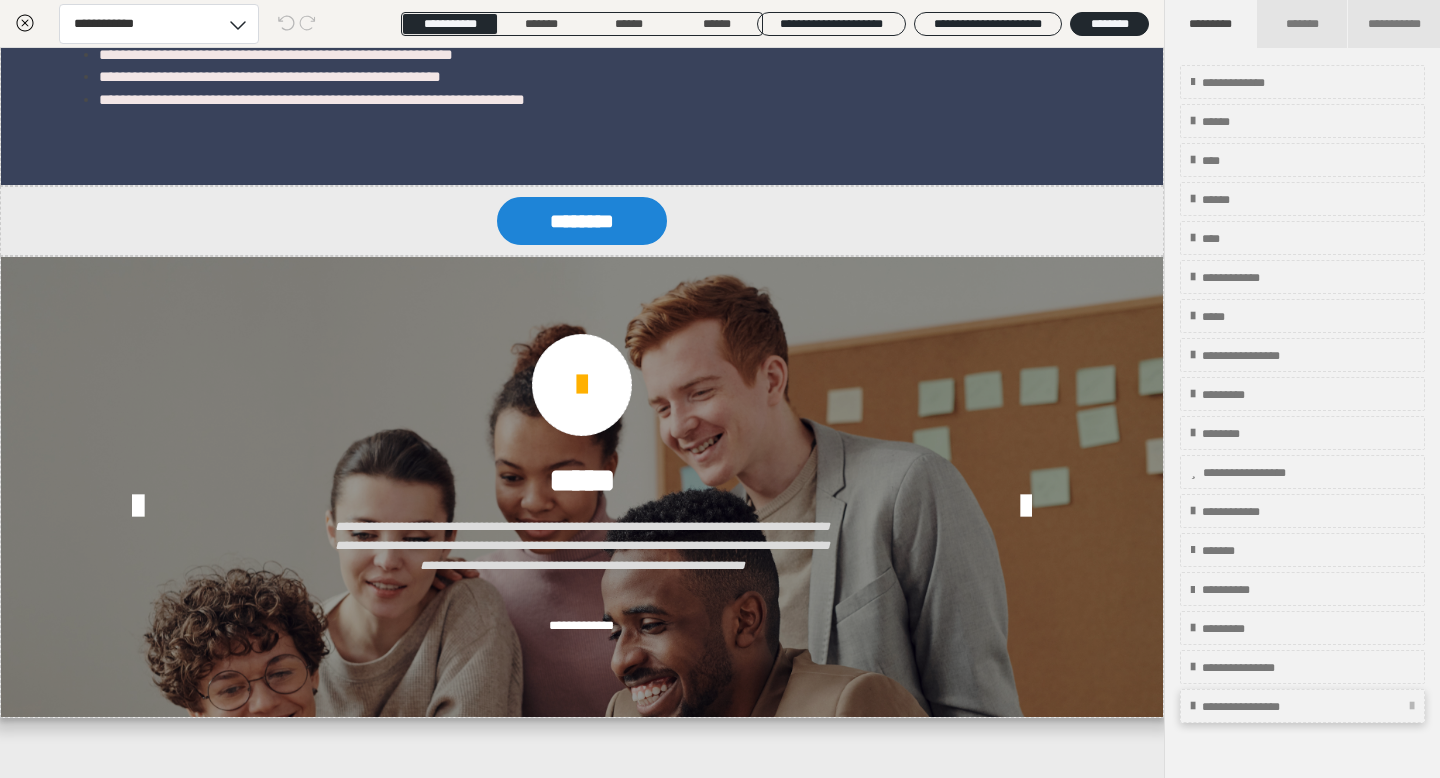 click on "**********" at bounding box center [1267, 707] 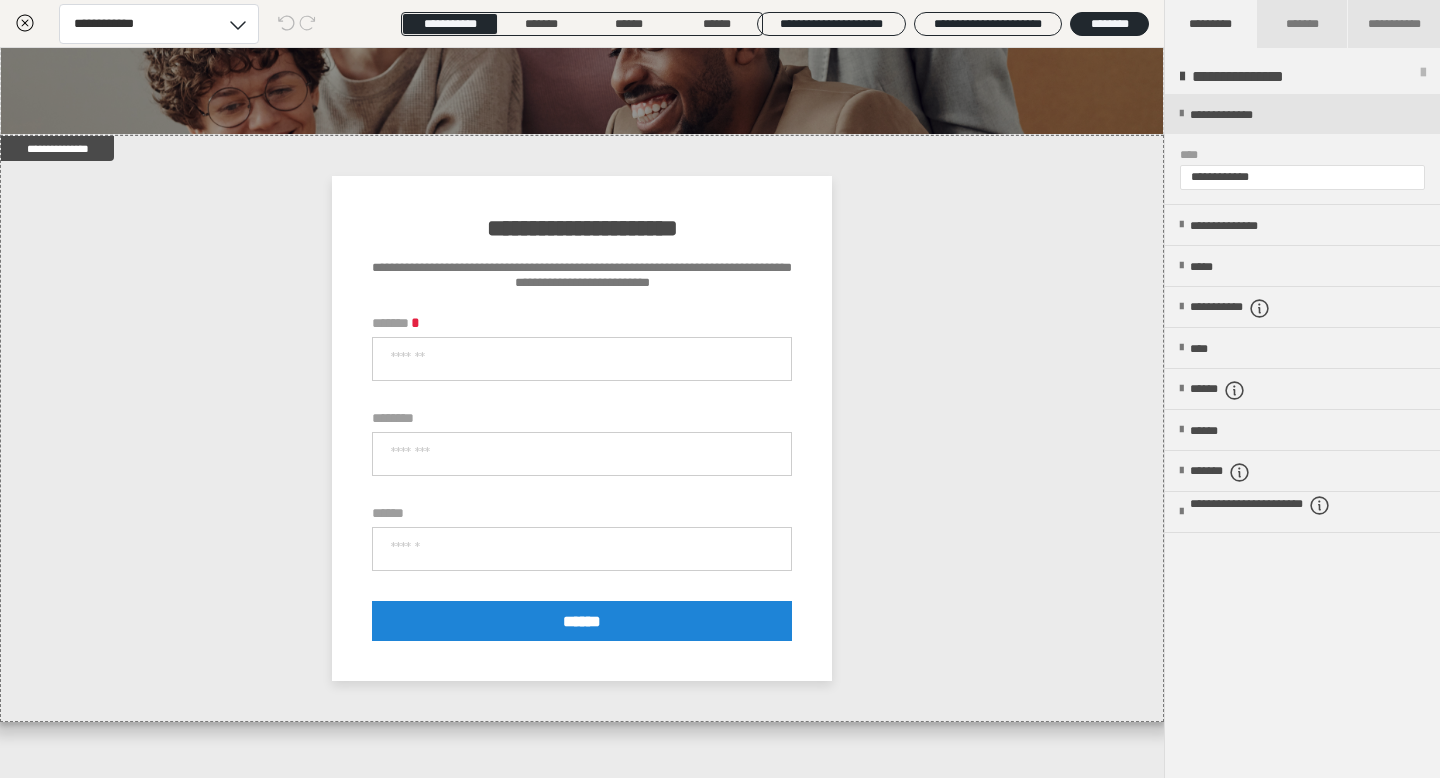 scroll, scrollTop: 2830, scrollLeft: 0, axis: vertical 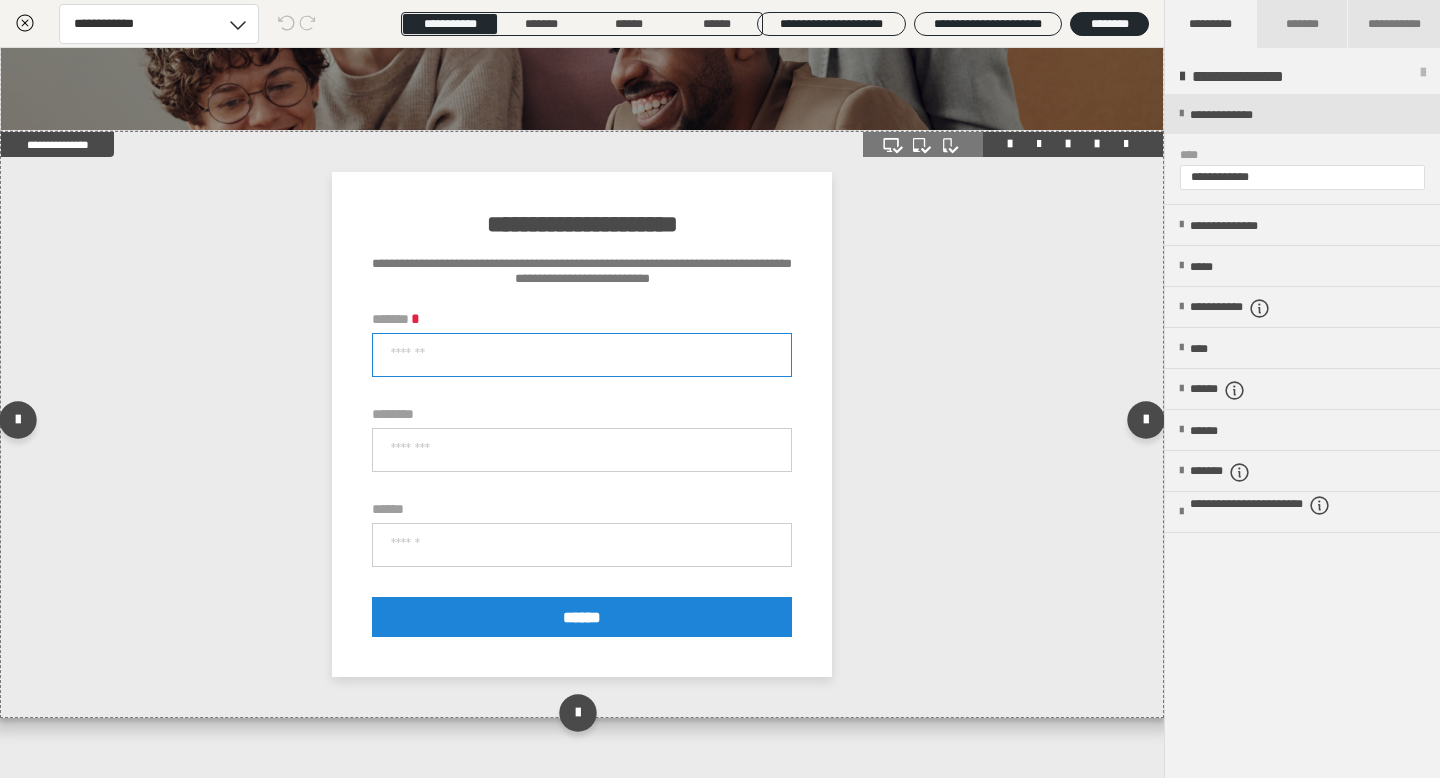 click at bounding box center (582, 355) 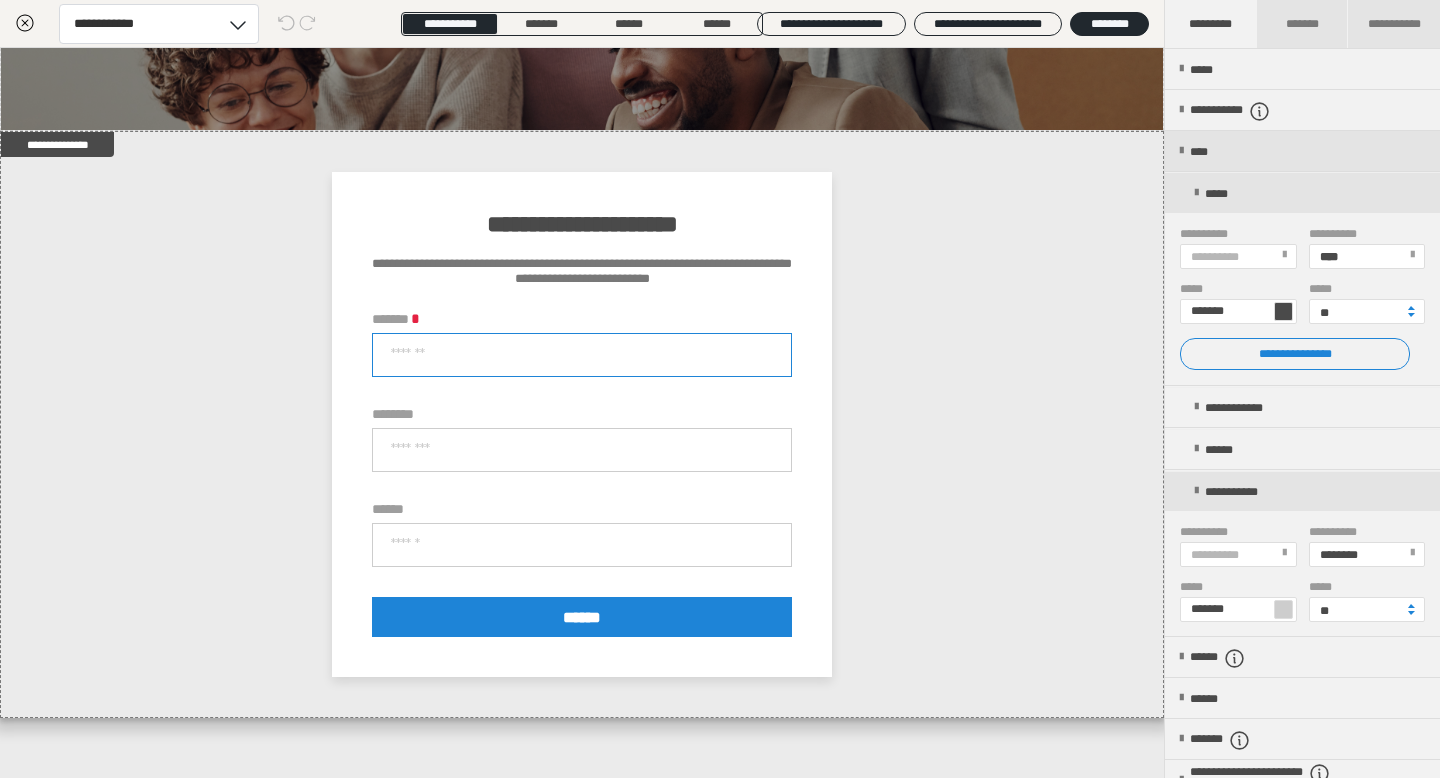 scroll, scrollTop: 280, scrollLeft: 0, axis: vertical 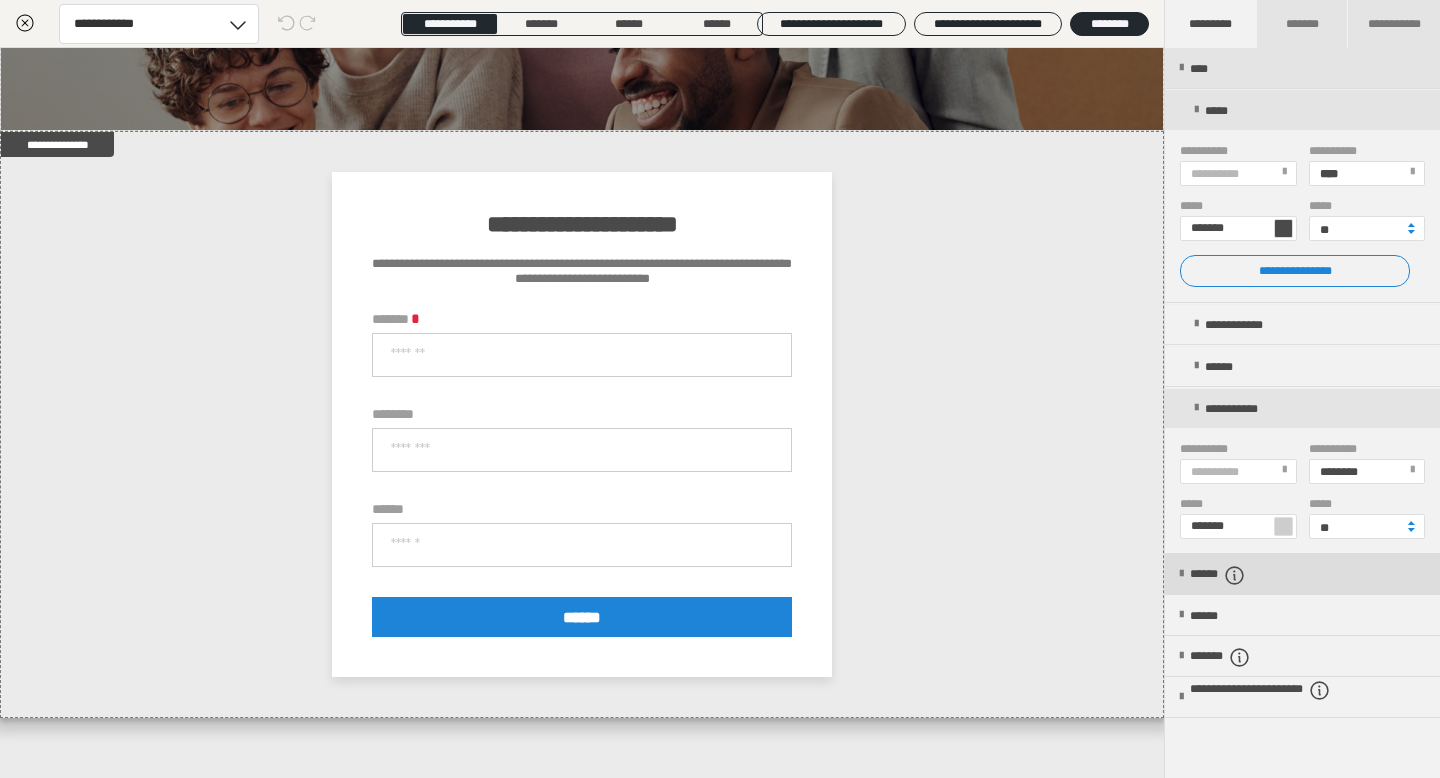 click on "******" at bounding box center [1302, 574] 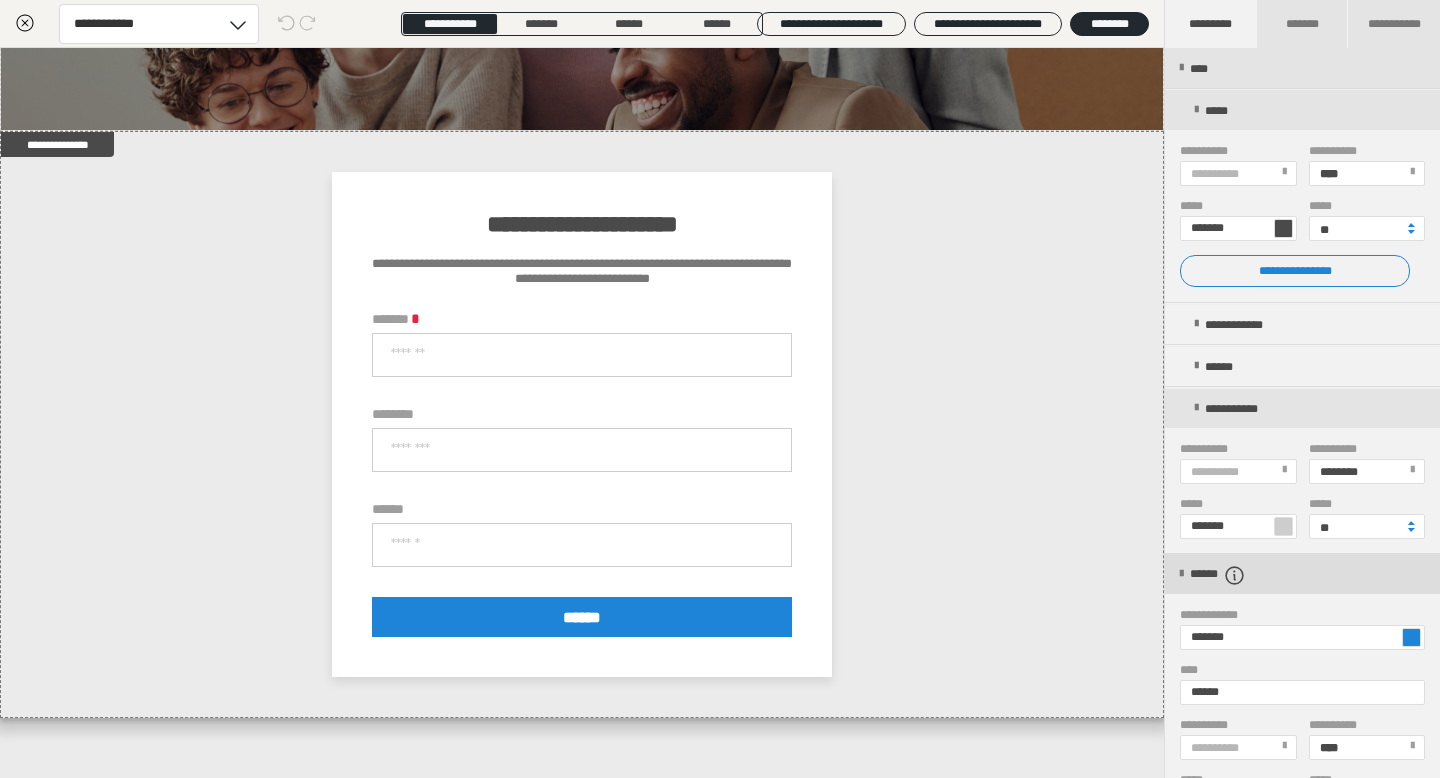 click at bounding box center [1181, 574] 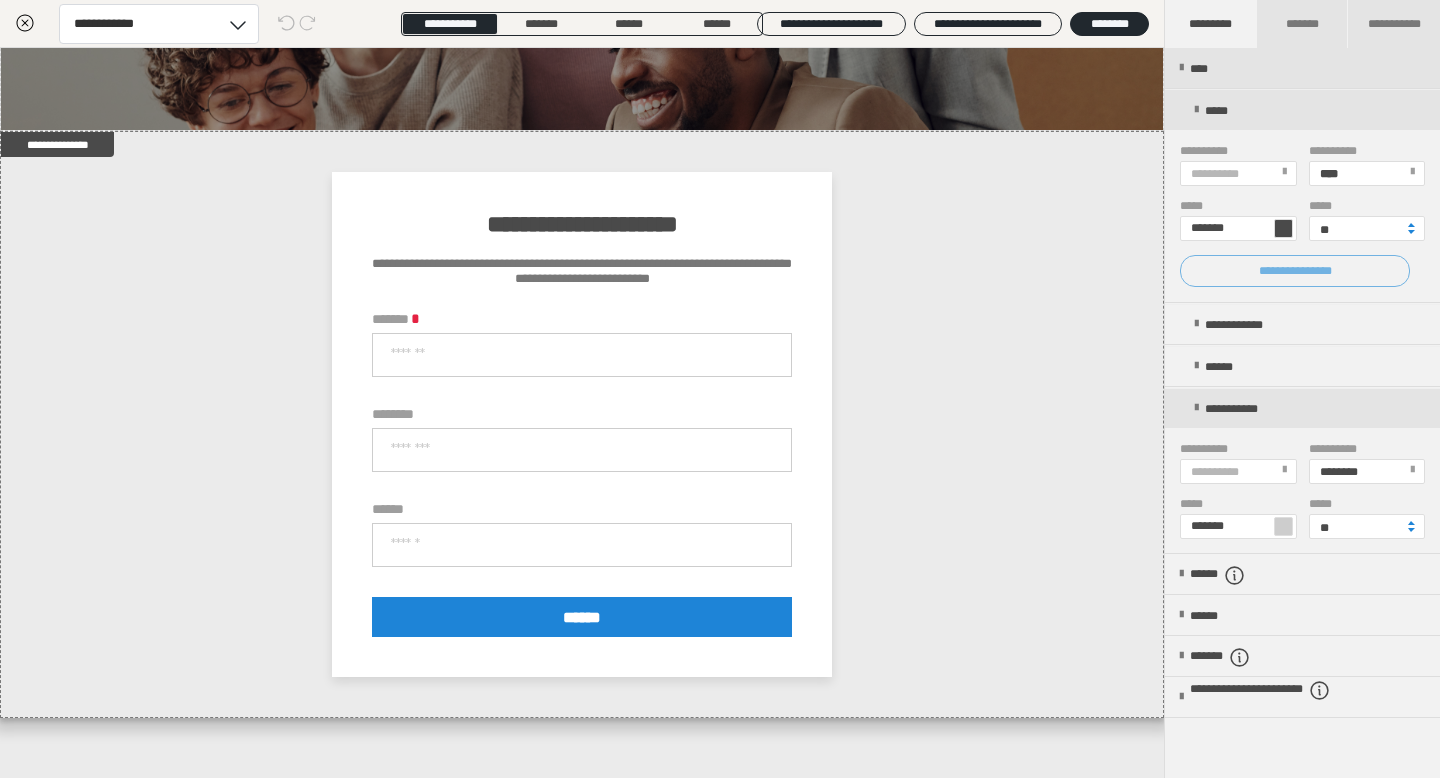 click on "**********" at bounding box center (1295, 271) 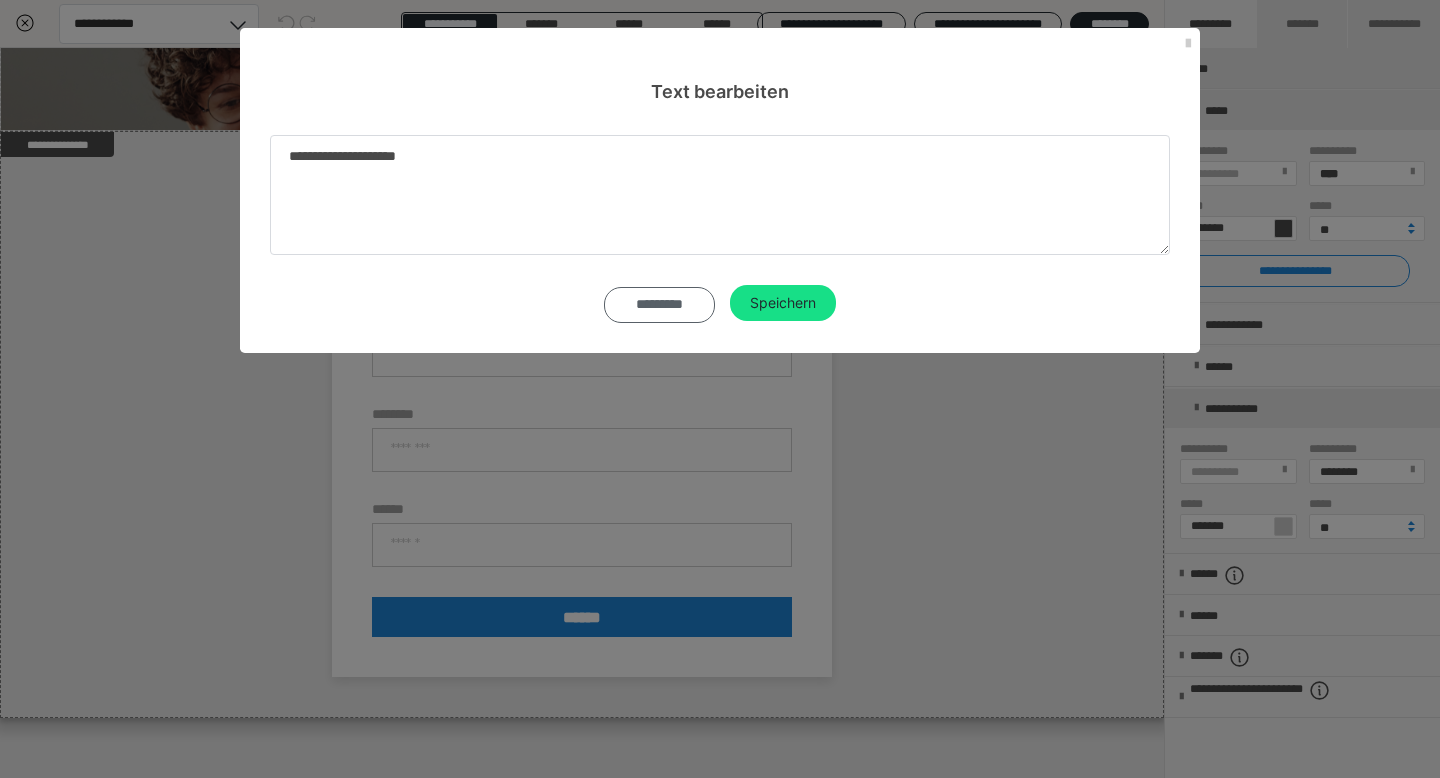 click on "*********" at bounding box center [659, 305] 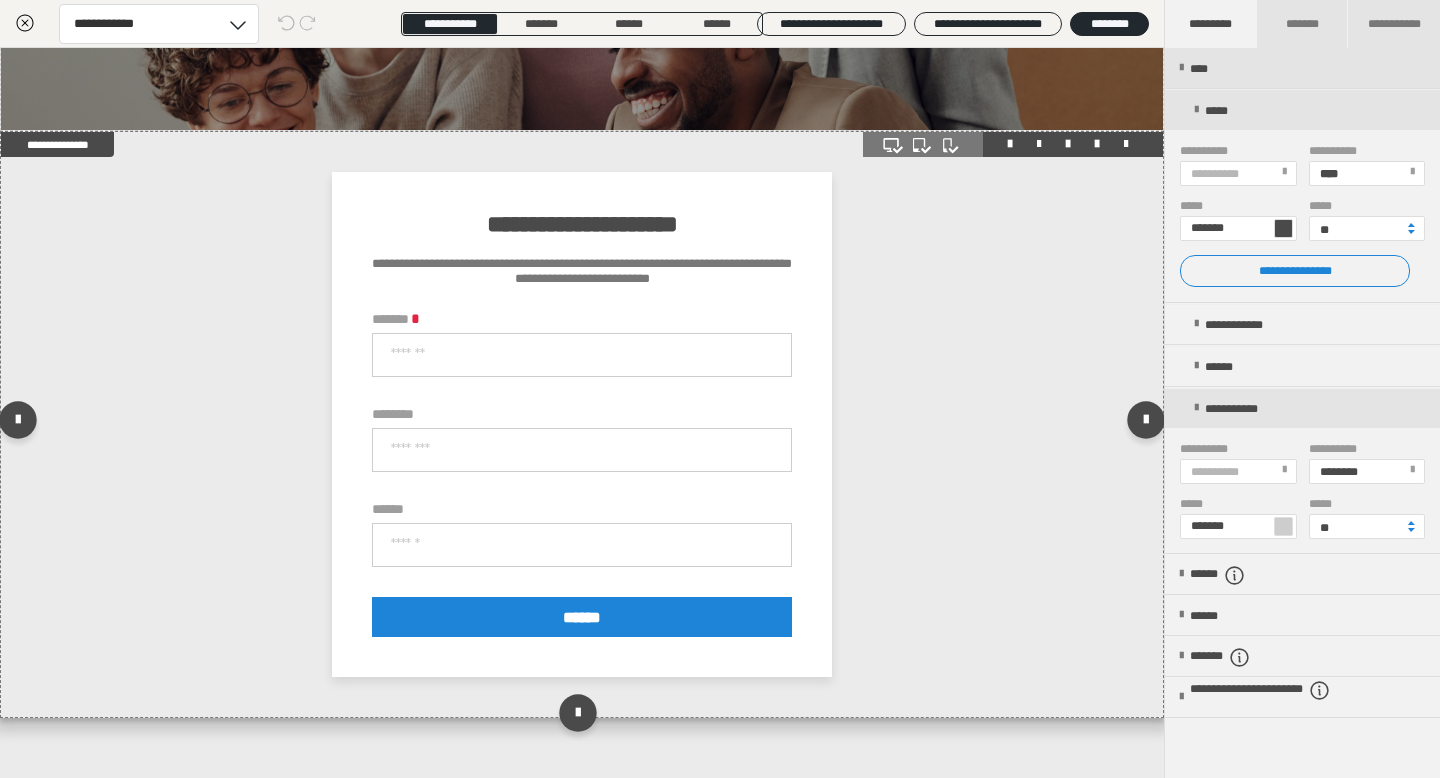 click at bounding box center (582, 424) 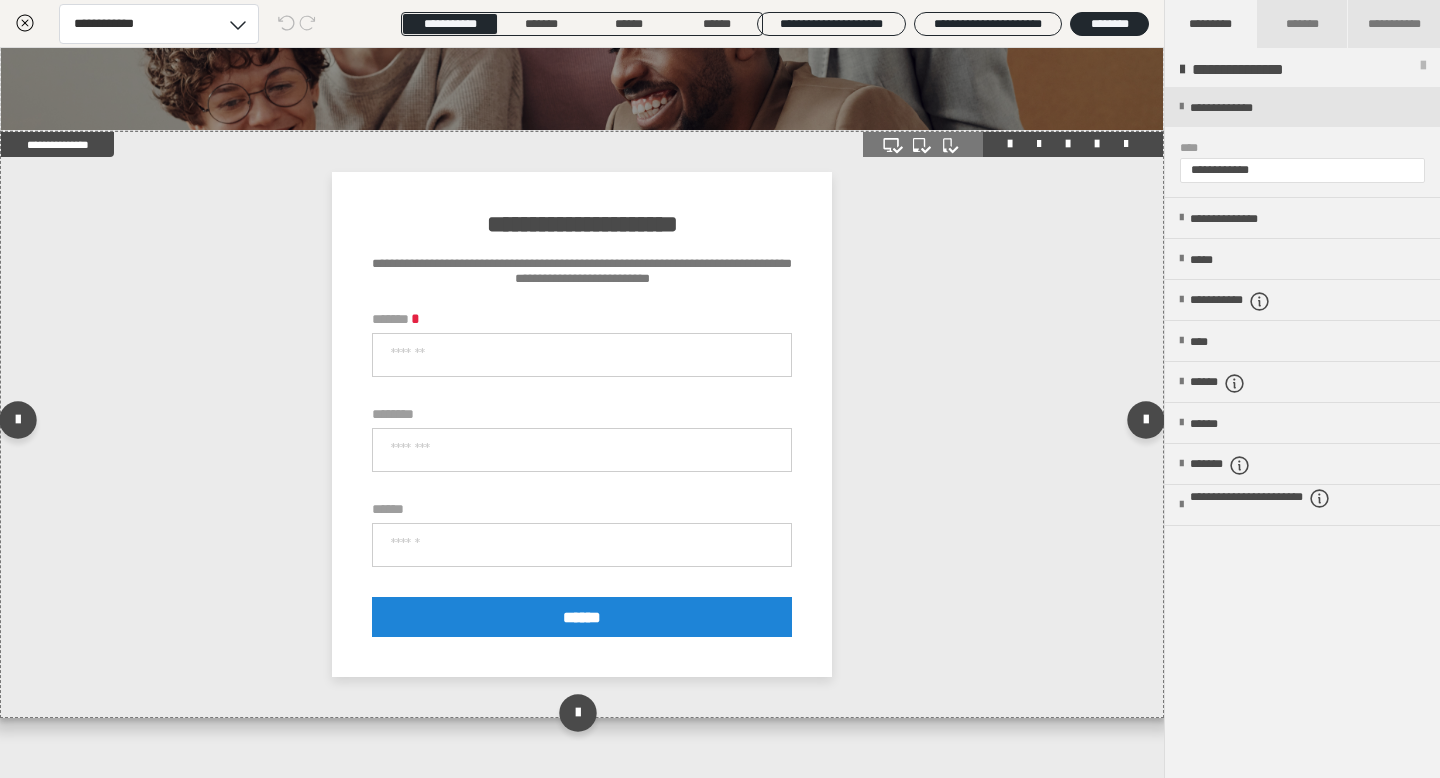 scroll, scrollTop: 0, scrollLeft: 0, axis: both 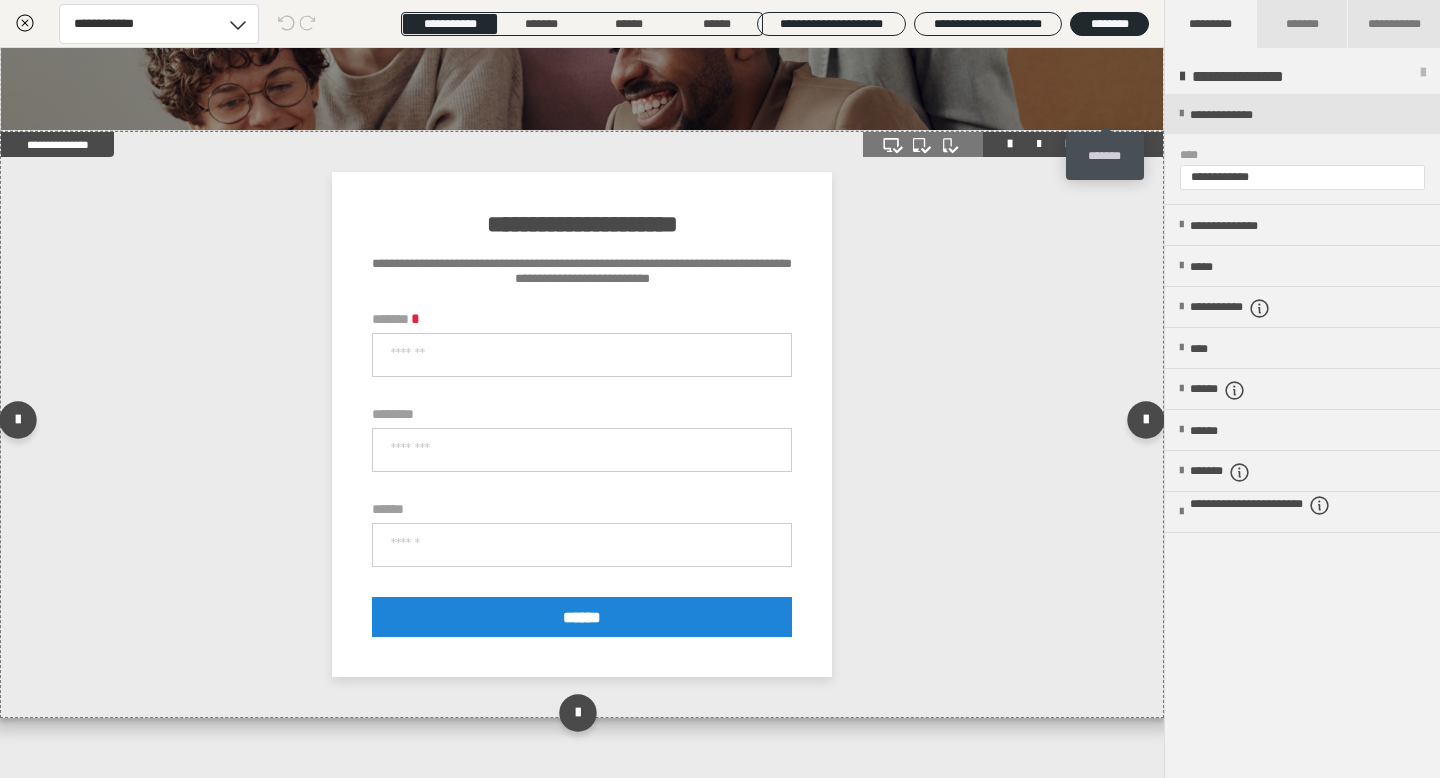 click at bounding box center [1126, 144] 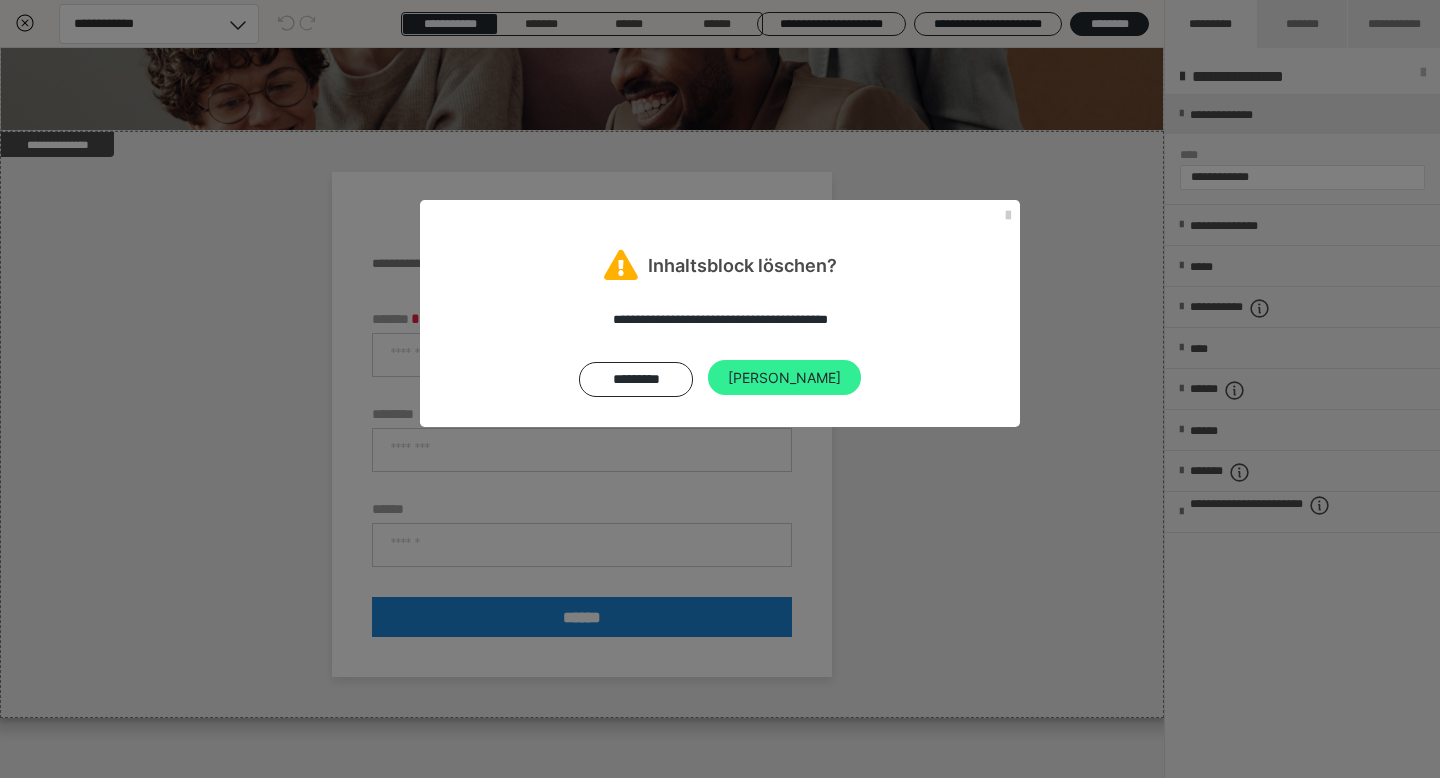 click on "[PERSON_NAME]" at bounding box center (784, 378) 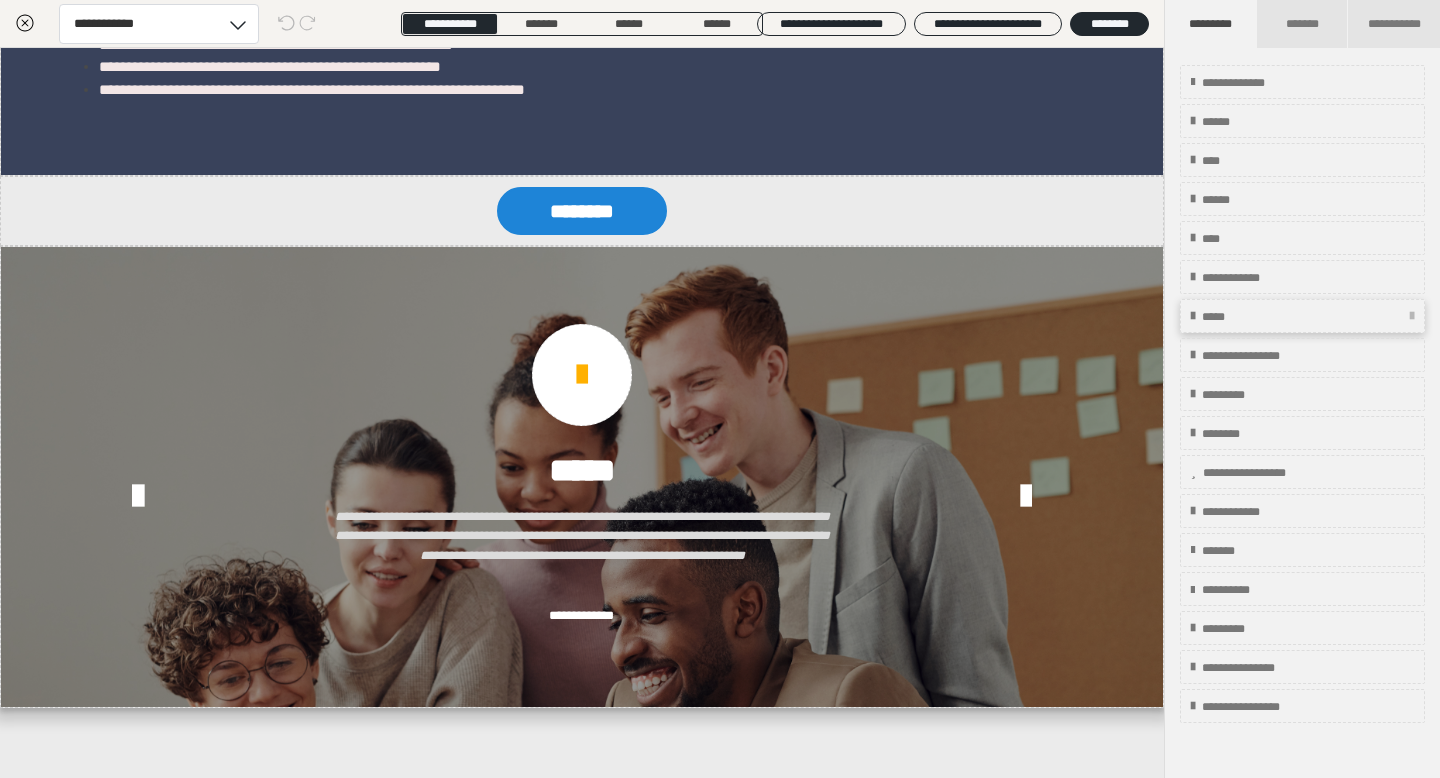 scroll, scrollTop: 2243, scrollLeft: 0, axis: vertical 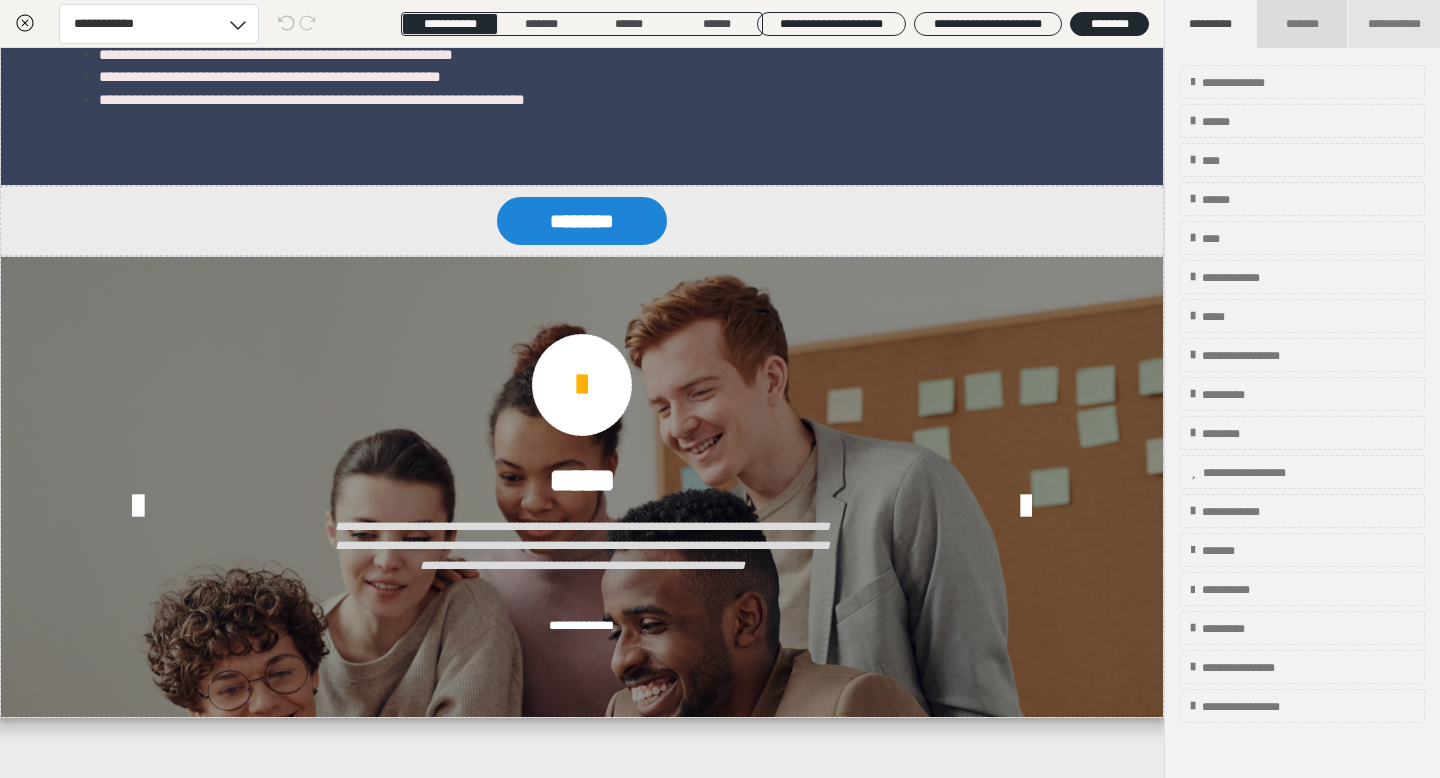 click on "*******" at bounding box center (1301, 24) 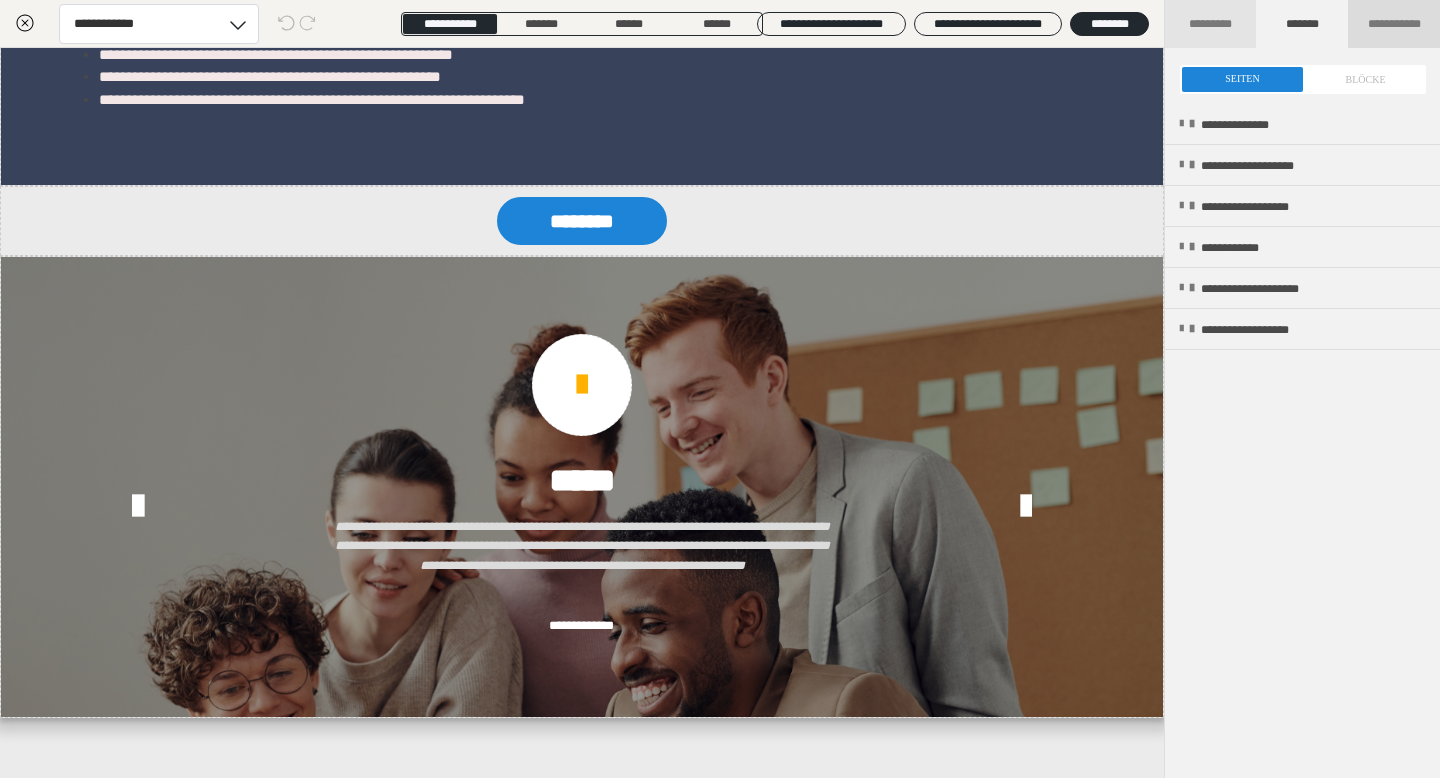click on "**********" at bounding box center (1394, 24) 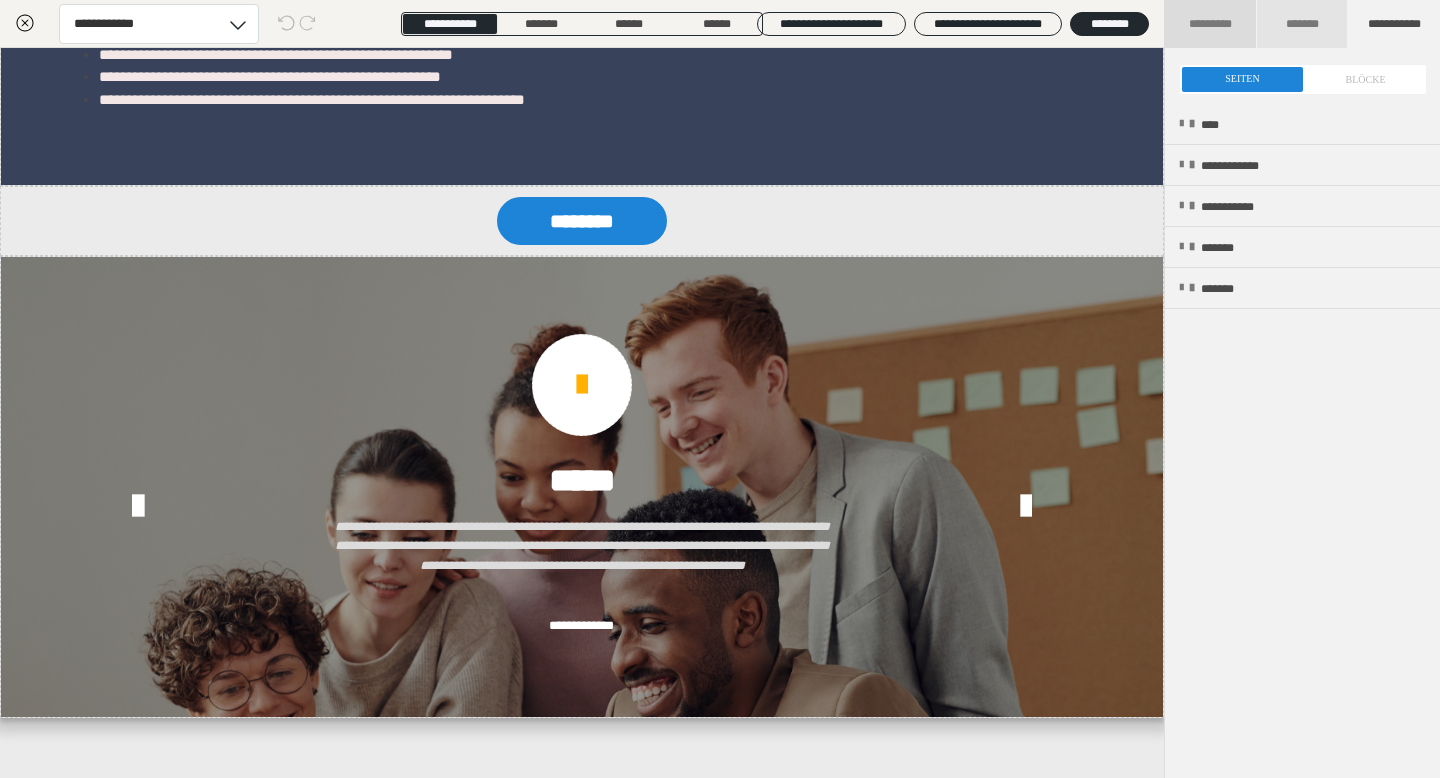click on "*********" at bounding box center (1210, 24) 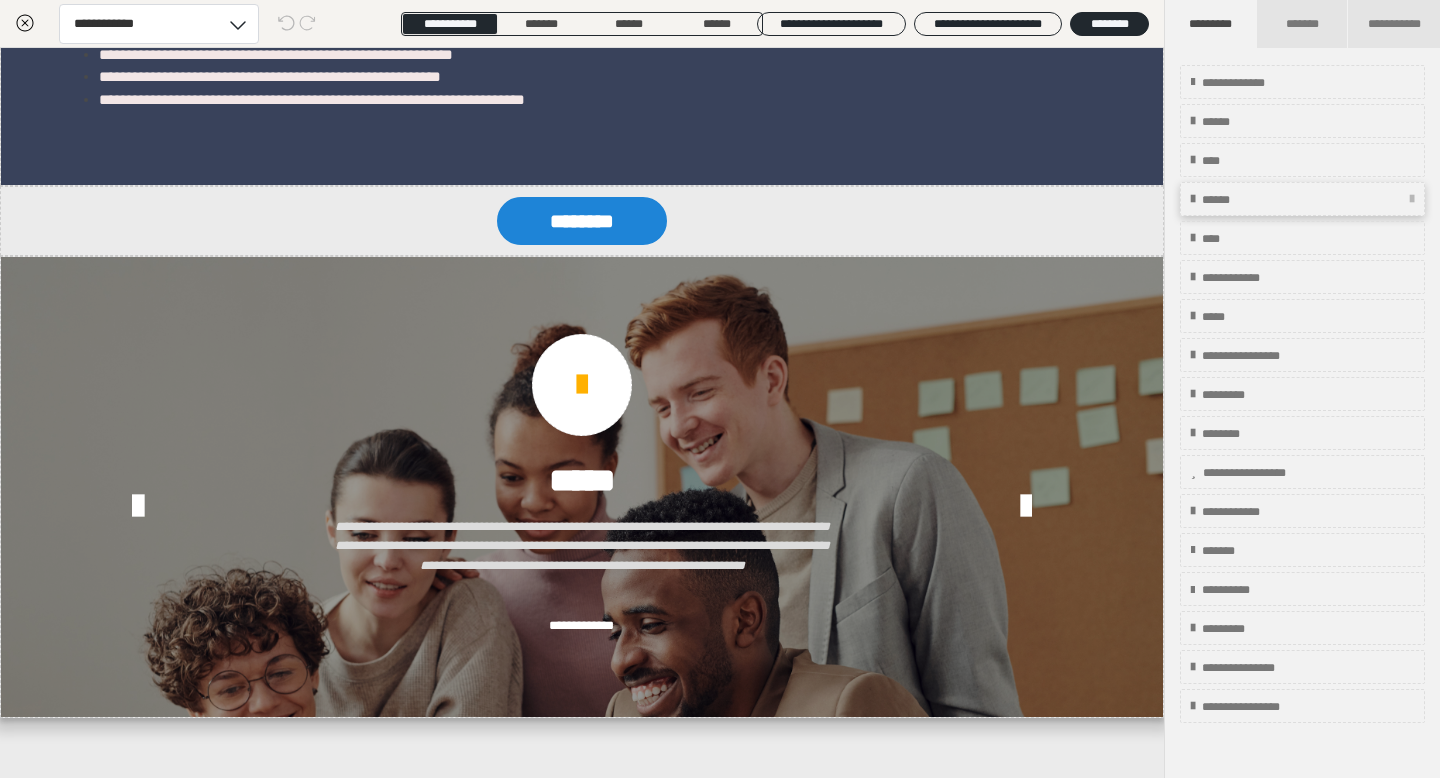 click on "******" at bounding box center (1228, 200) 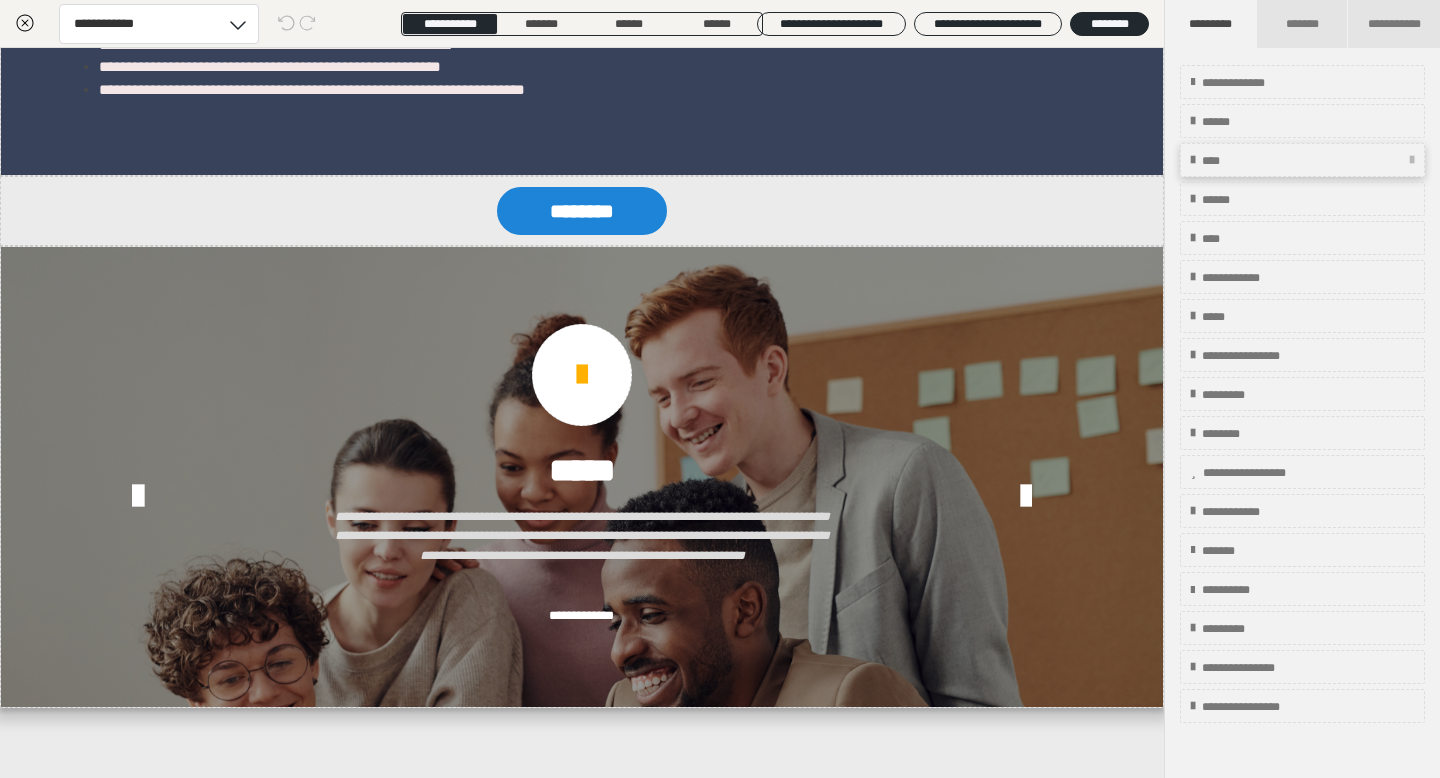 scroll, scrollTop: 2243, scrollLeft: 0, axis: vertical 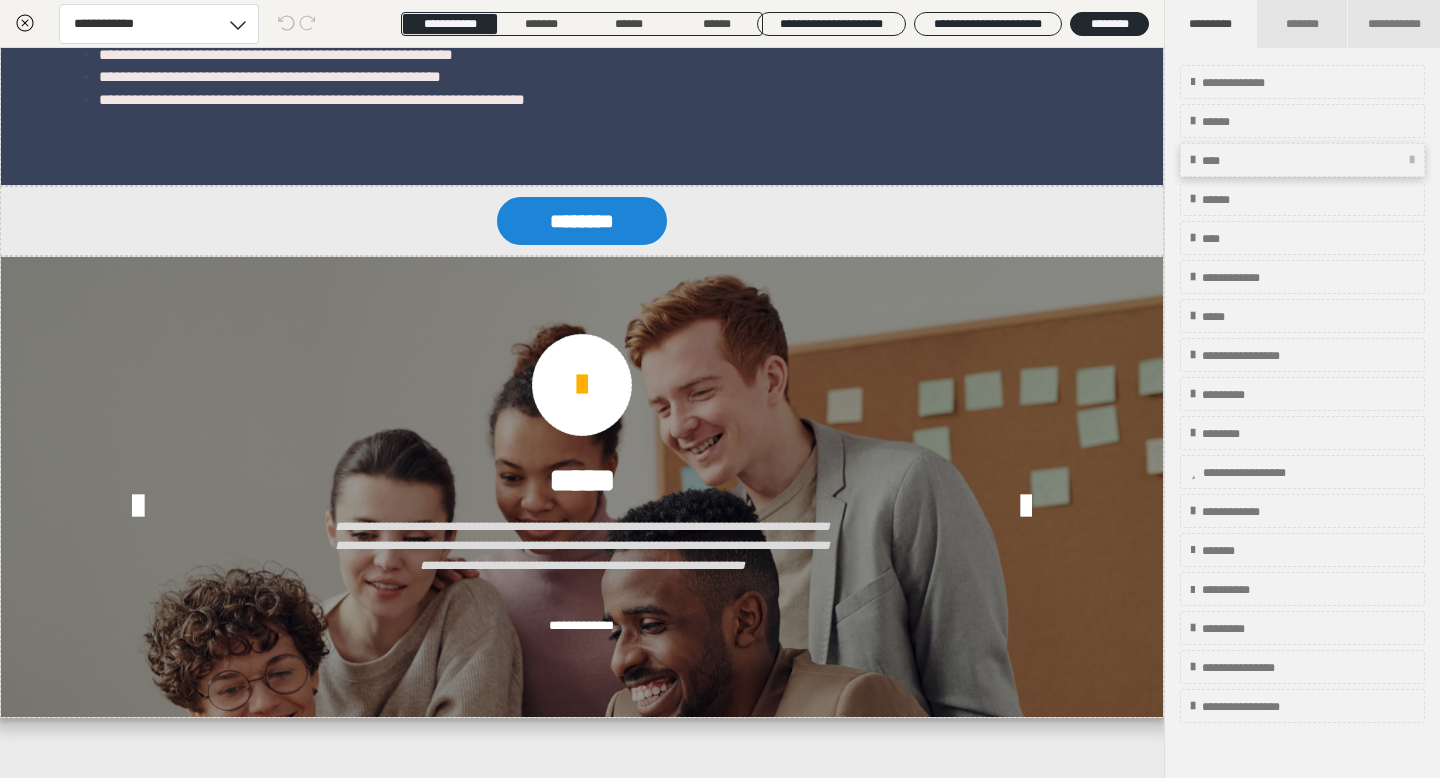click on "****" at bounding box center (1302, 160) 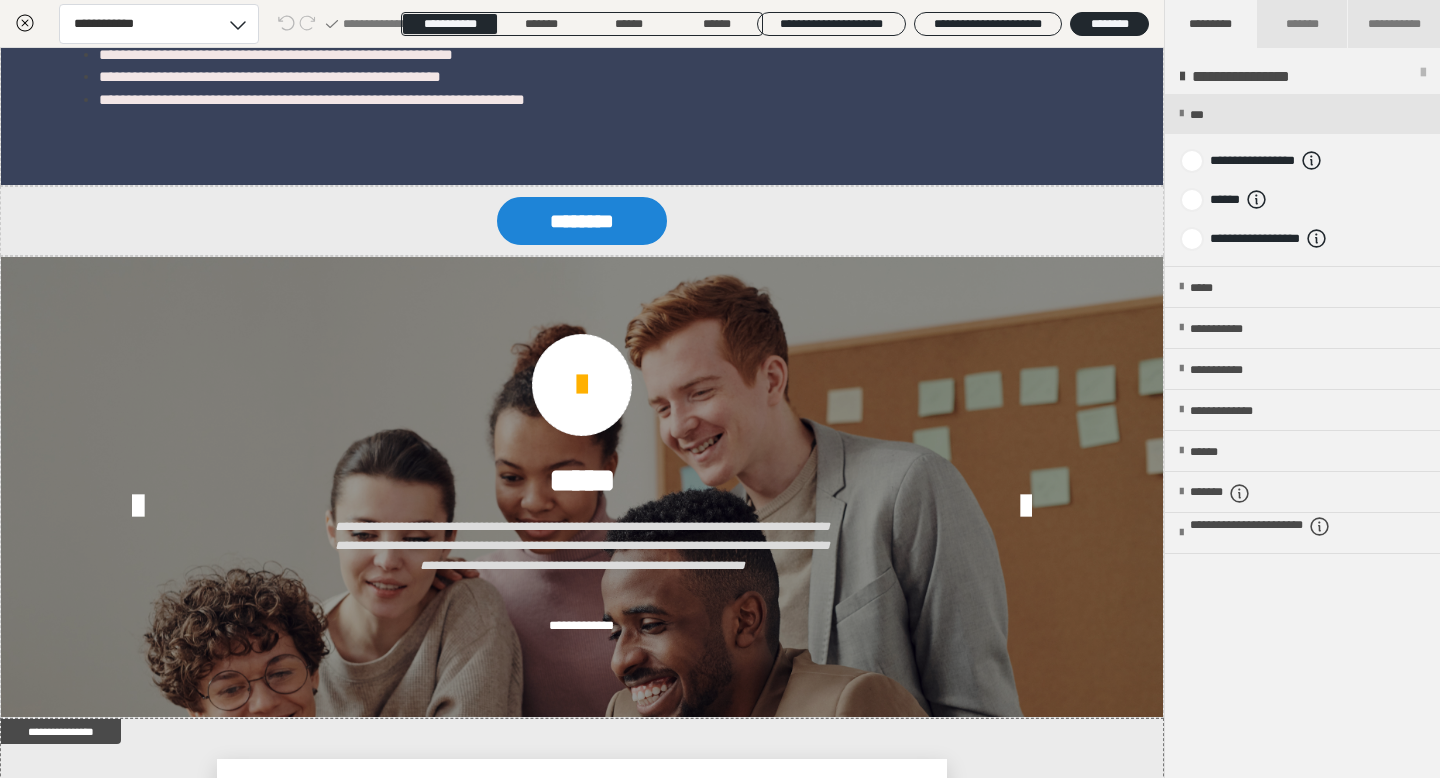 scroll, scrollTop: 2527, scrollLeft: 0, axis: vertical 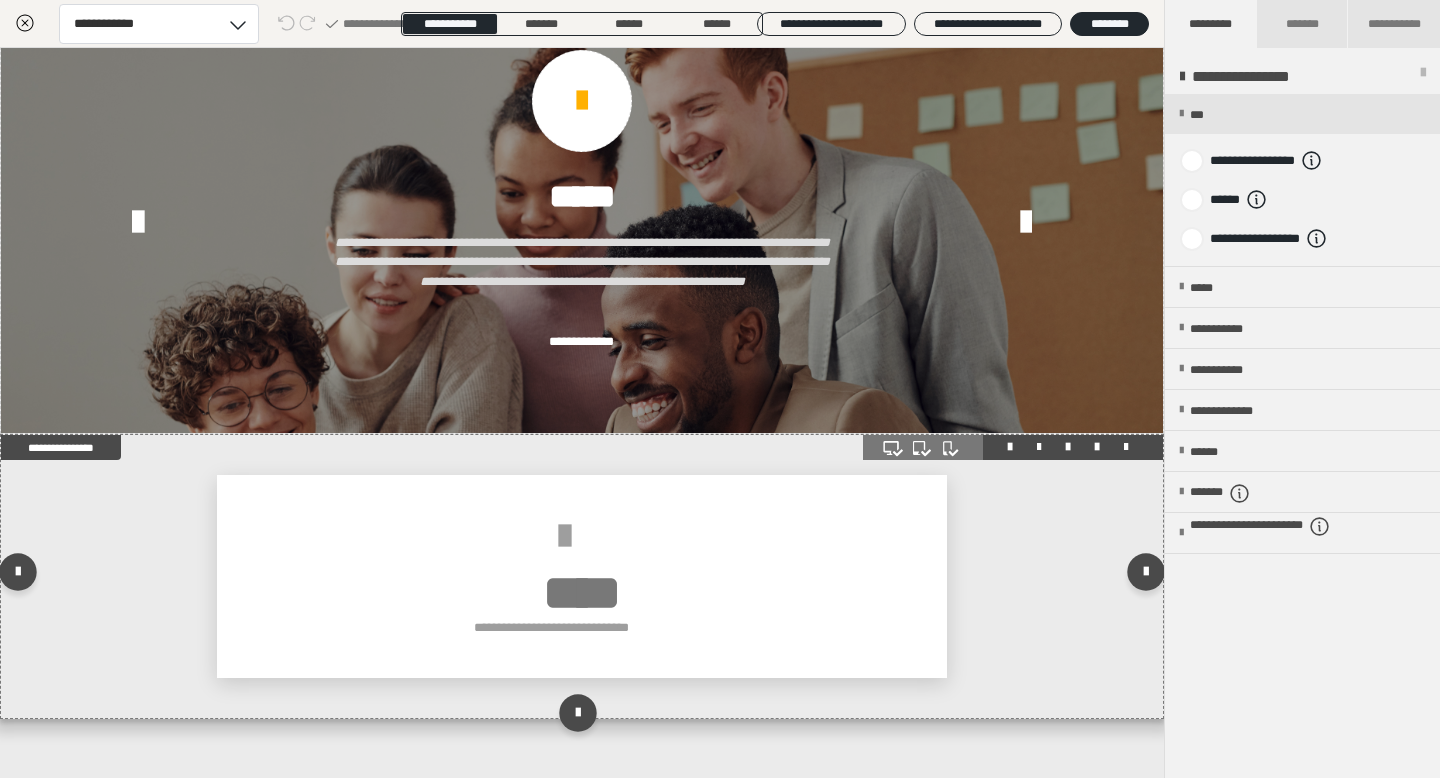 click on "**********" at bounding box center [582, 576] 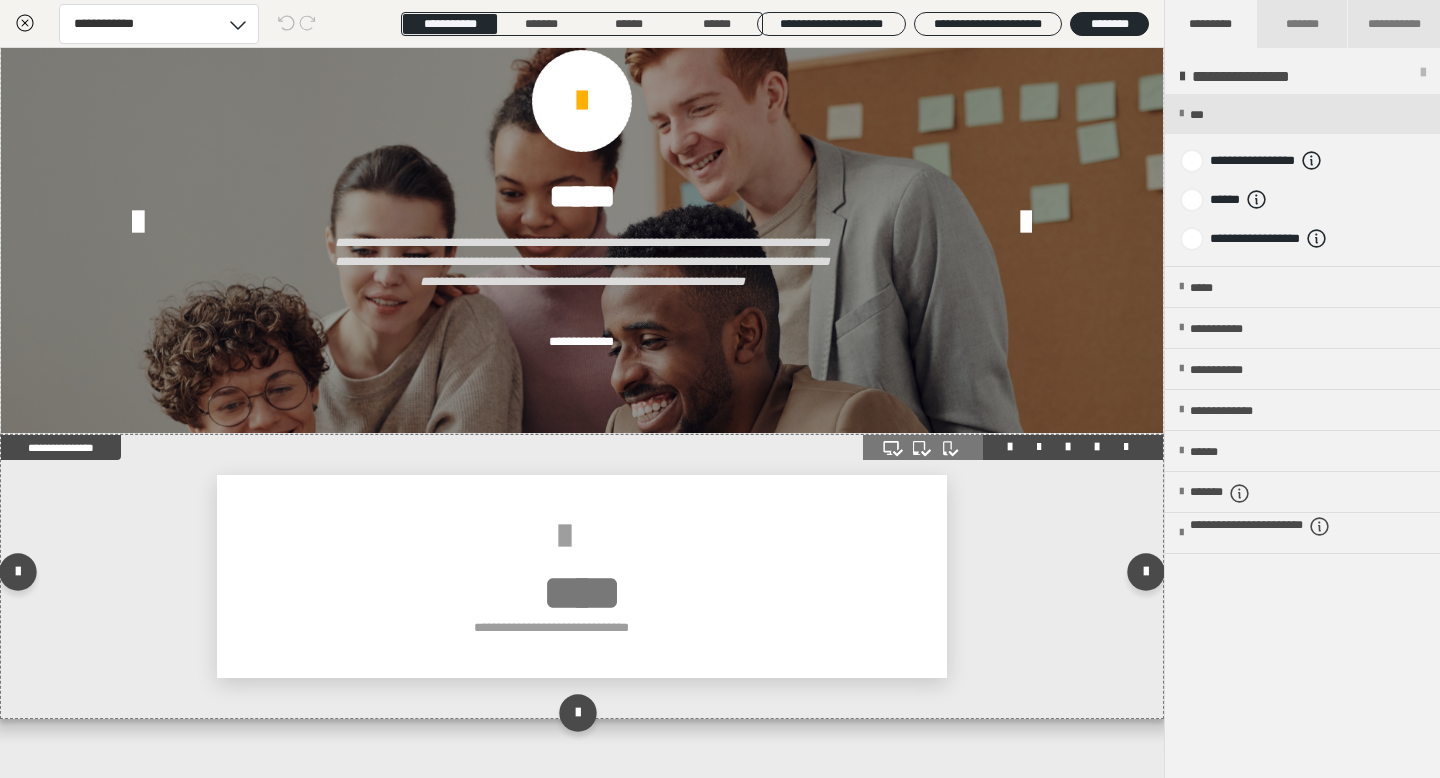 click at bounding box center [582, 576] 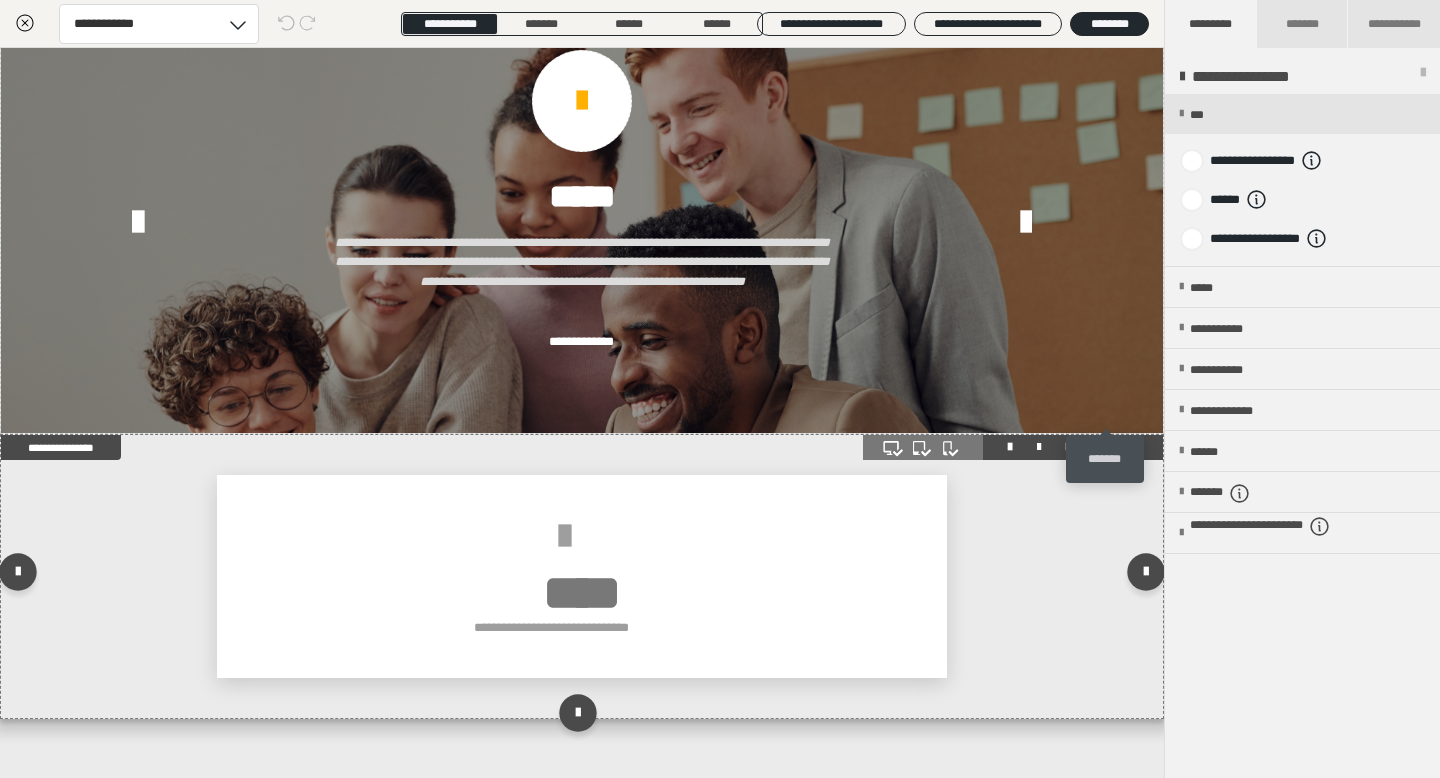 click at bounding box center (1126, 447) 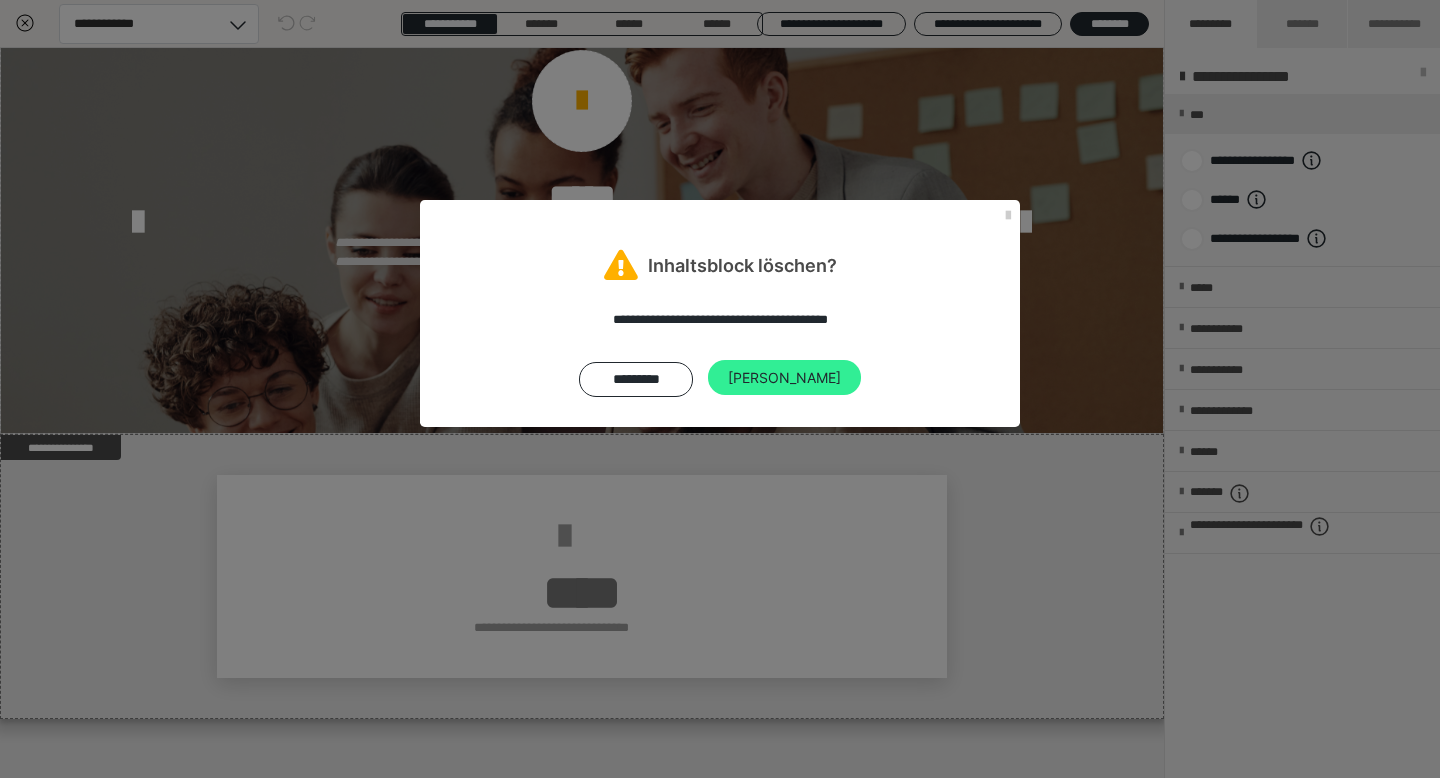click on "[PERSON_NAME]" at bounding box center [784, 378] 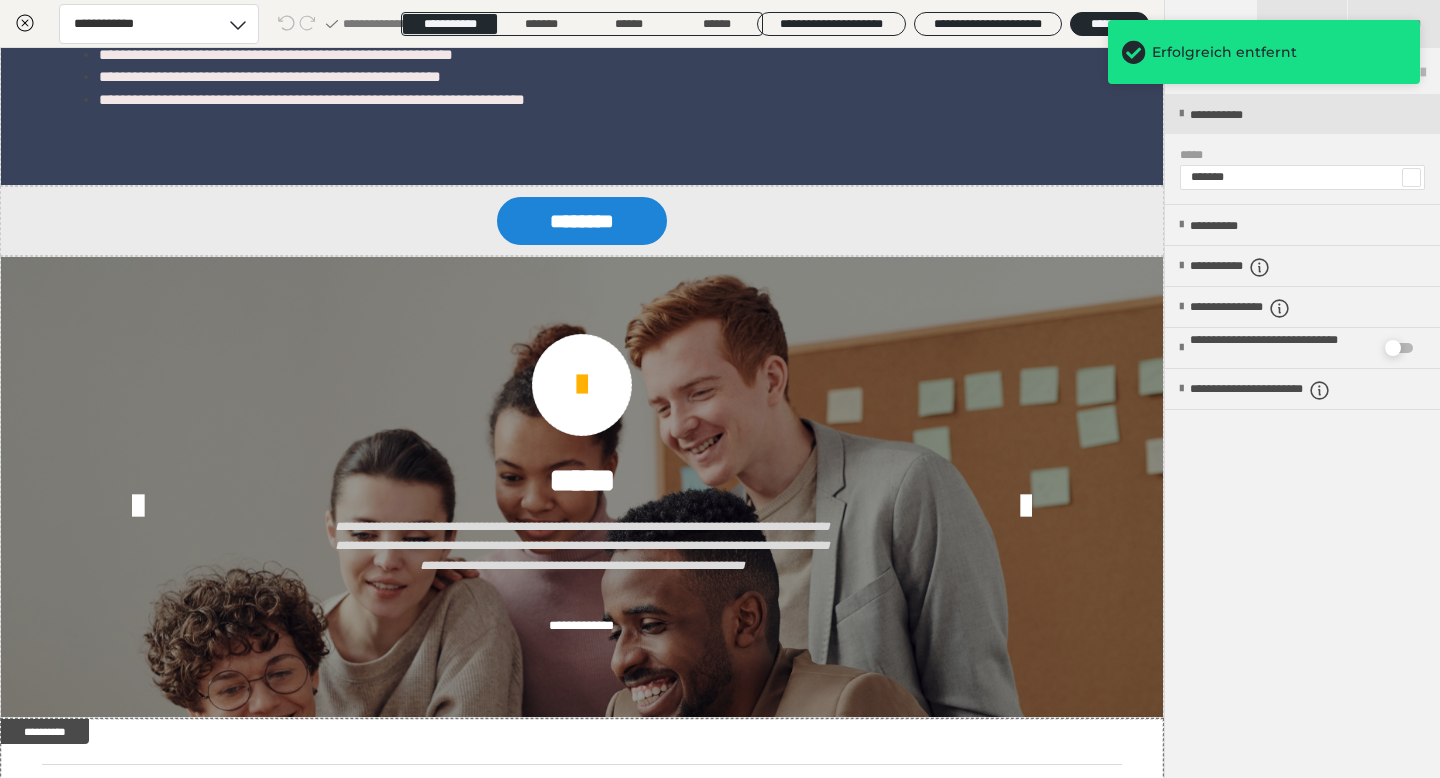 scroll, scrollTop: 2362, scrollLeft: 0, axis: vertical 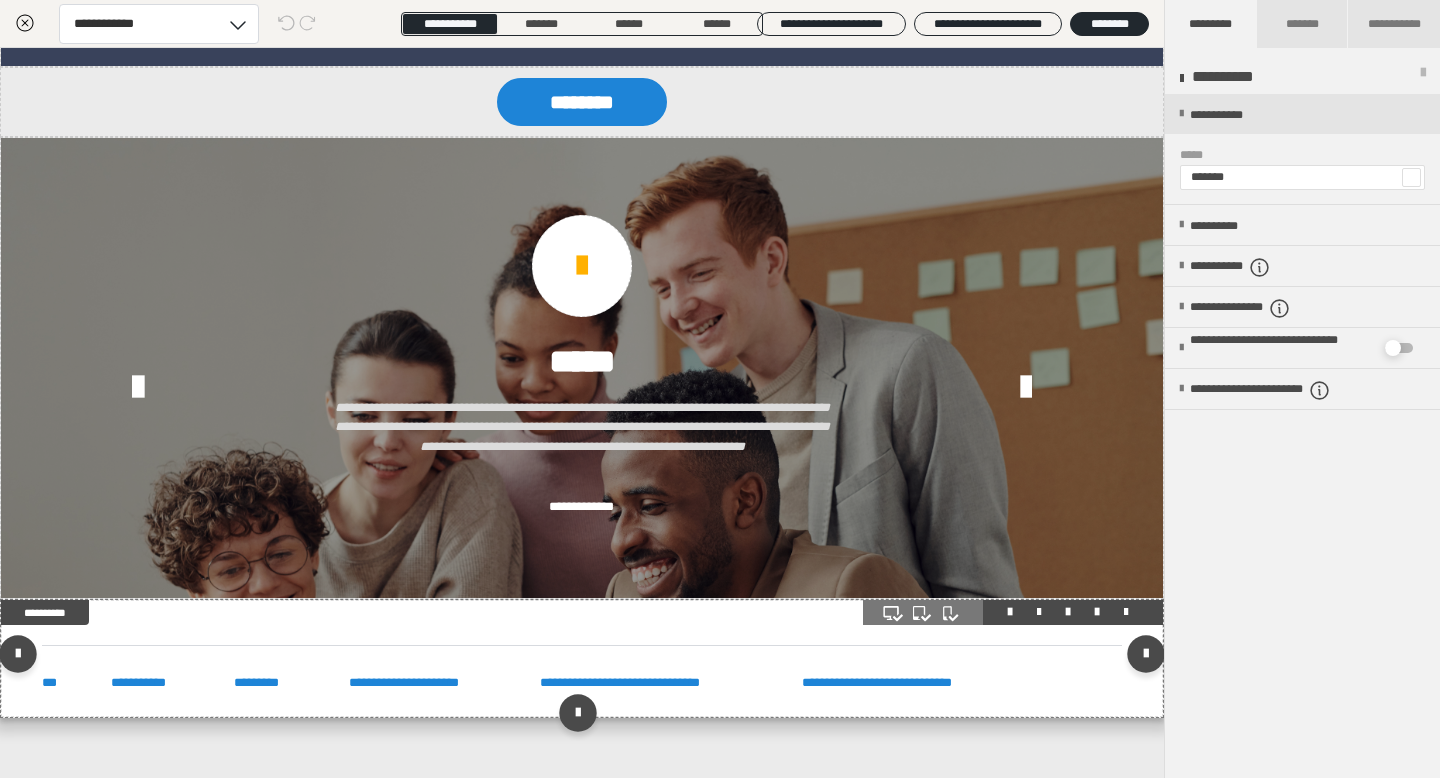 click on "**********" at bounding box center (582, 658) 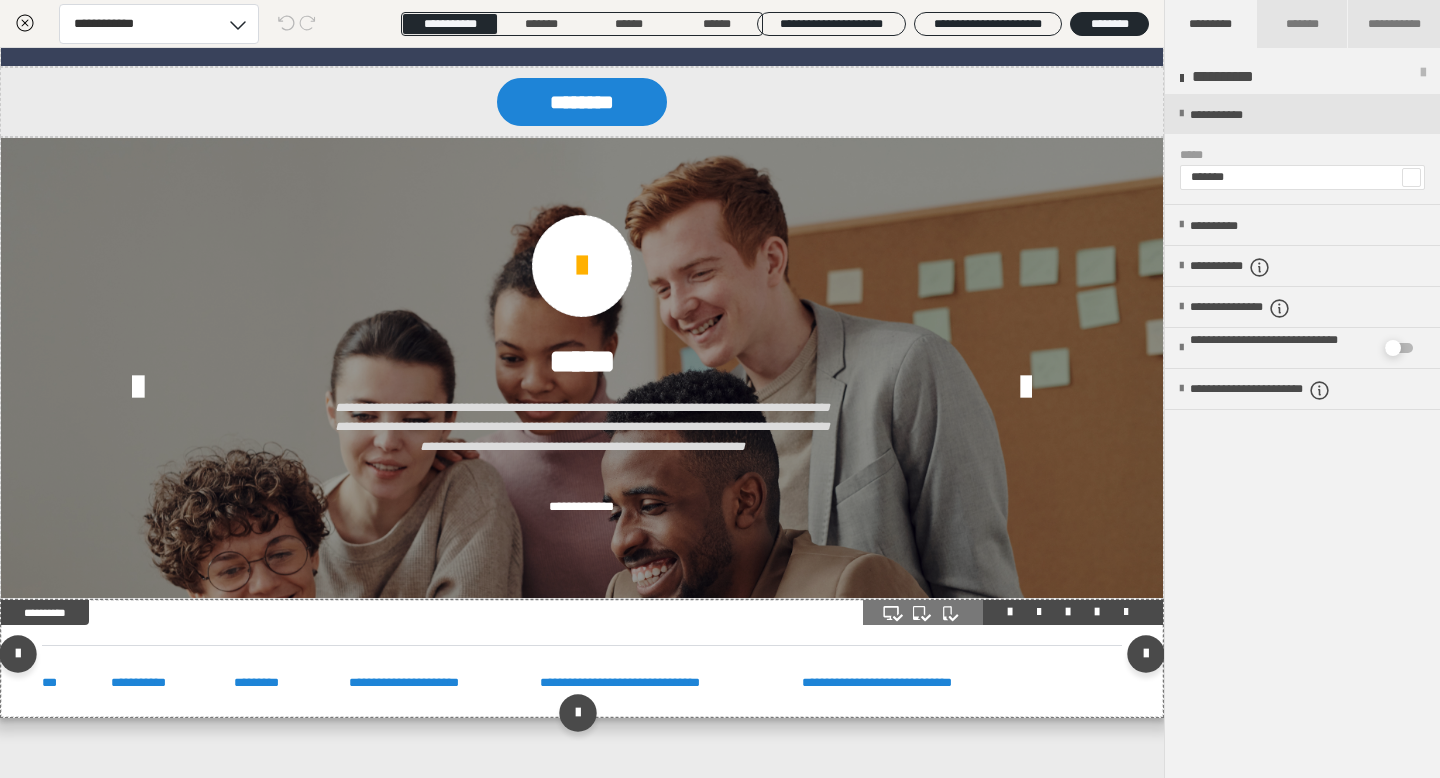 click at bounding box center (1126, 612) 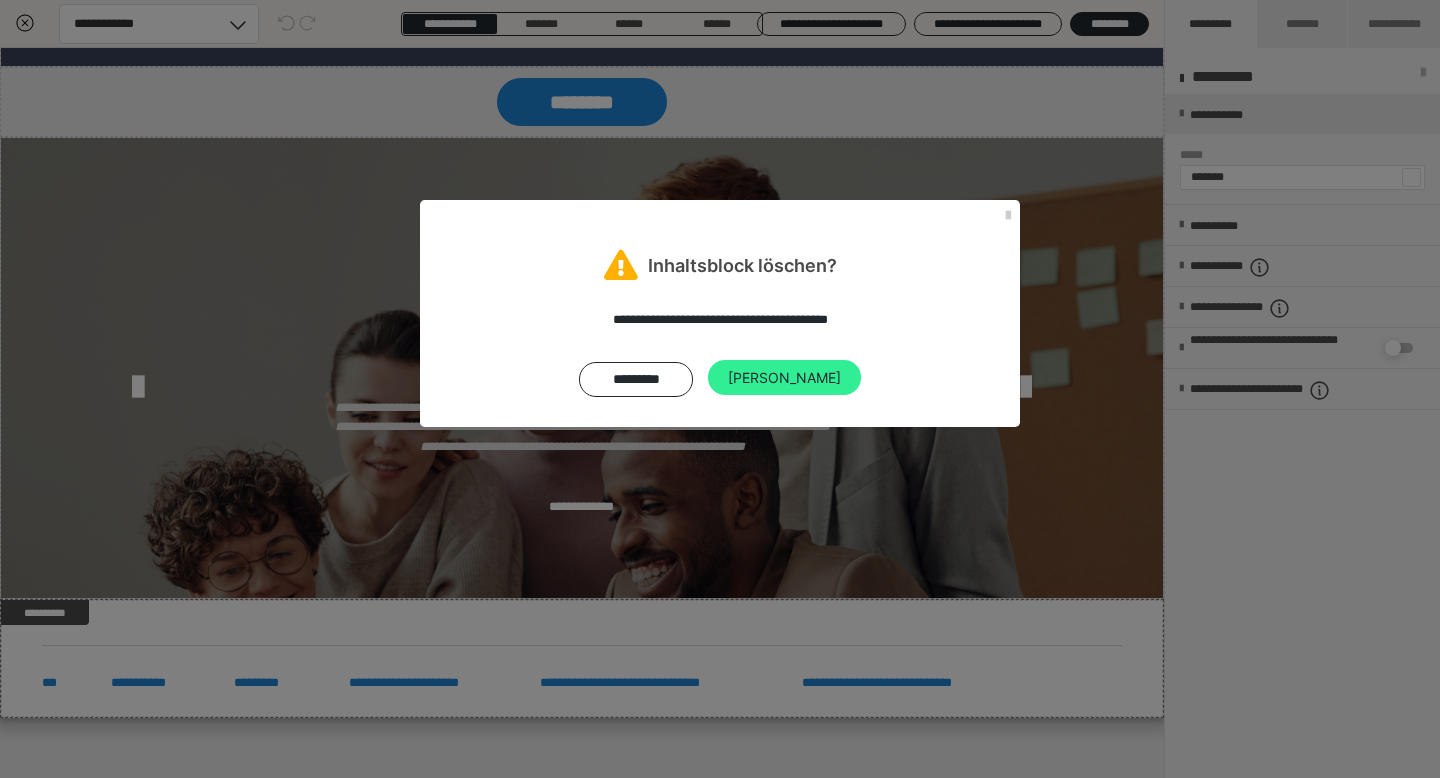 click on "[PERSON_NAME]" at bounding box center (784, 378) 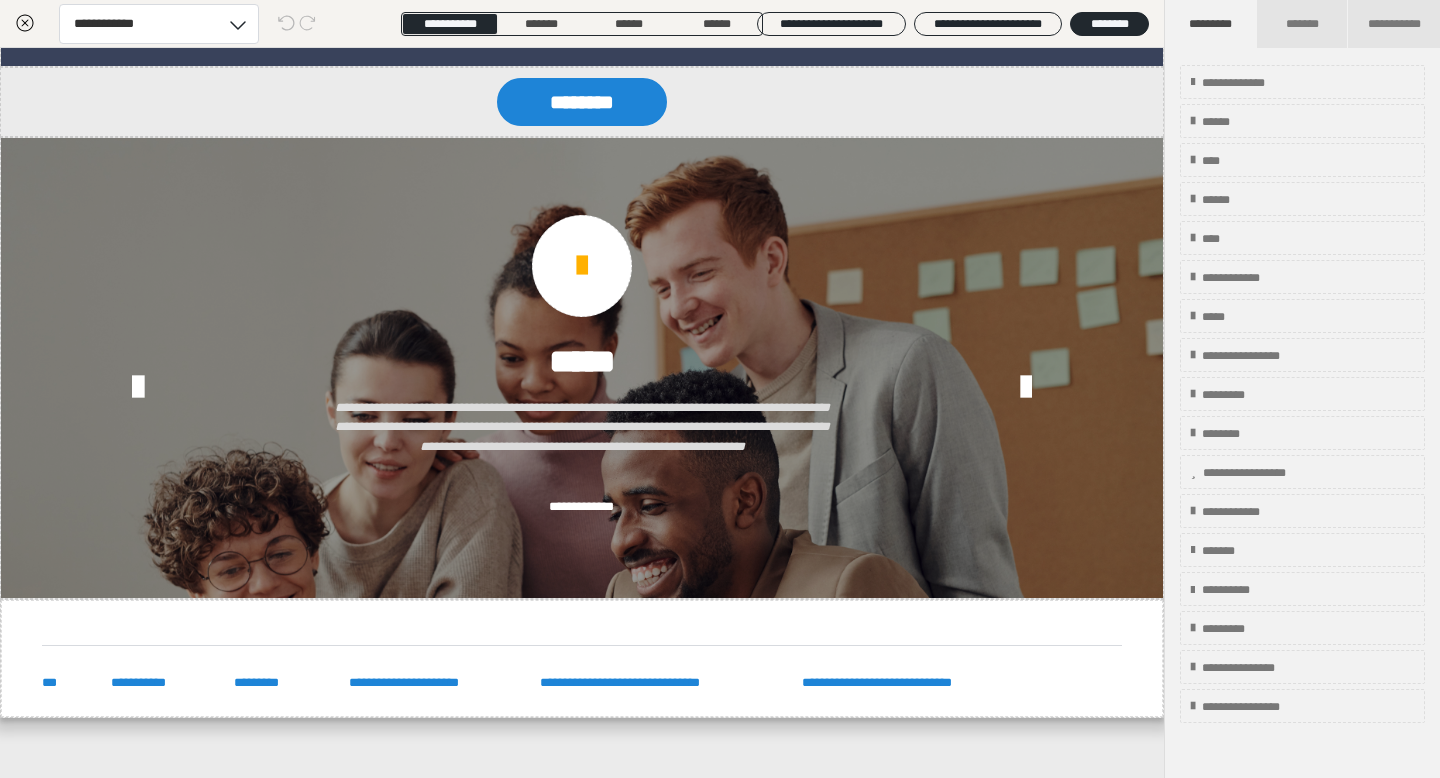 scroll, scrollTop: 2243, scrollLeft: 0, axis: vertical 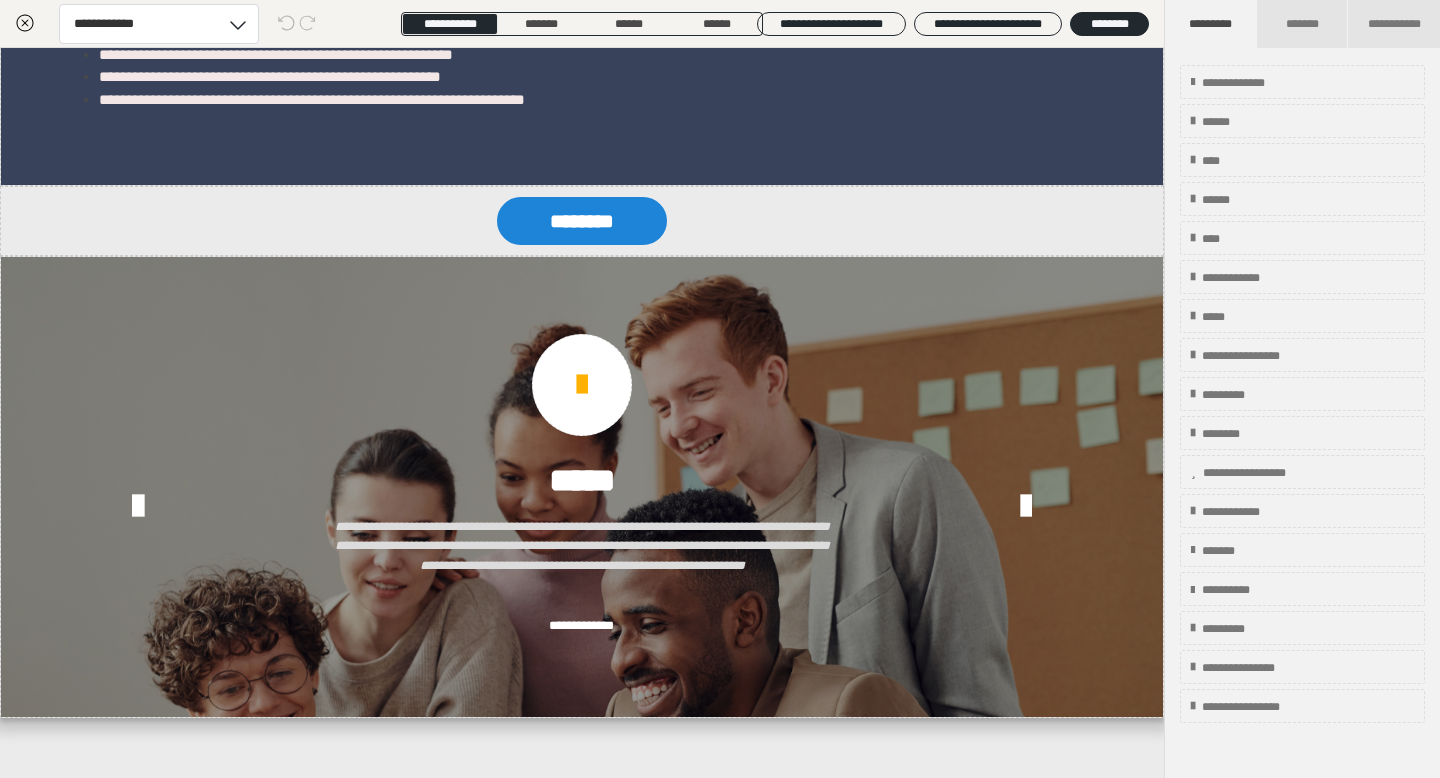 click 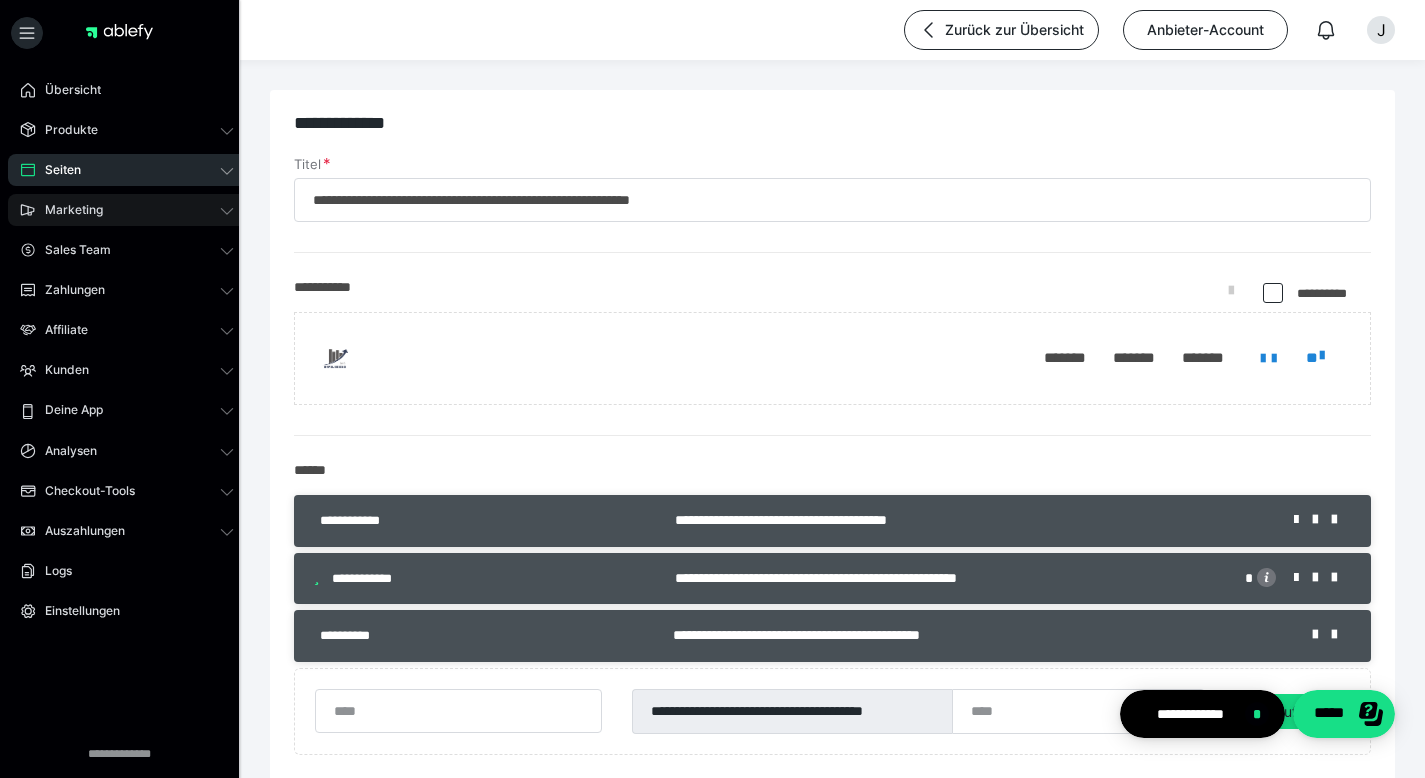 click on "Marketing" at bounding box center [67, 210] 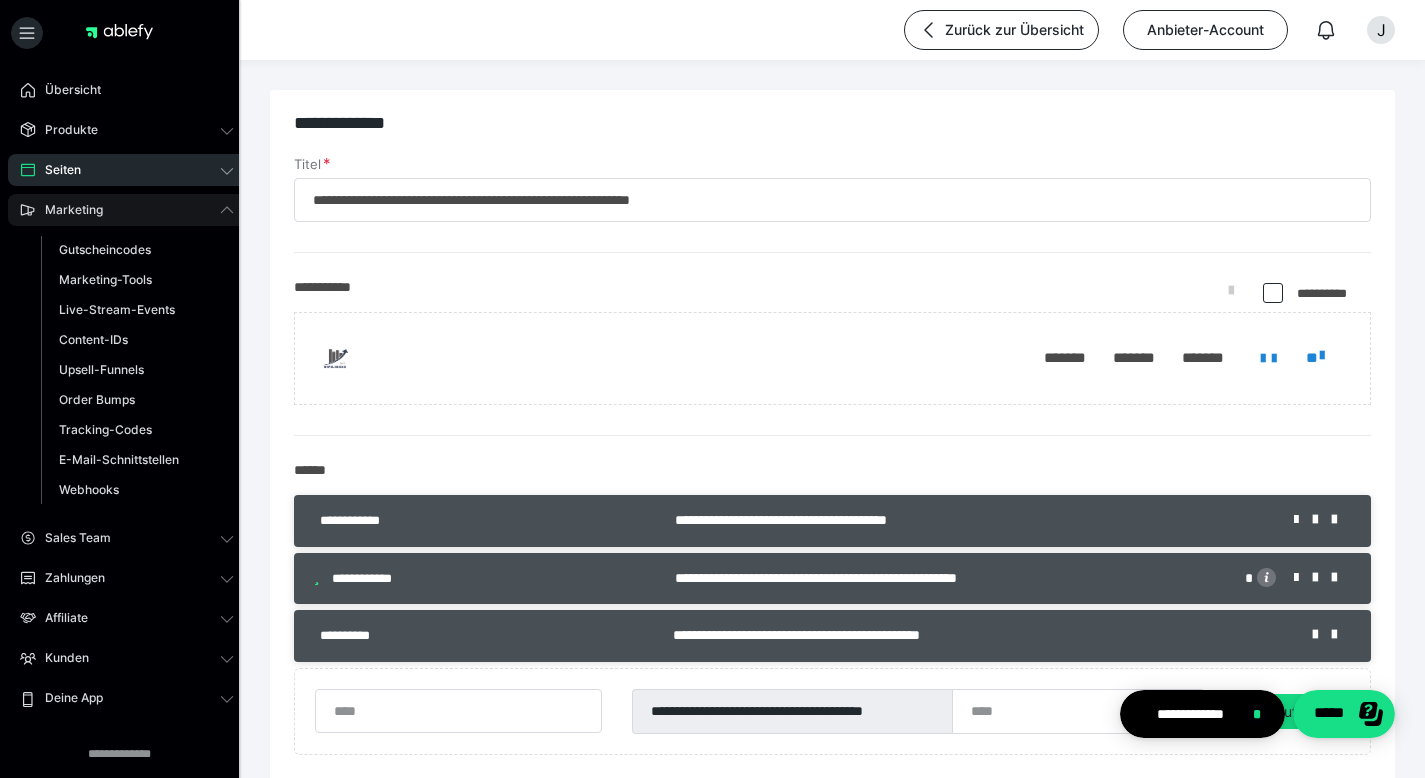 click on "Marketing" at bounding box center (67, 210) 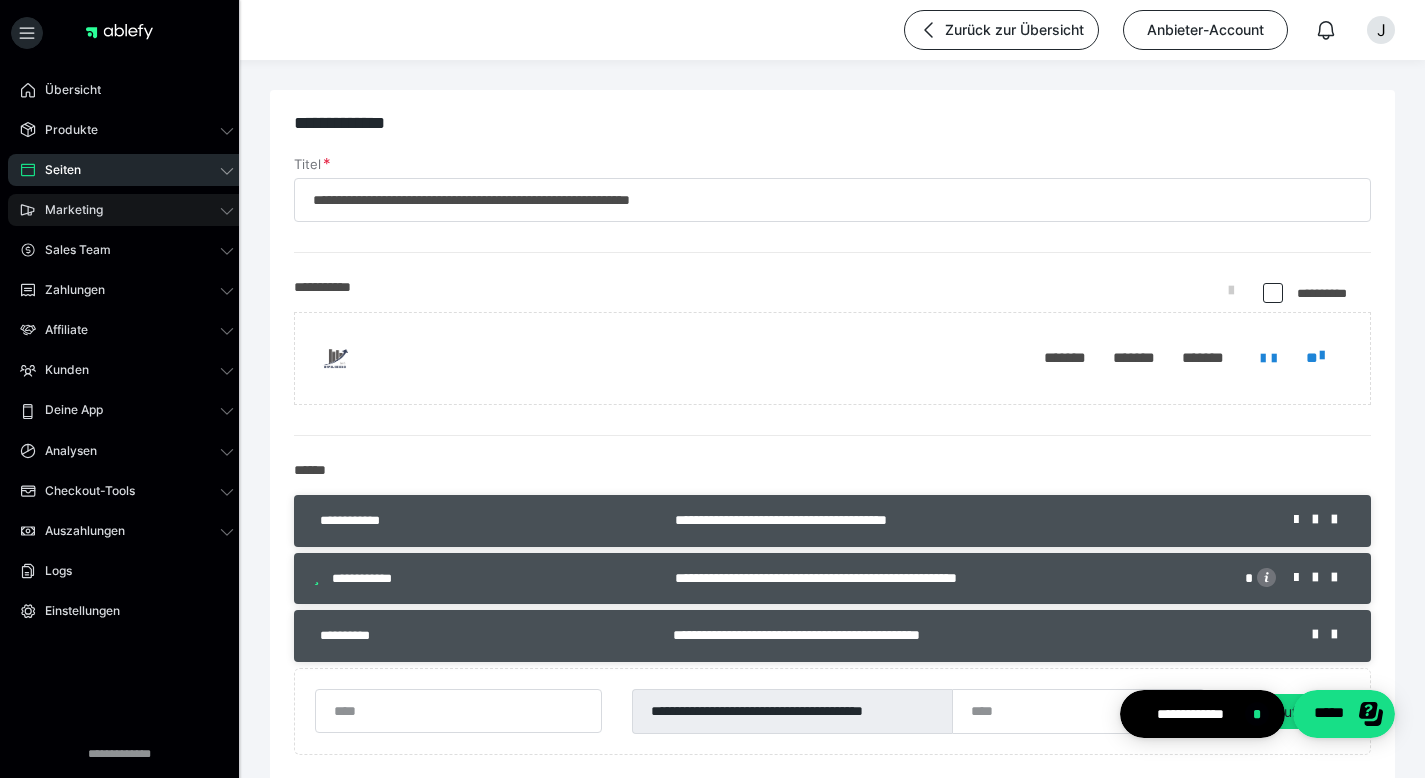click on "Marketing" at bounding box center [67, 210] 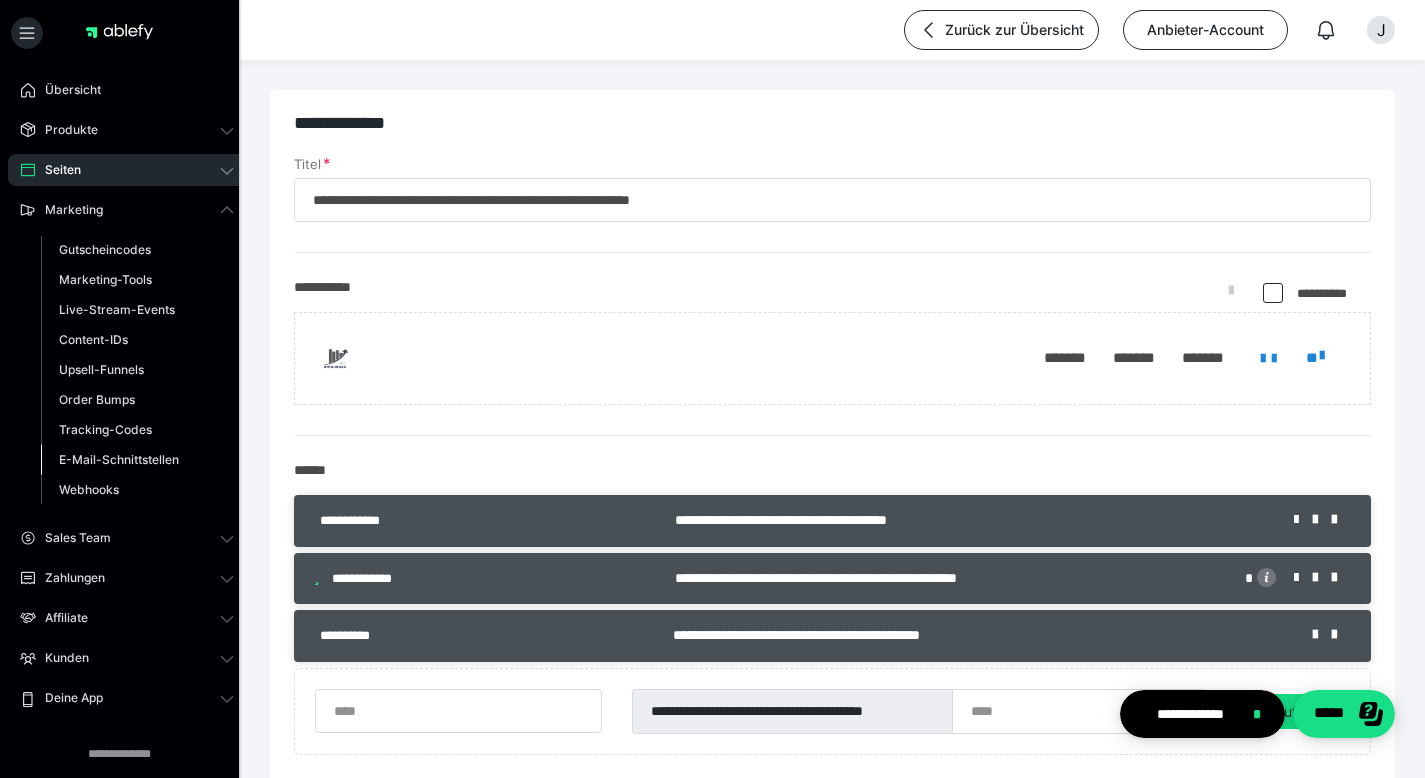 click on "E-Mail-Schnittstellen" at bounding box center (119, 459) 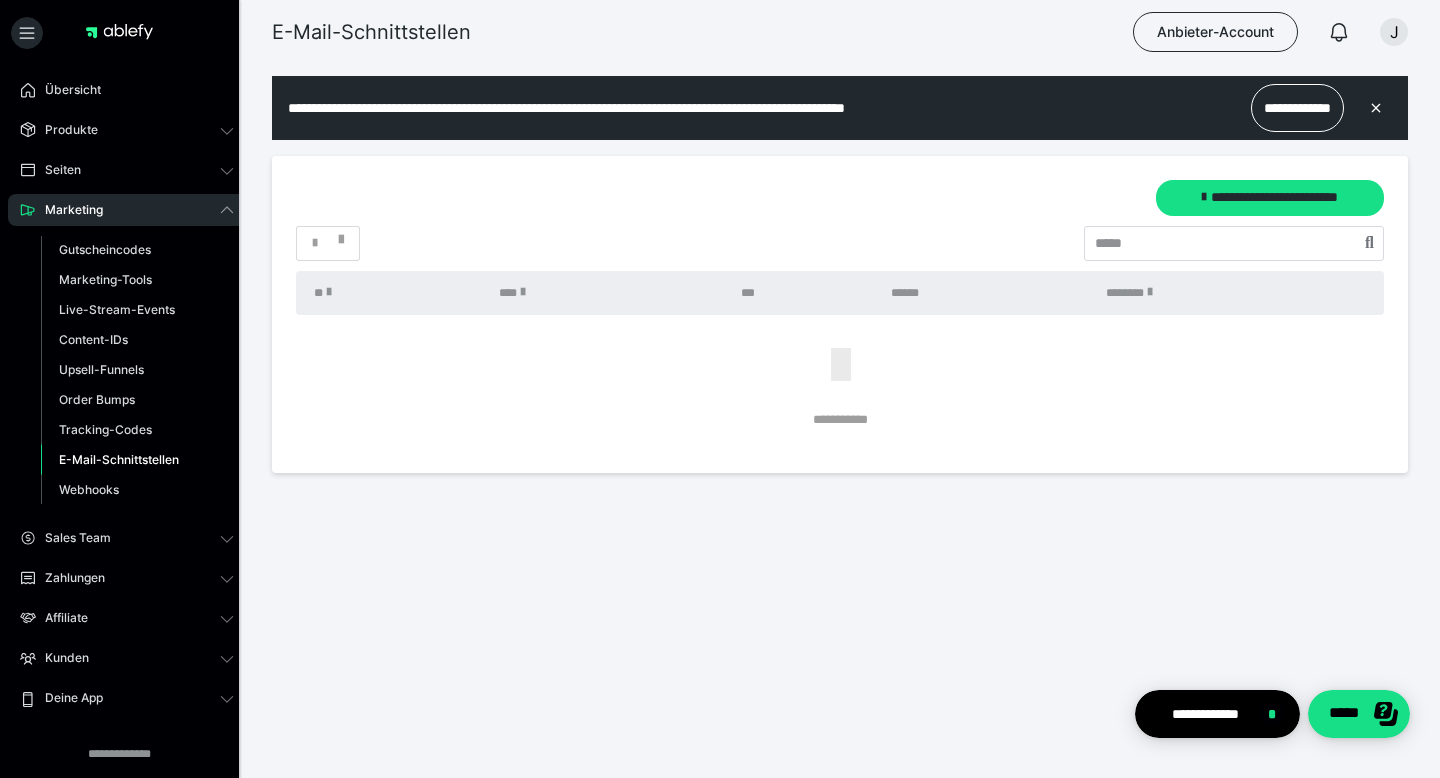 scroll, scrollTop: 0, scrollLeft: 0, axis: both 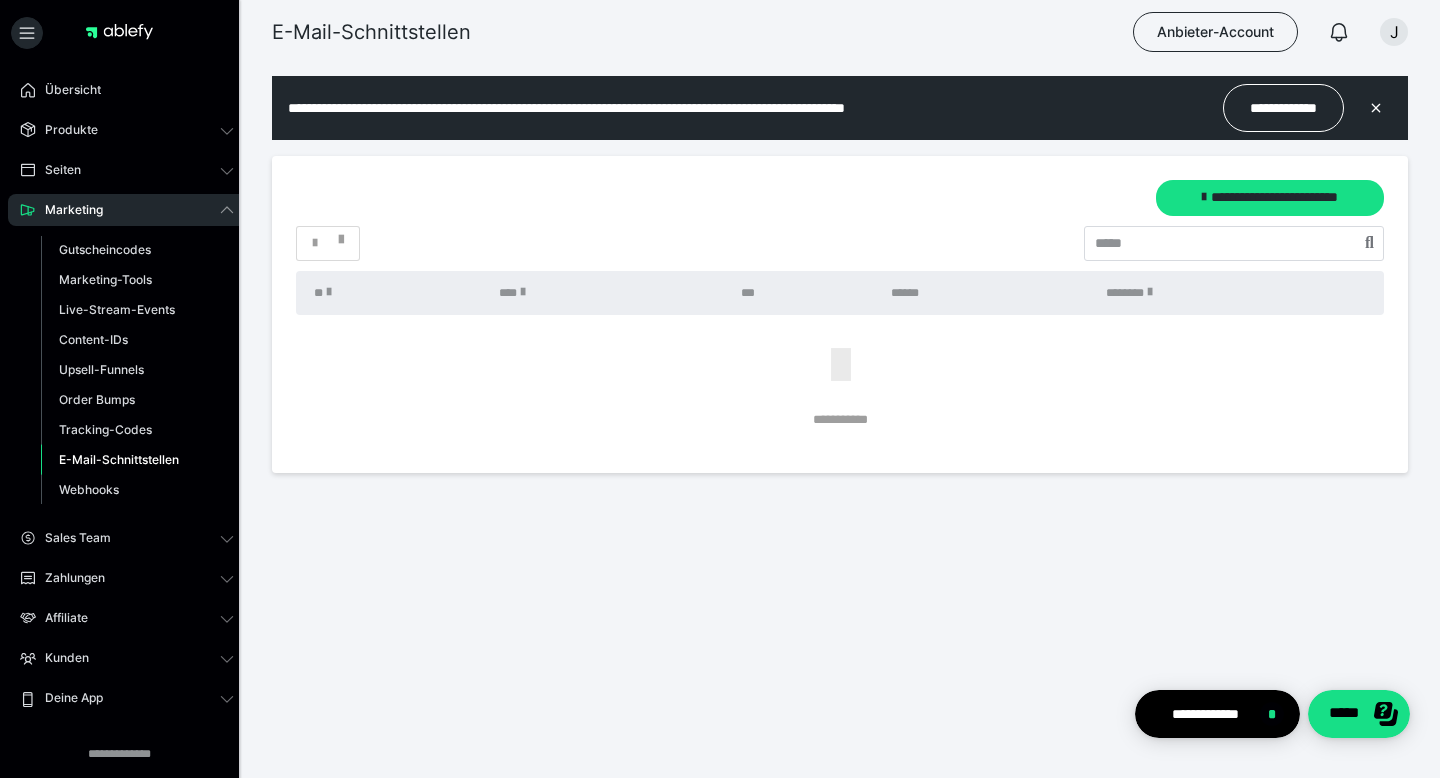 click on "E-Mail-Schnittstellen" at bounding box center (119, 459) 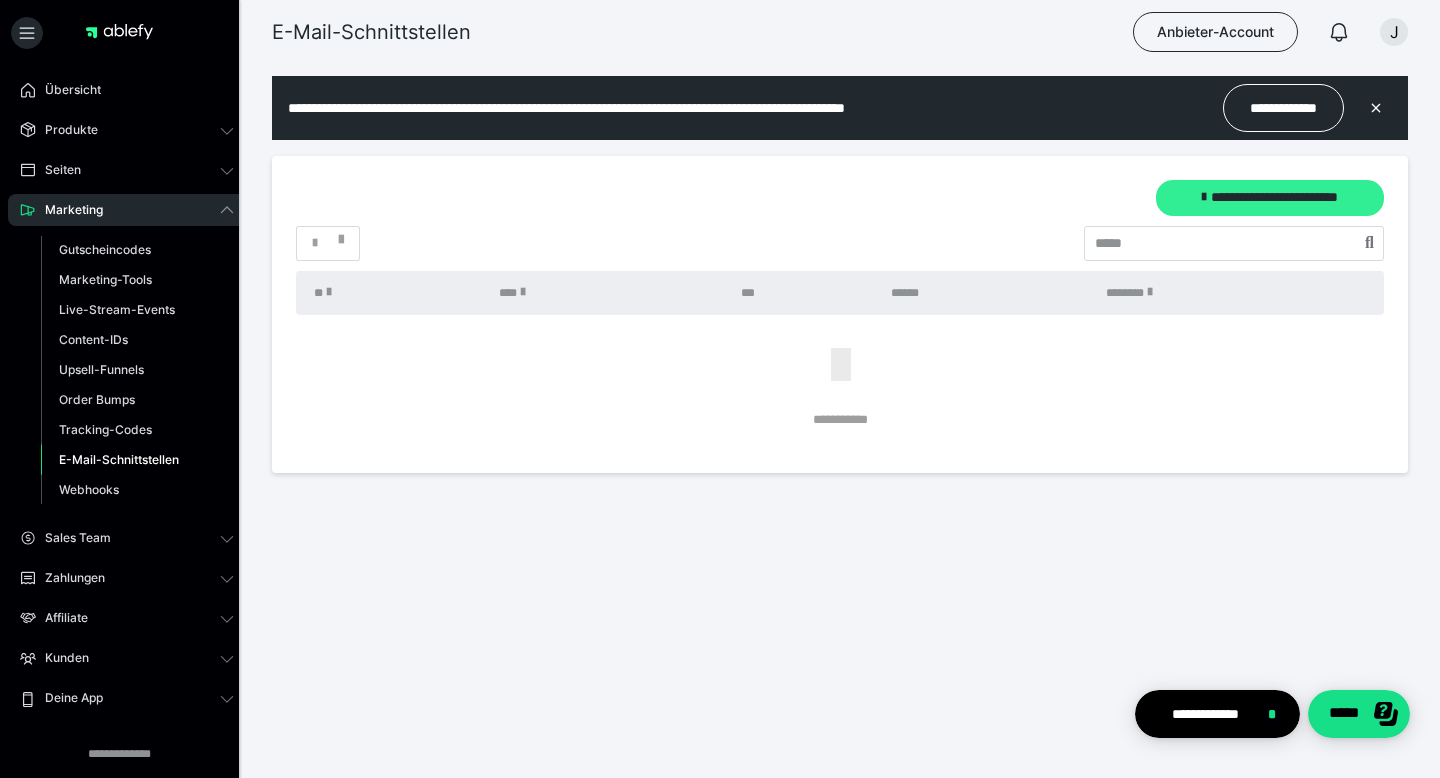 click on "**********" at bounding box center (1270, 198) 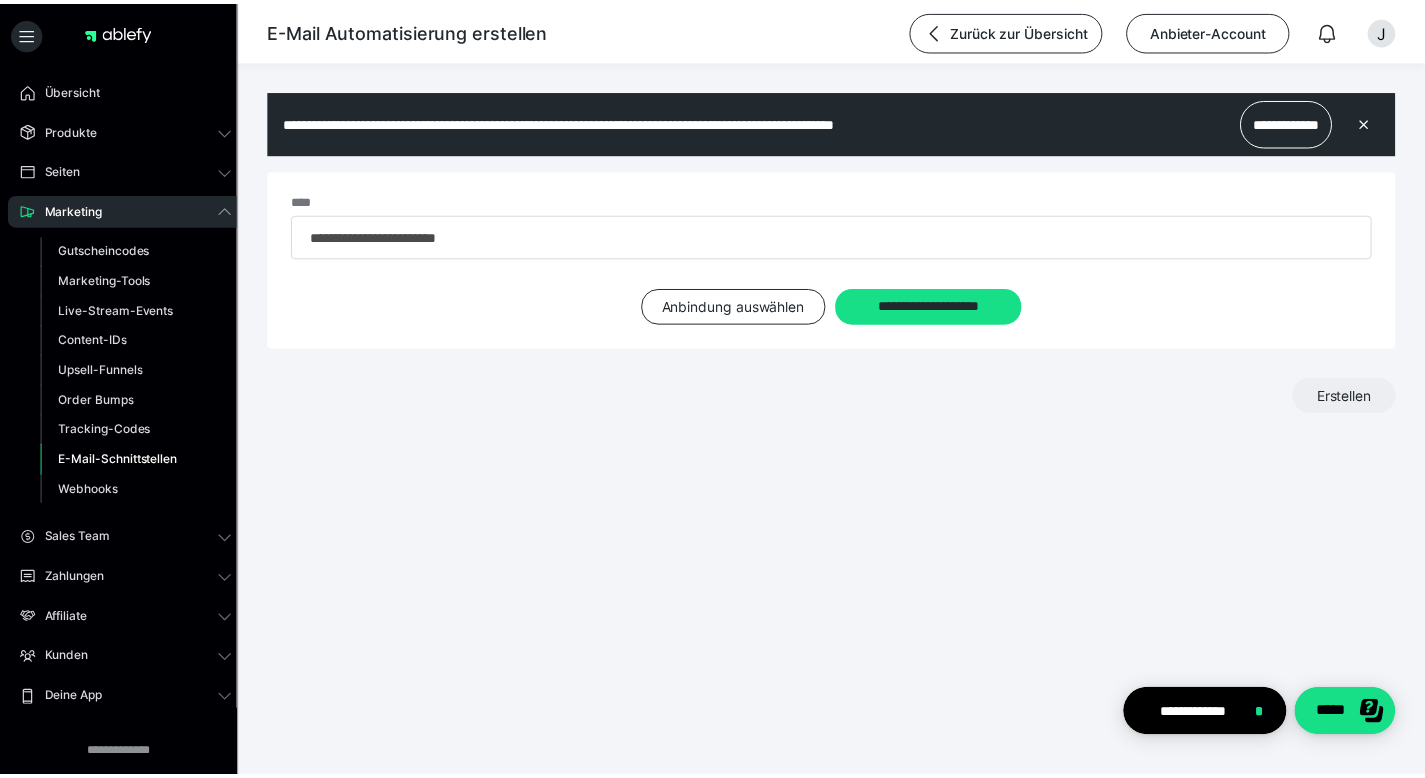 scroll, scrollTop: 0, scrollLeft: 0, axis: both 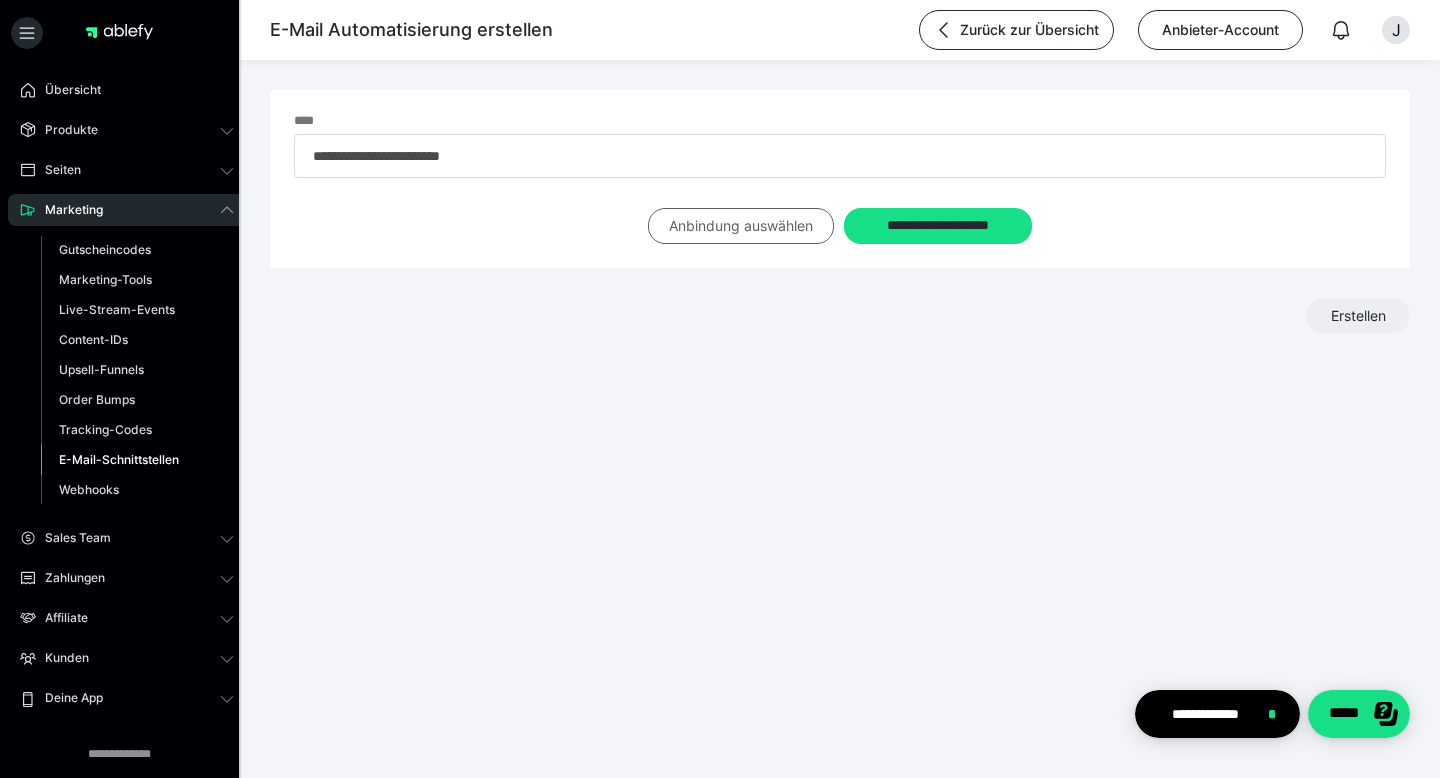 click on "Anbindung auswählen" at bounding box center [741, 226] 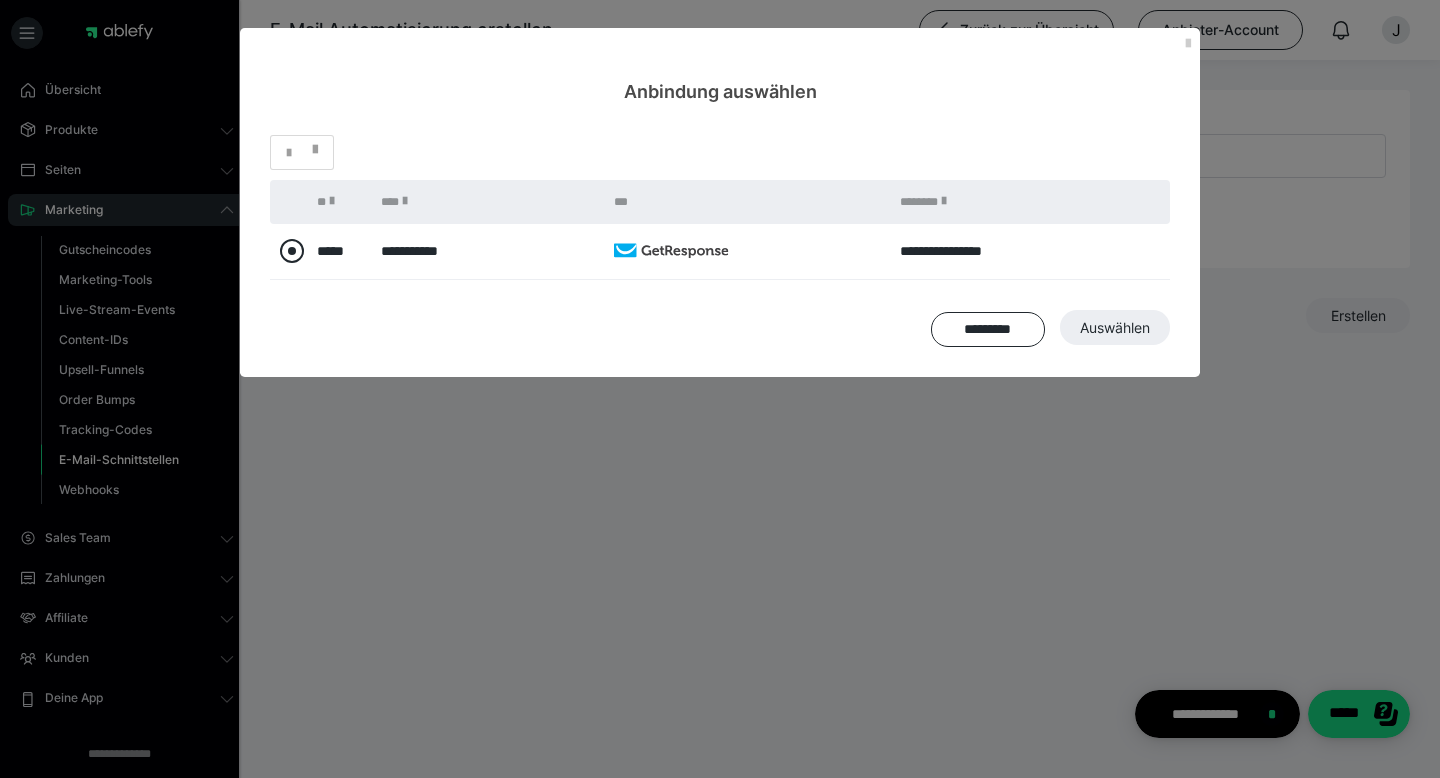click at bounding box center [292, 251] 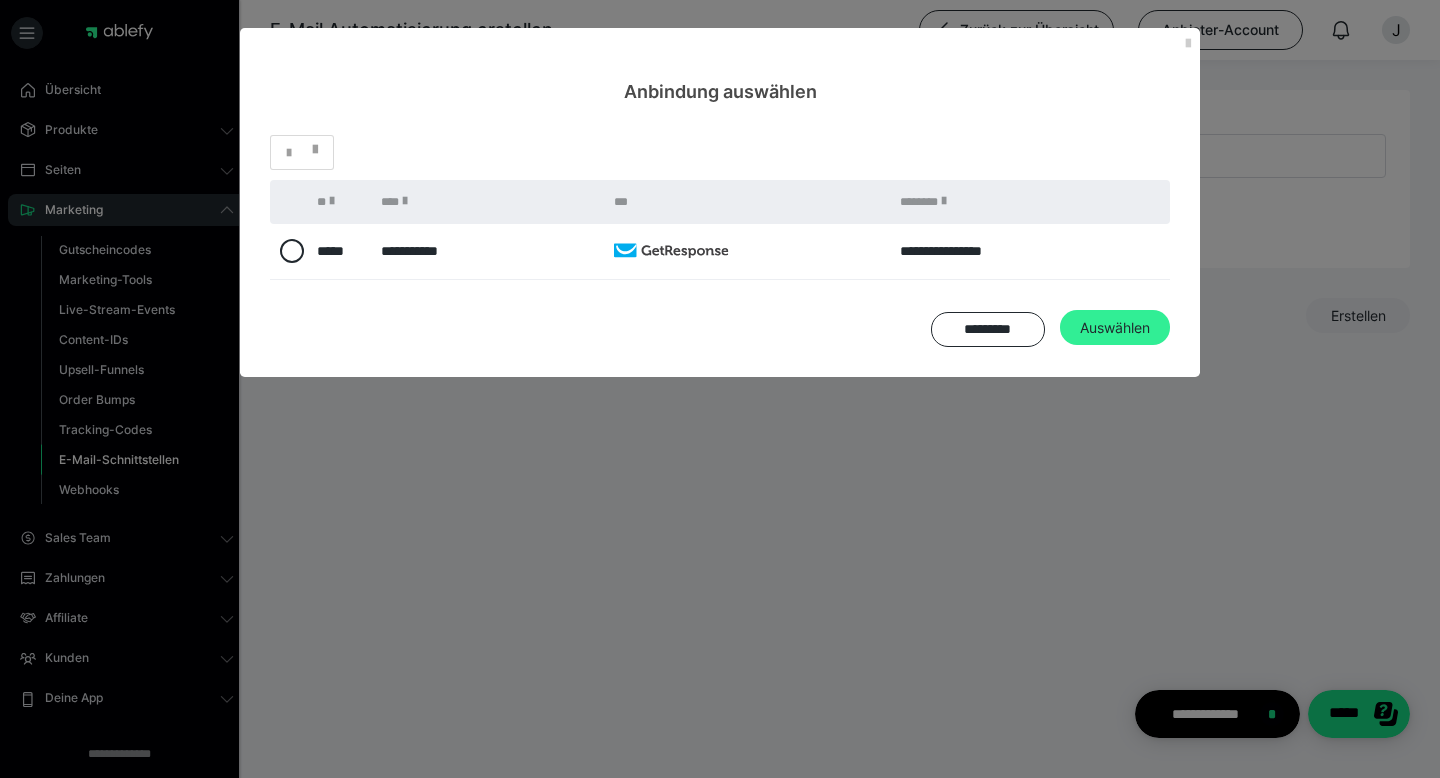 click on "Auswählen" at bounding box center [1115, 328] 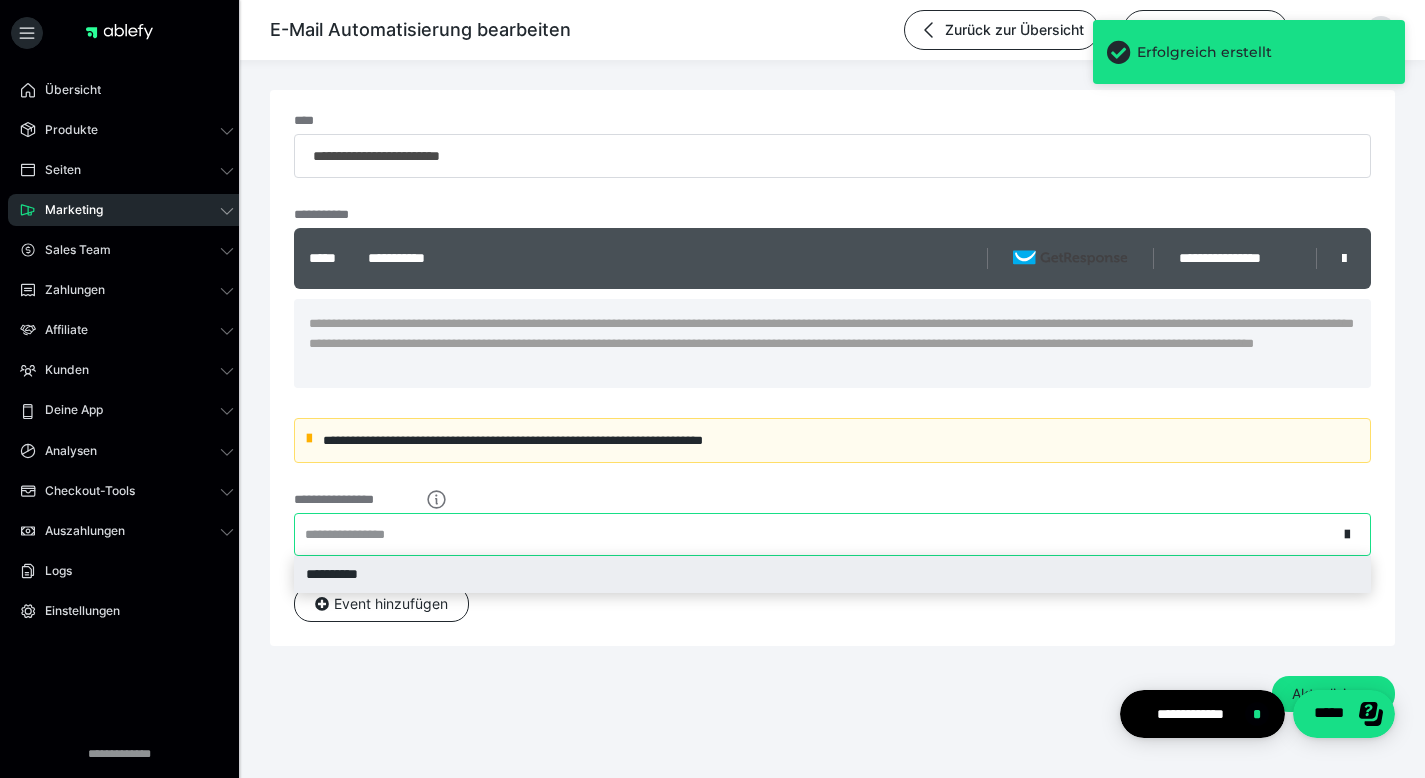 click on "**********" at bounding box center [816, 534] 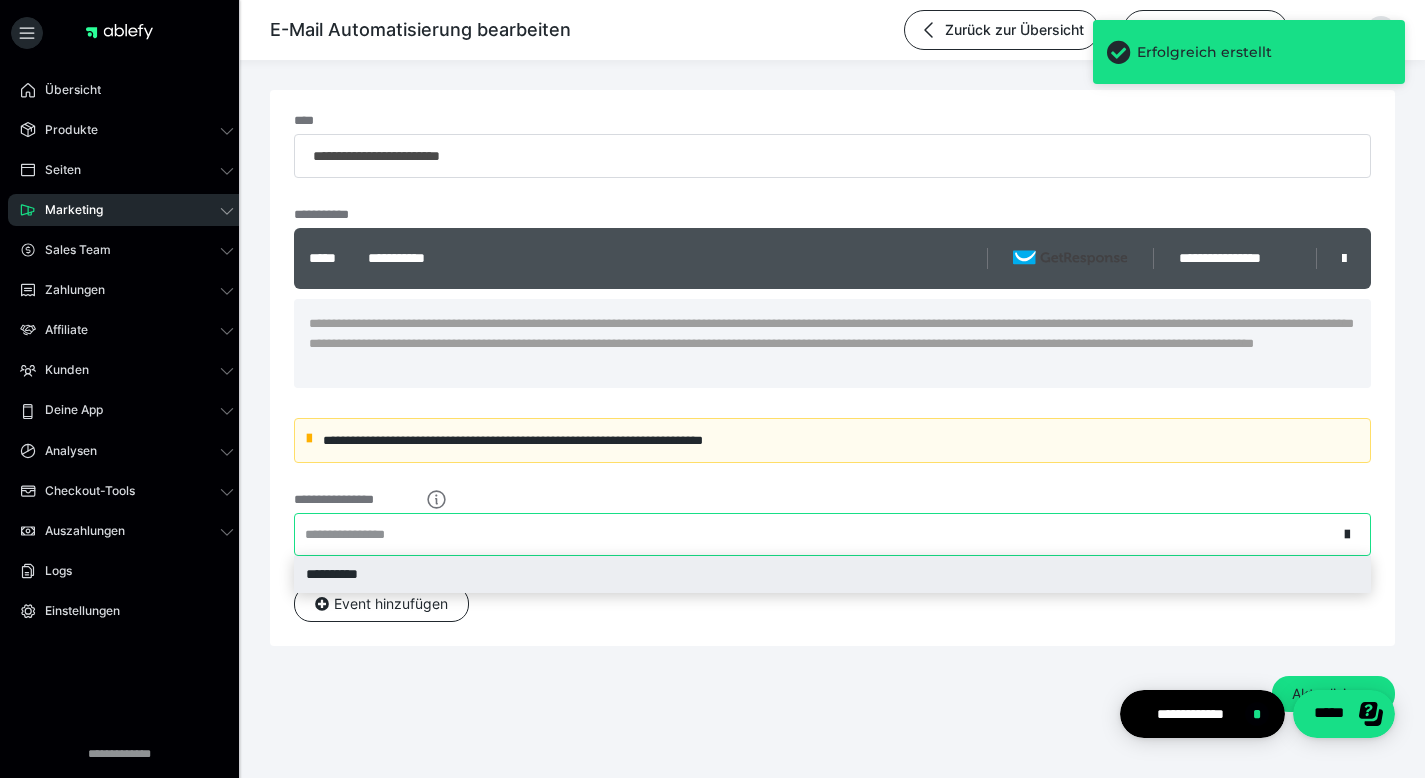 click on "**********" at bounding box center (832, 574) 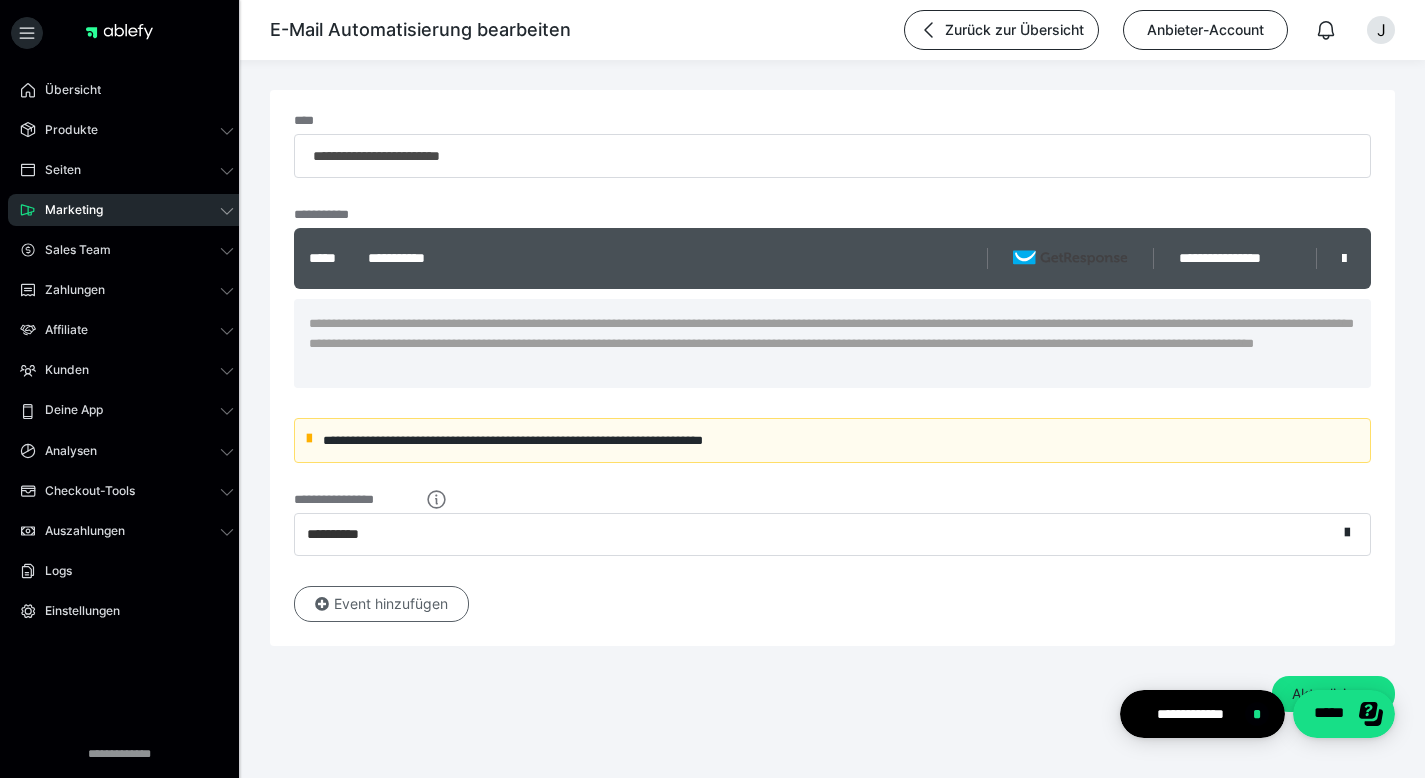 click on "Event hinzufügen" at bounding box center [381, 604] 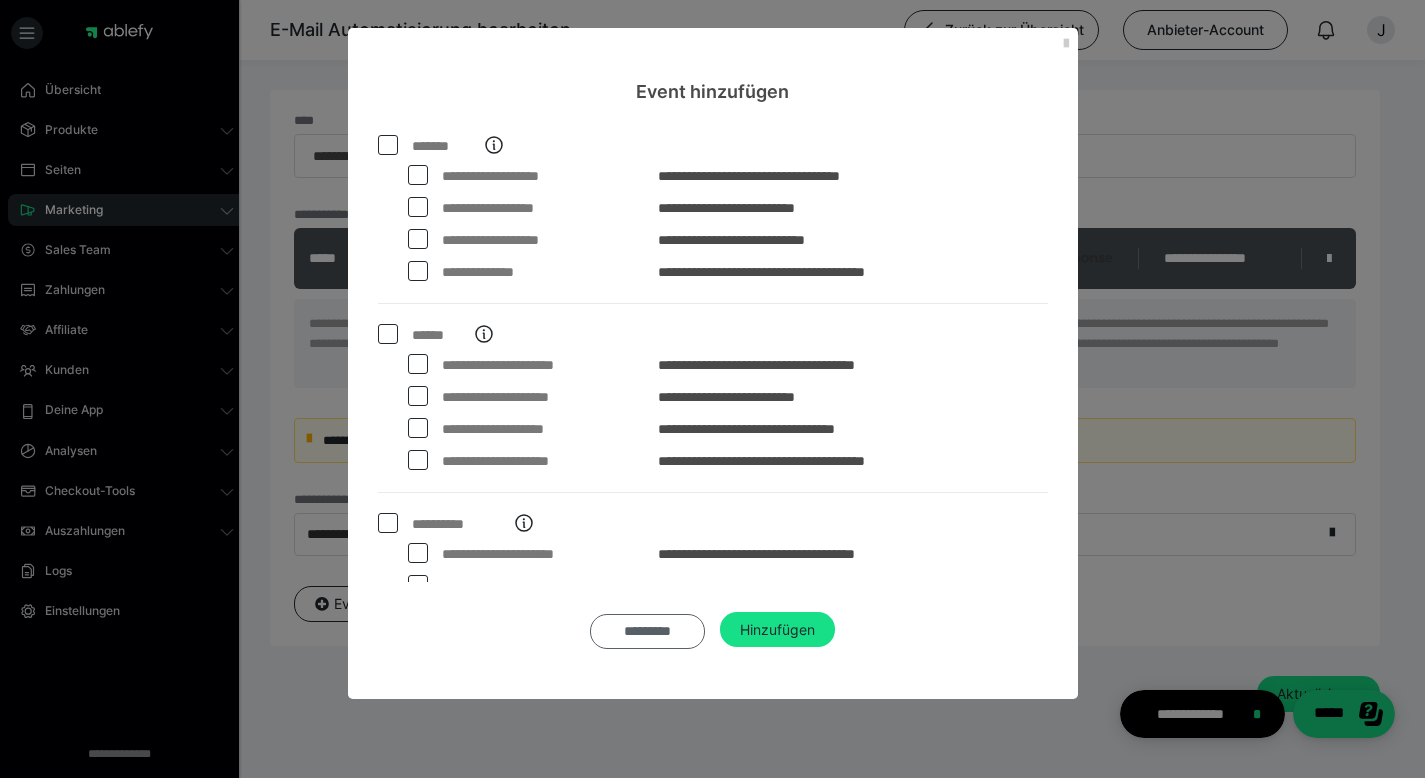click on "*********" at bounding box center [647, 632] 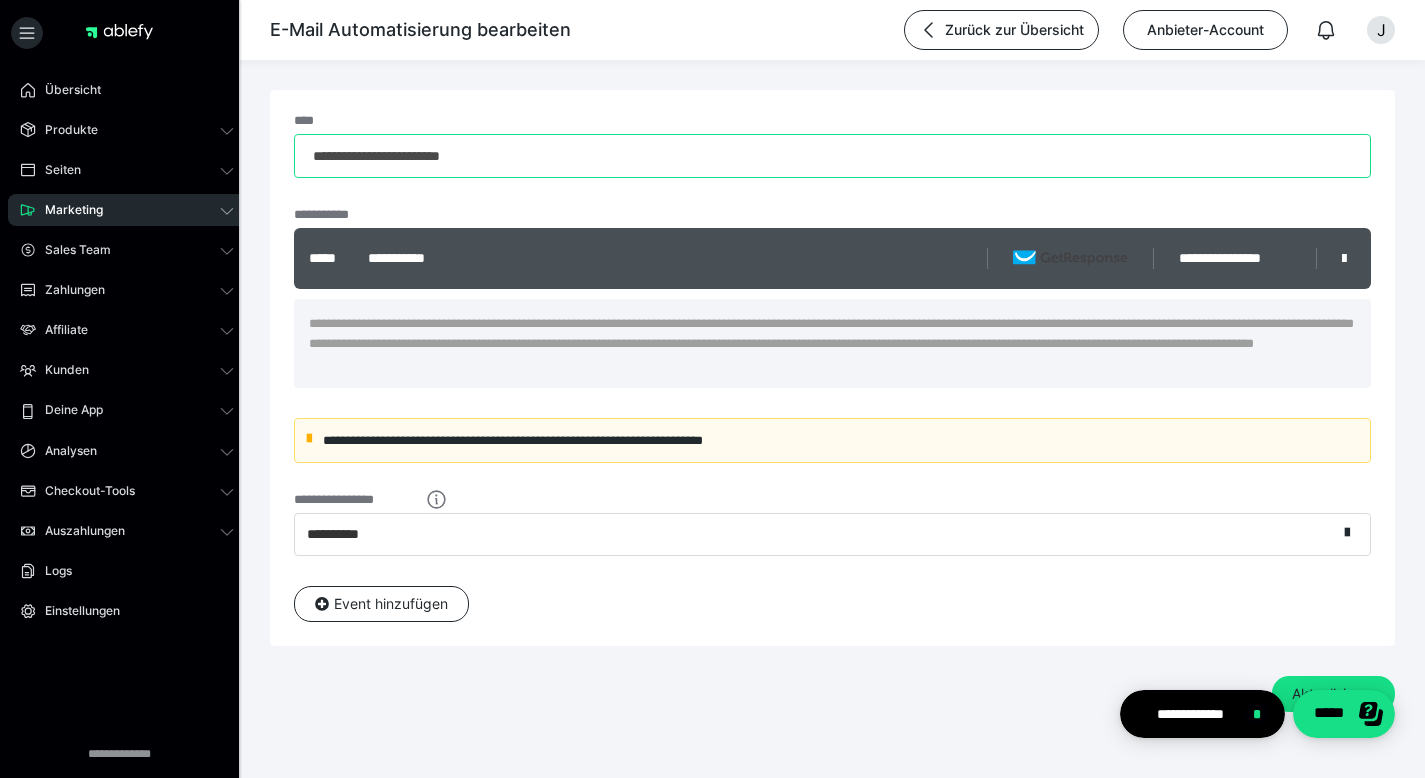 scroll, scrollTop: 0, scrollLeft: 0, axis: both 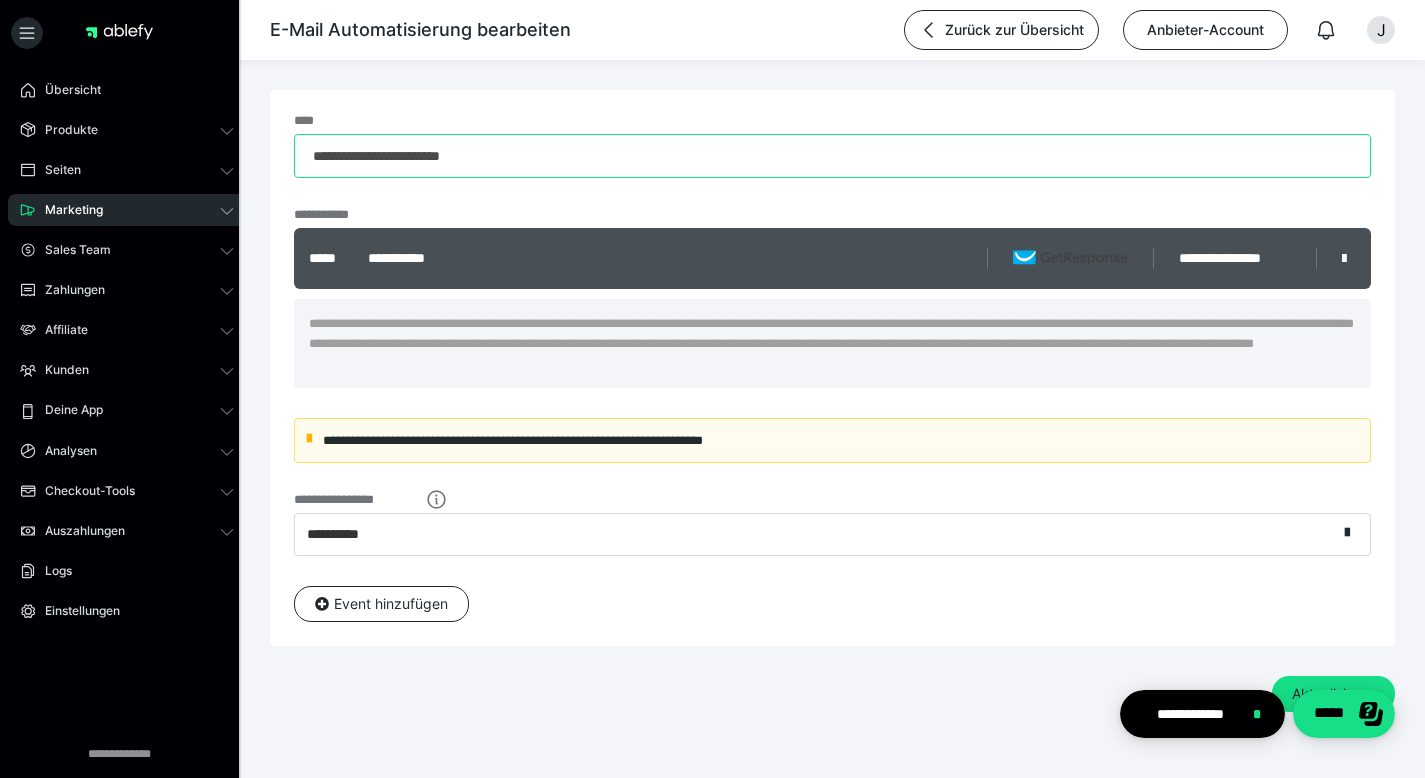 type on "*" 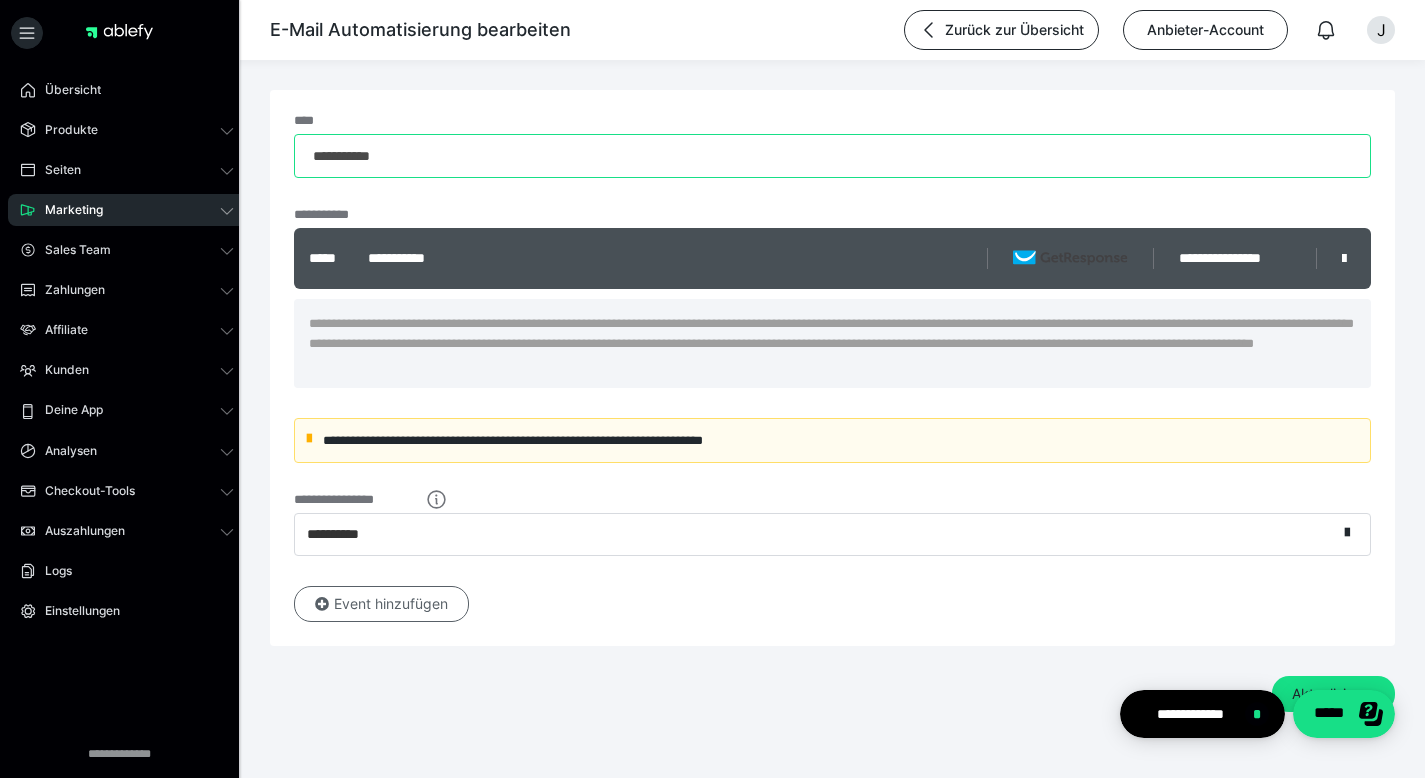 type on "**********" 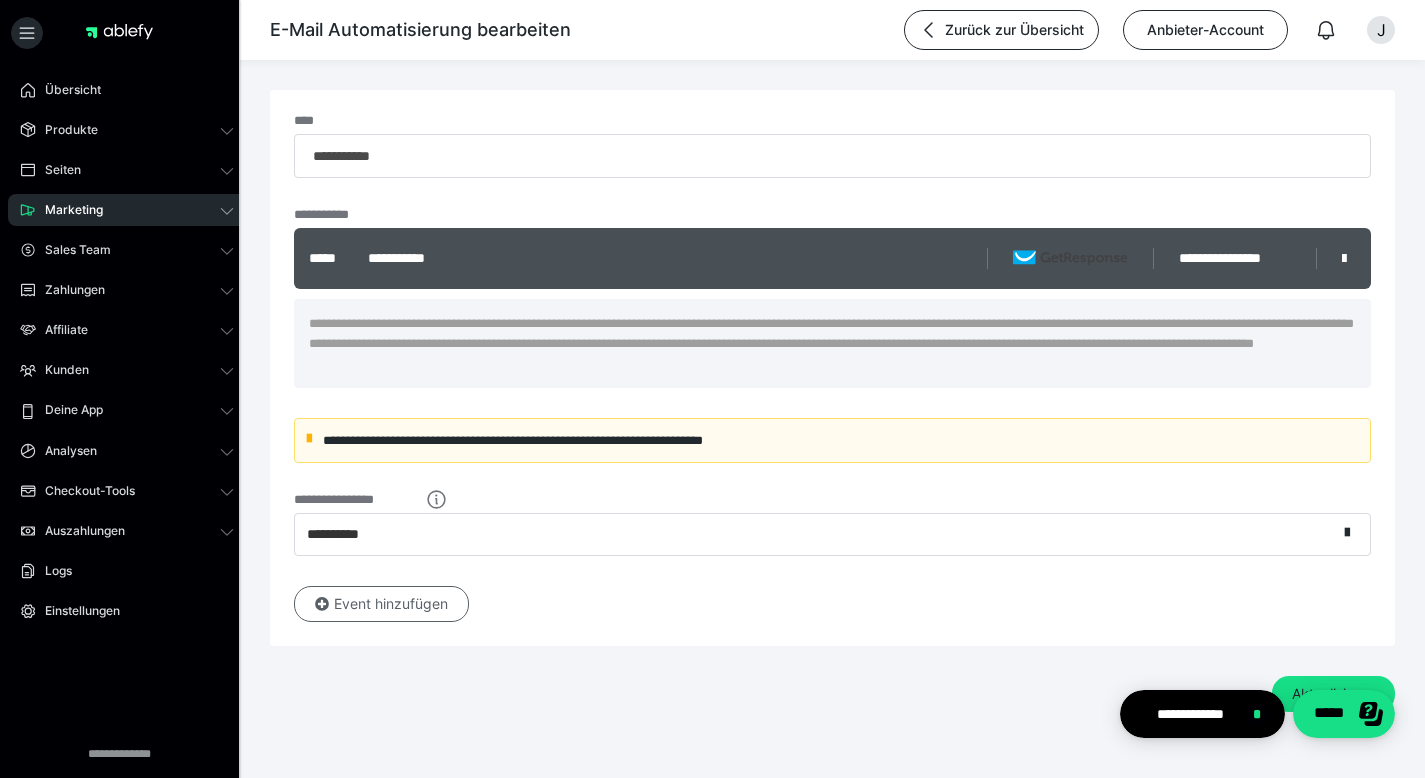 click on "Event hinzufügen" at bounding box center (381, 604) 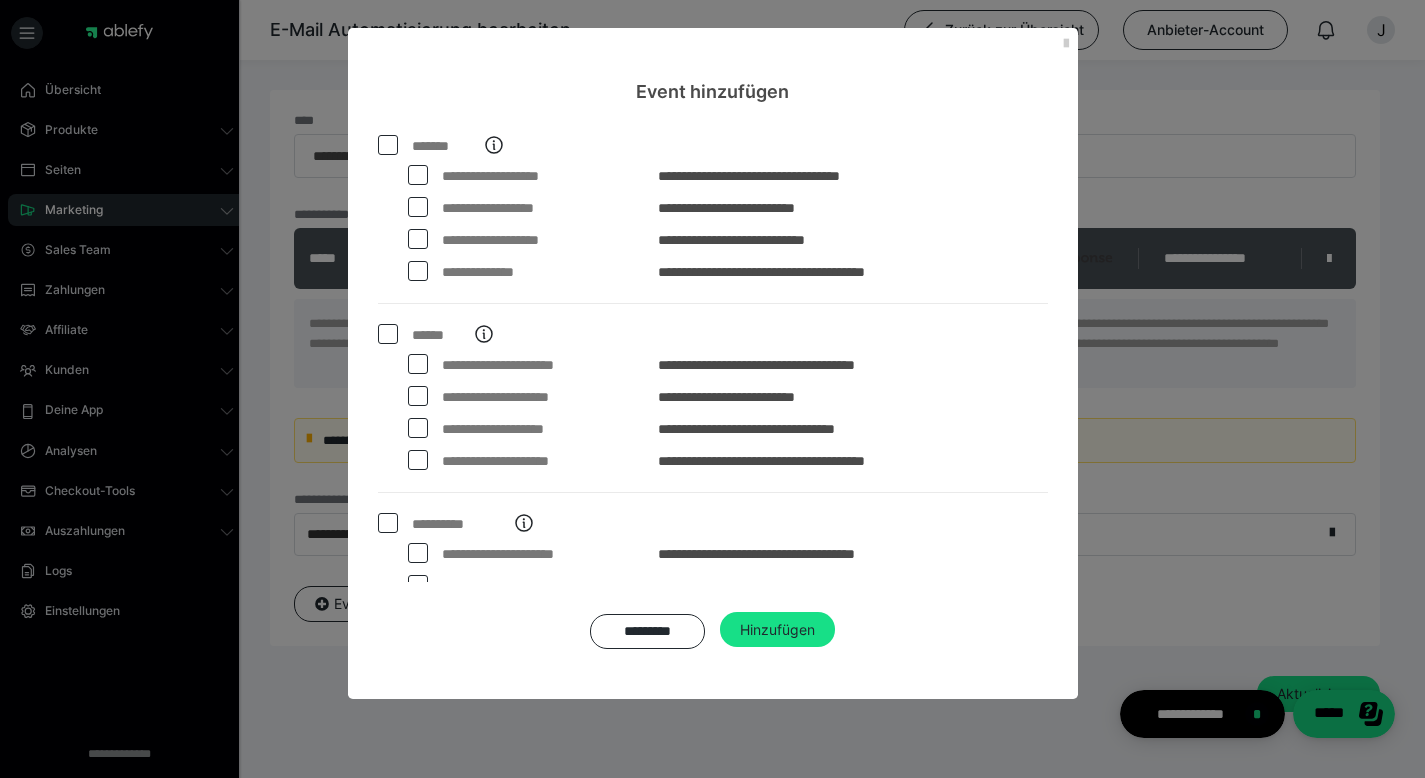 click on "**********" at bounding box center (507, 176) 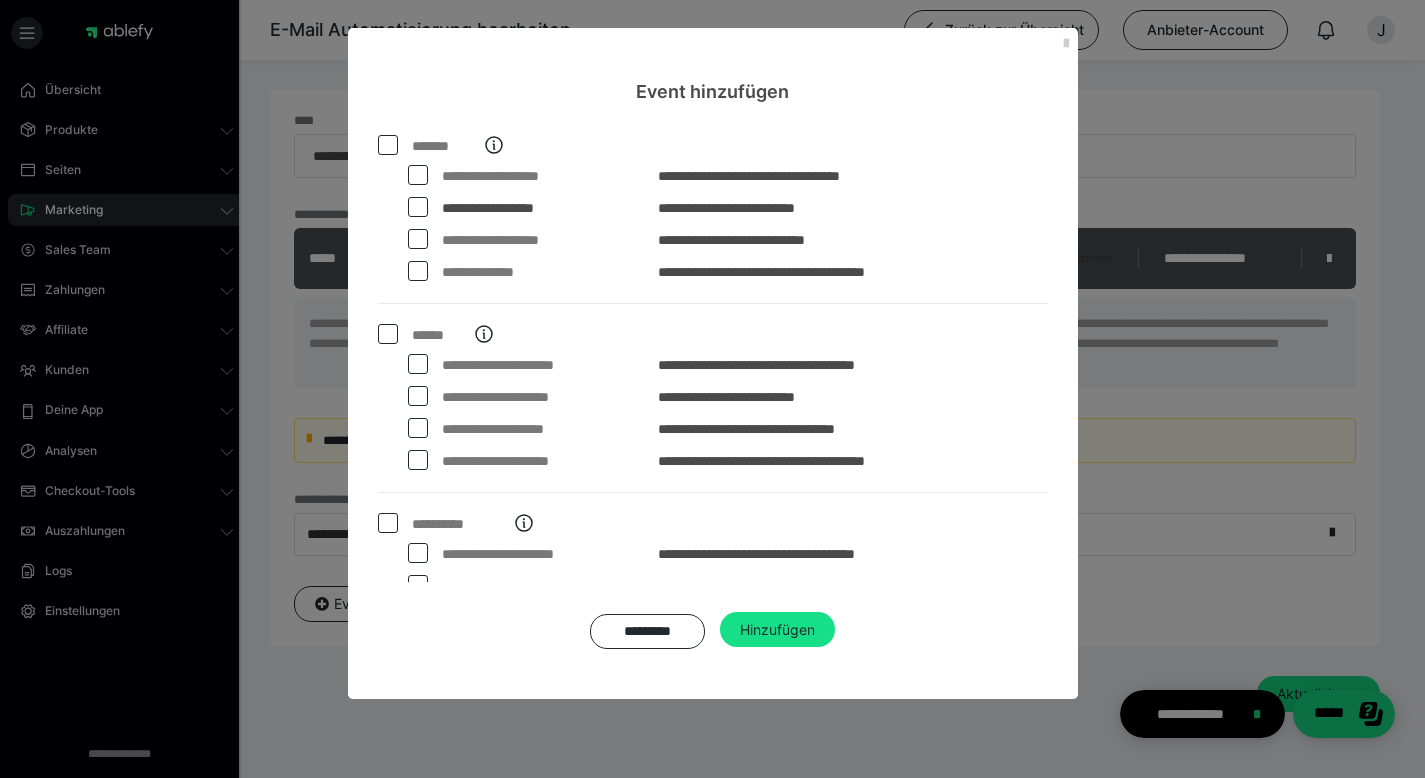 click at bounding box center [418, 175] 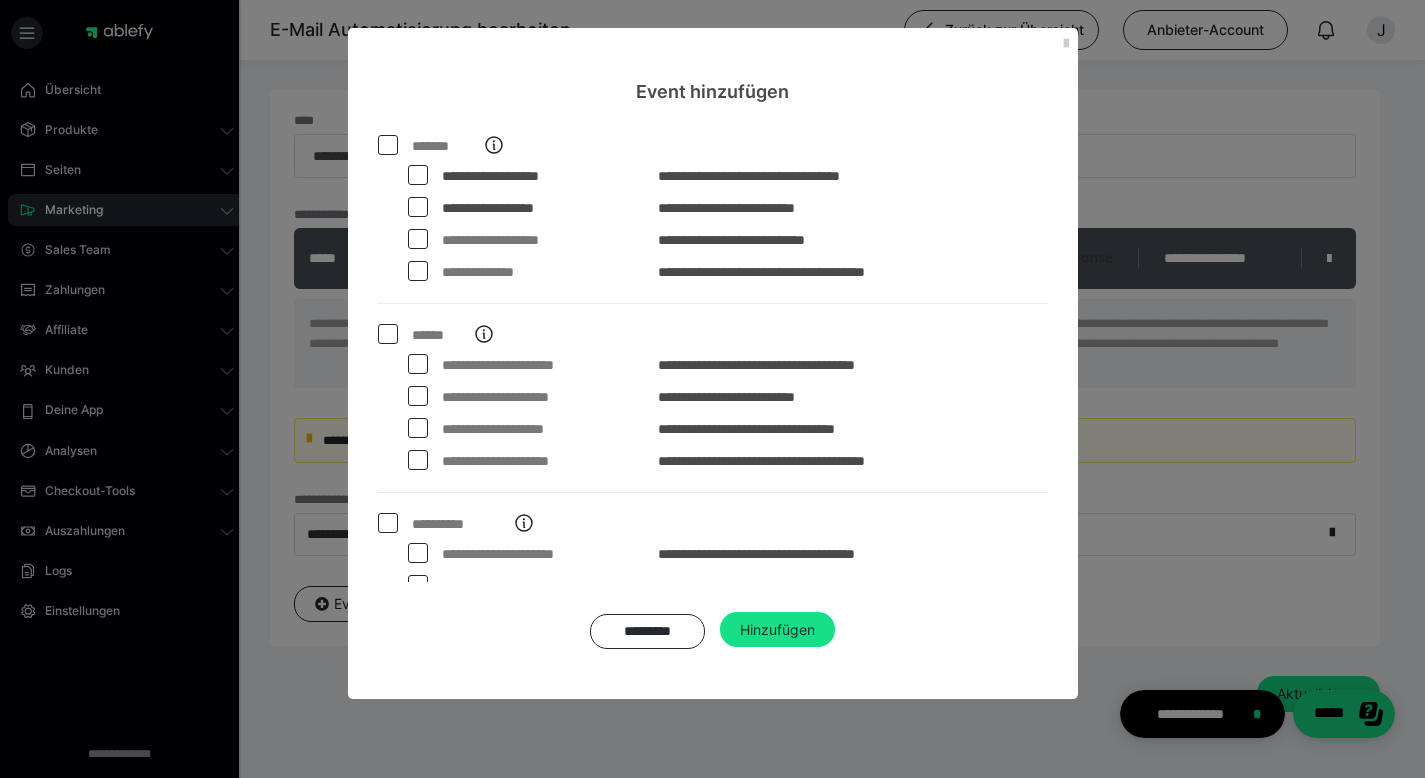click at bounding box center [418, 175] 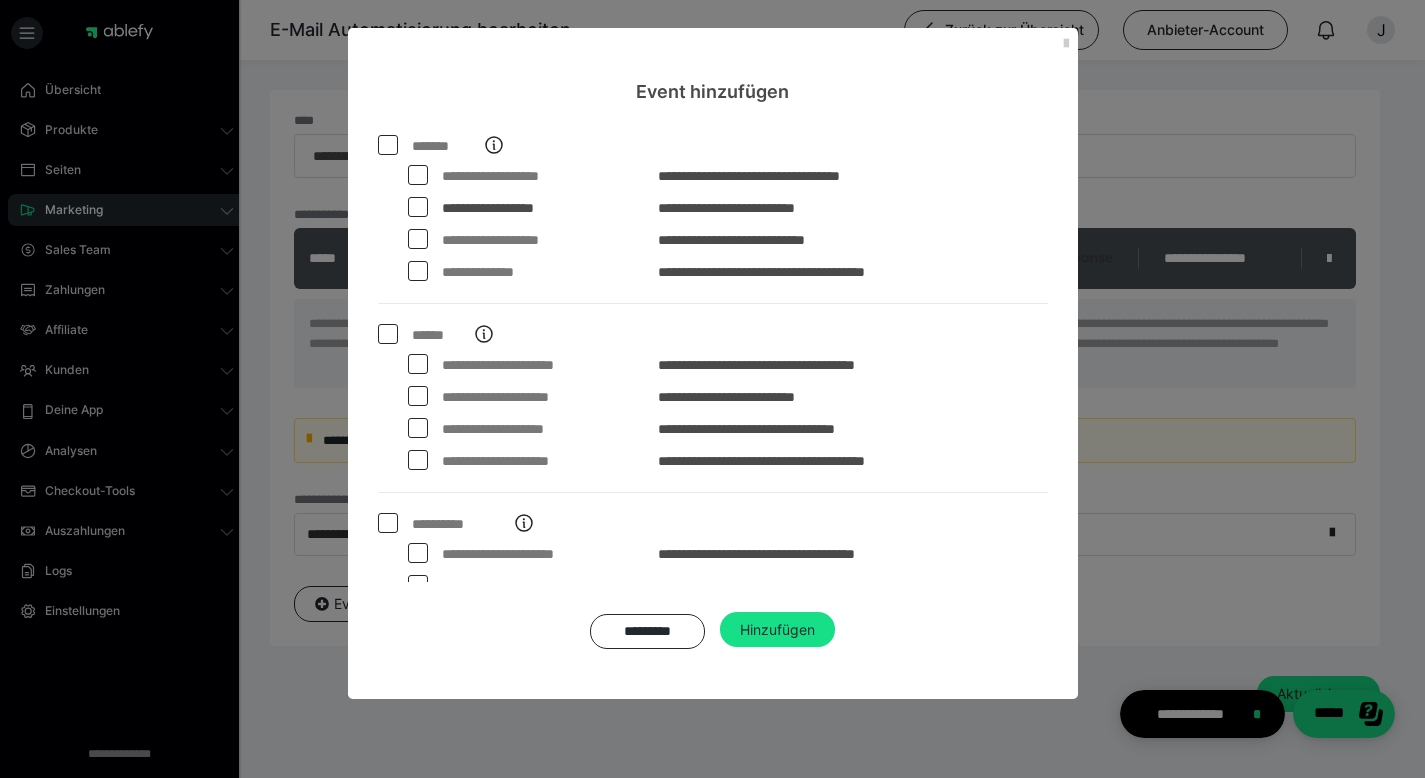 click at bounding box center [418, 207] 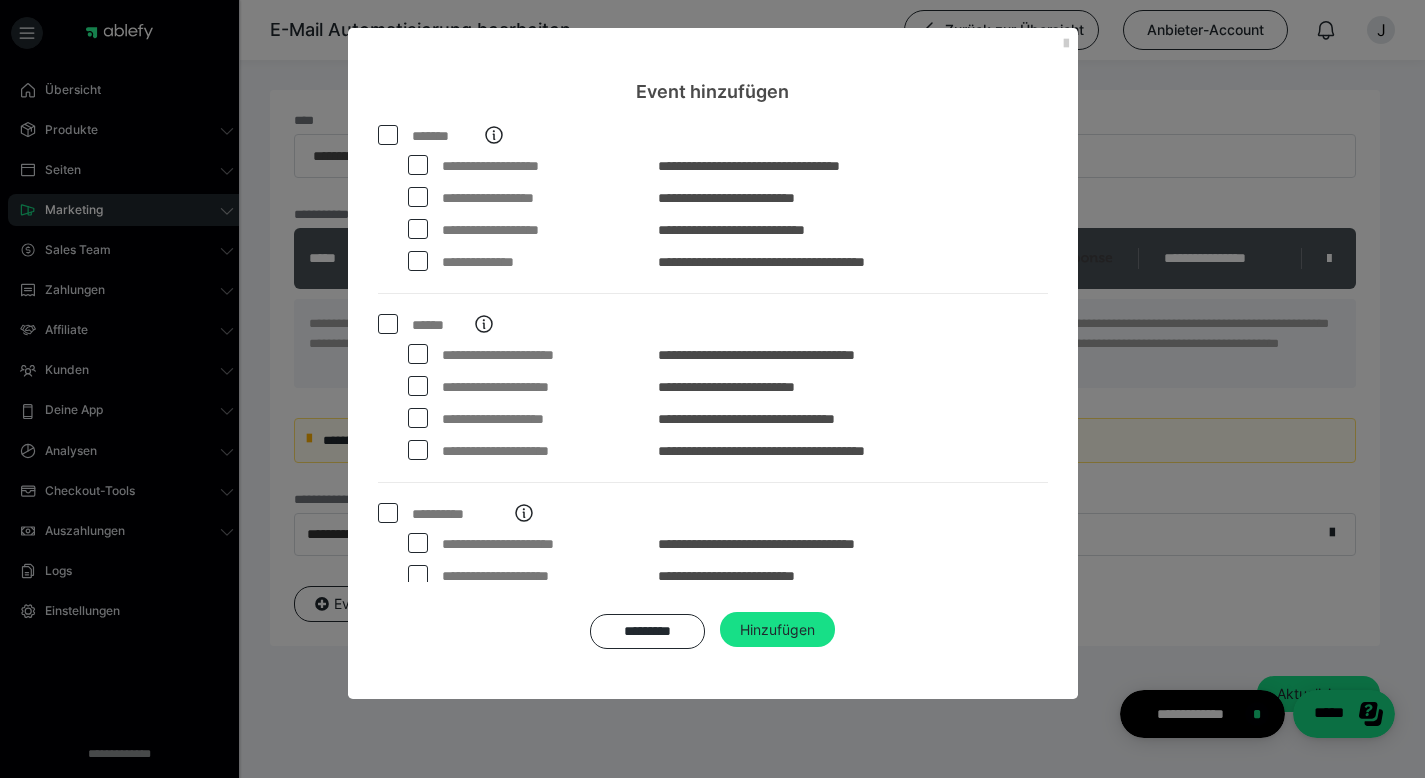 scroll, scrollTop: 0, scrollLeft: 0, axis: both 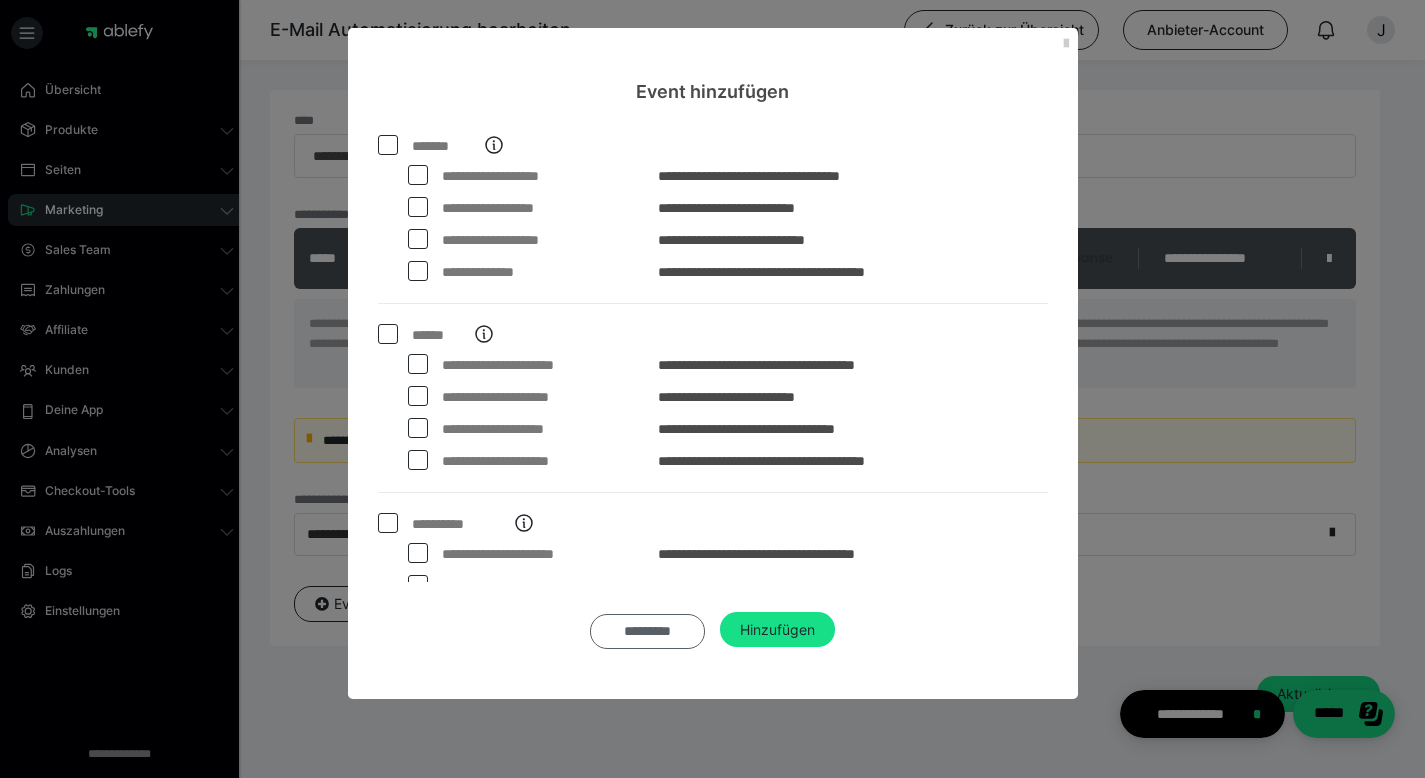 click on "*********" at bounding box center (647, 632) 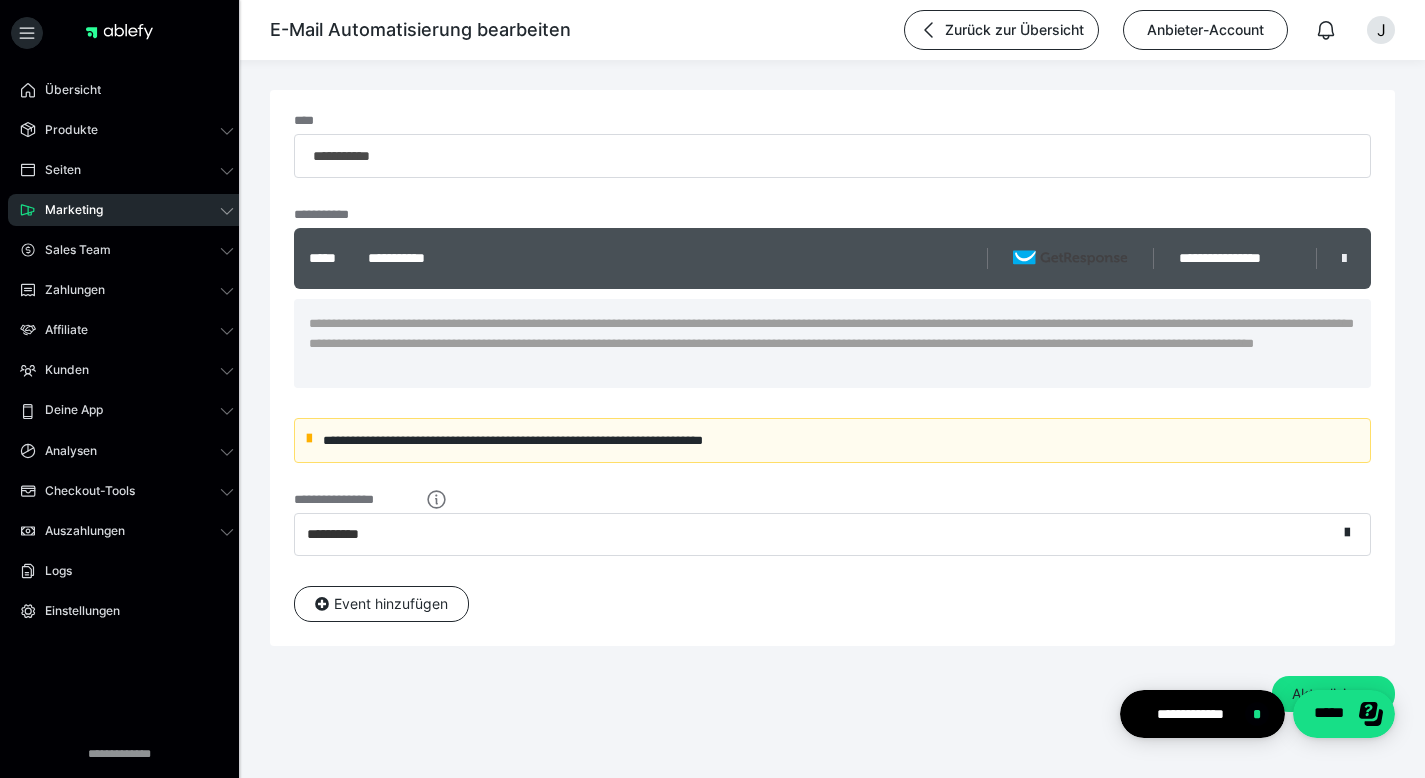 click at bounding box center [1344, 259] 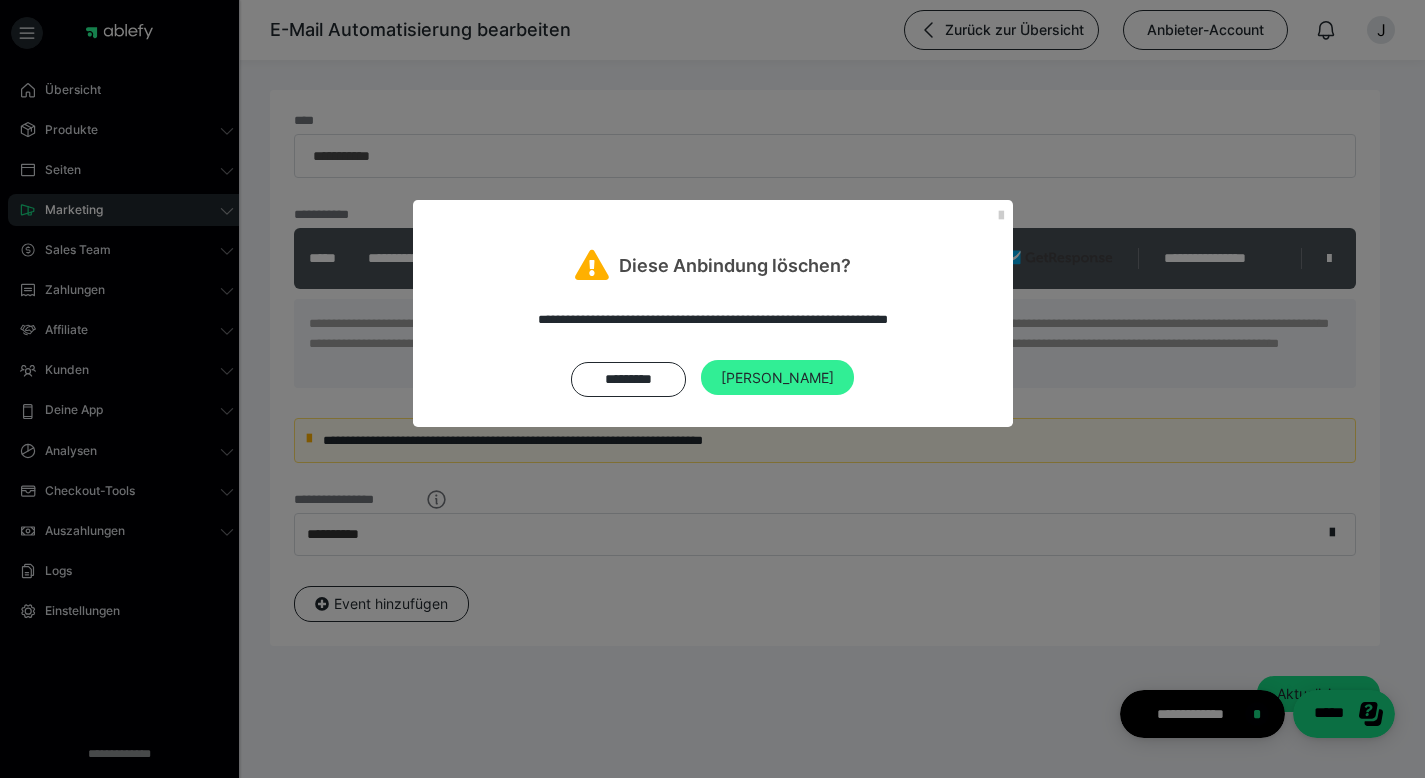 click on "[PERSON_NAME]" at bounding box center (777, 378) 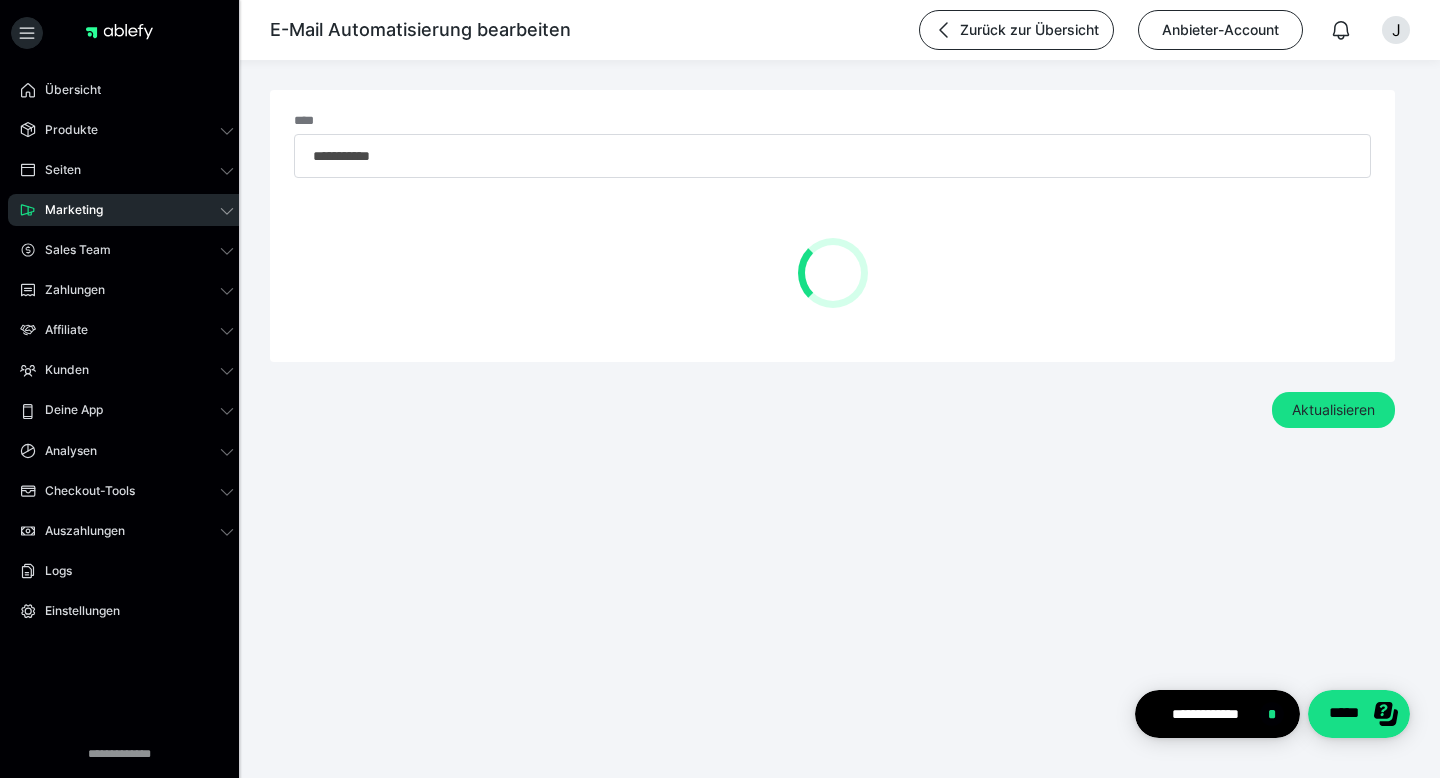 type on "**********" 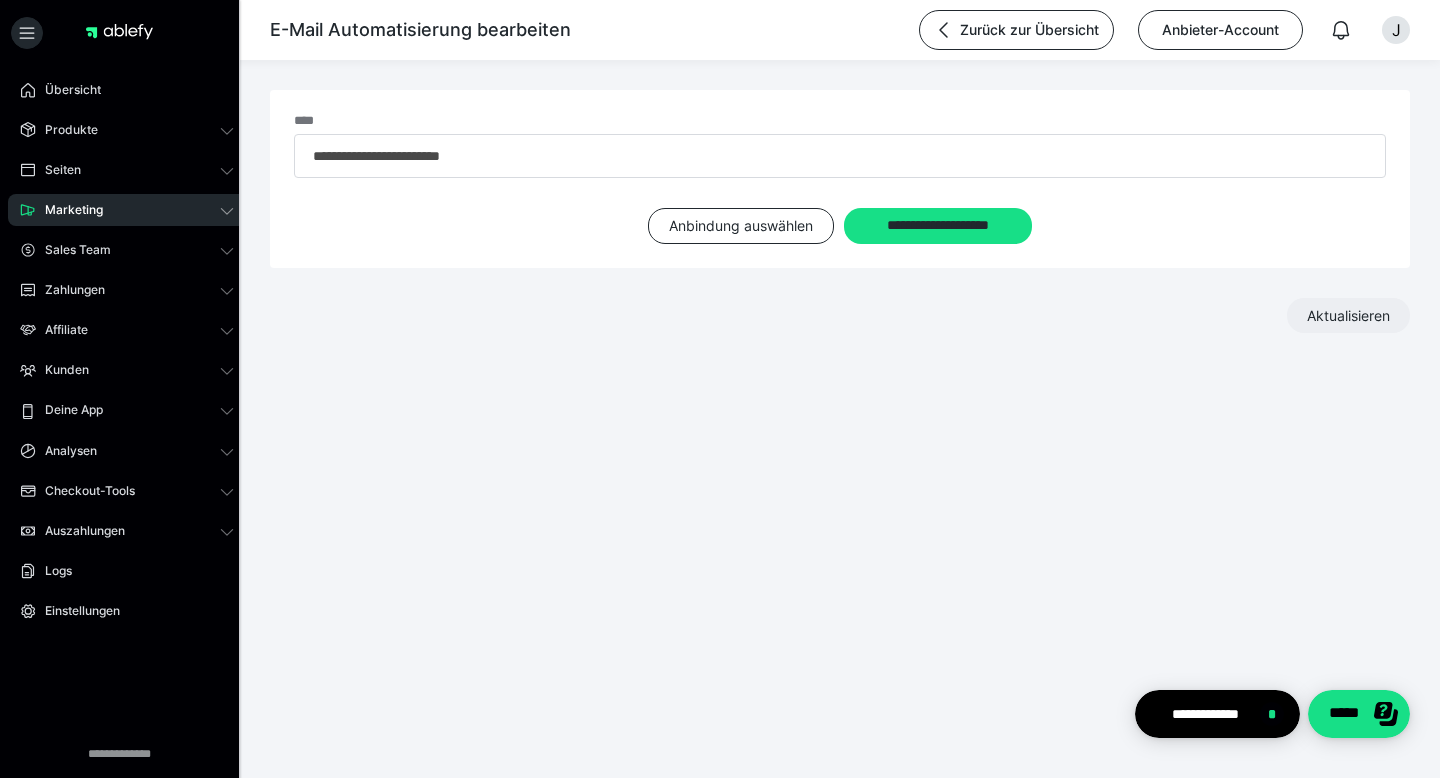 click on "Marketing" at bounding box center [127, 210] 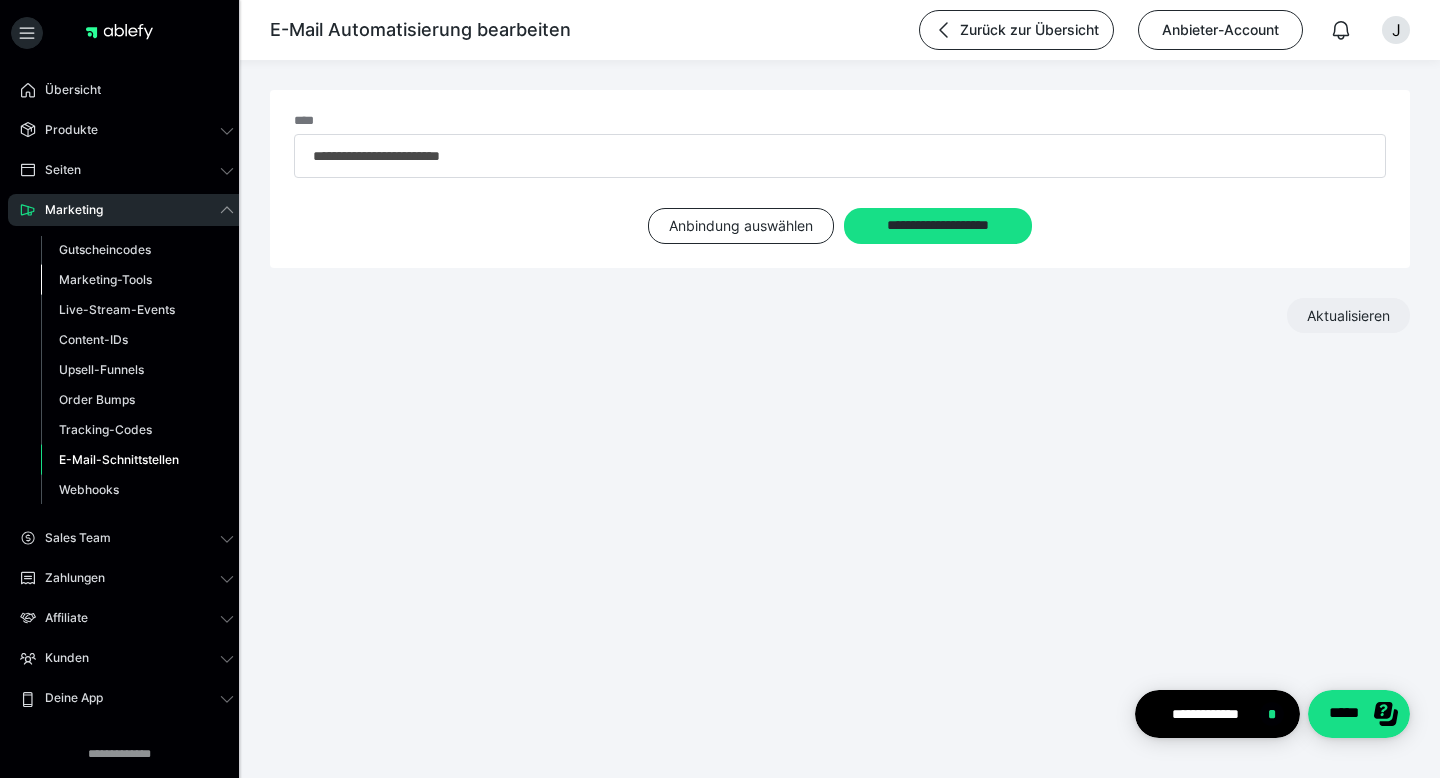 click on "Marketing-Tools" at bounding box center [105, 279] 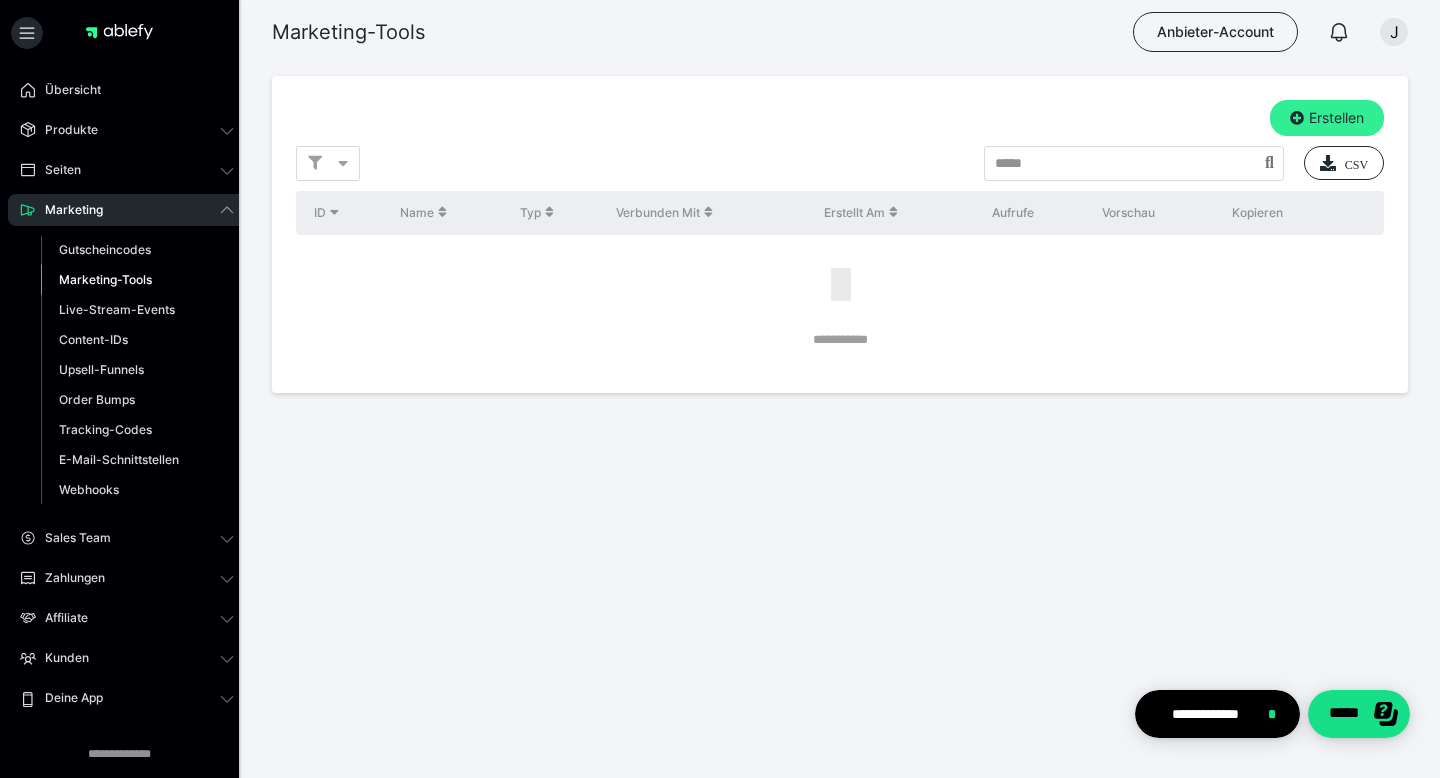 click at bounding box center [1297, 118] 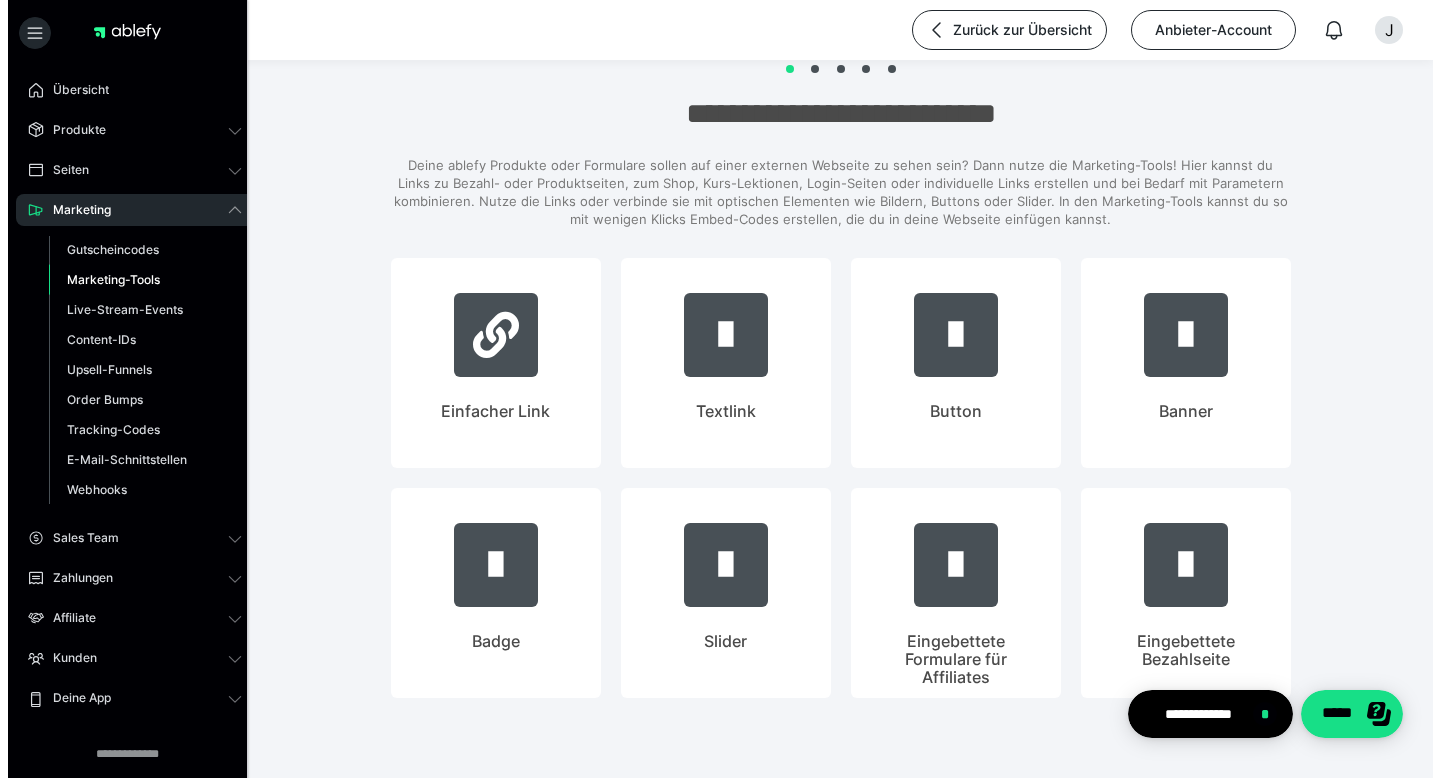 scroll, scrollTop: 0, scrollLeft: 0, axis: both 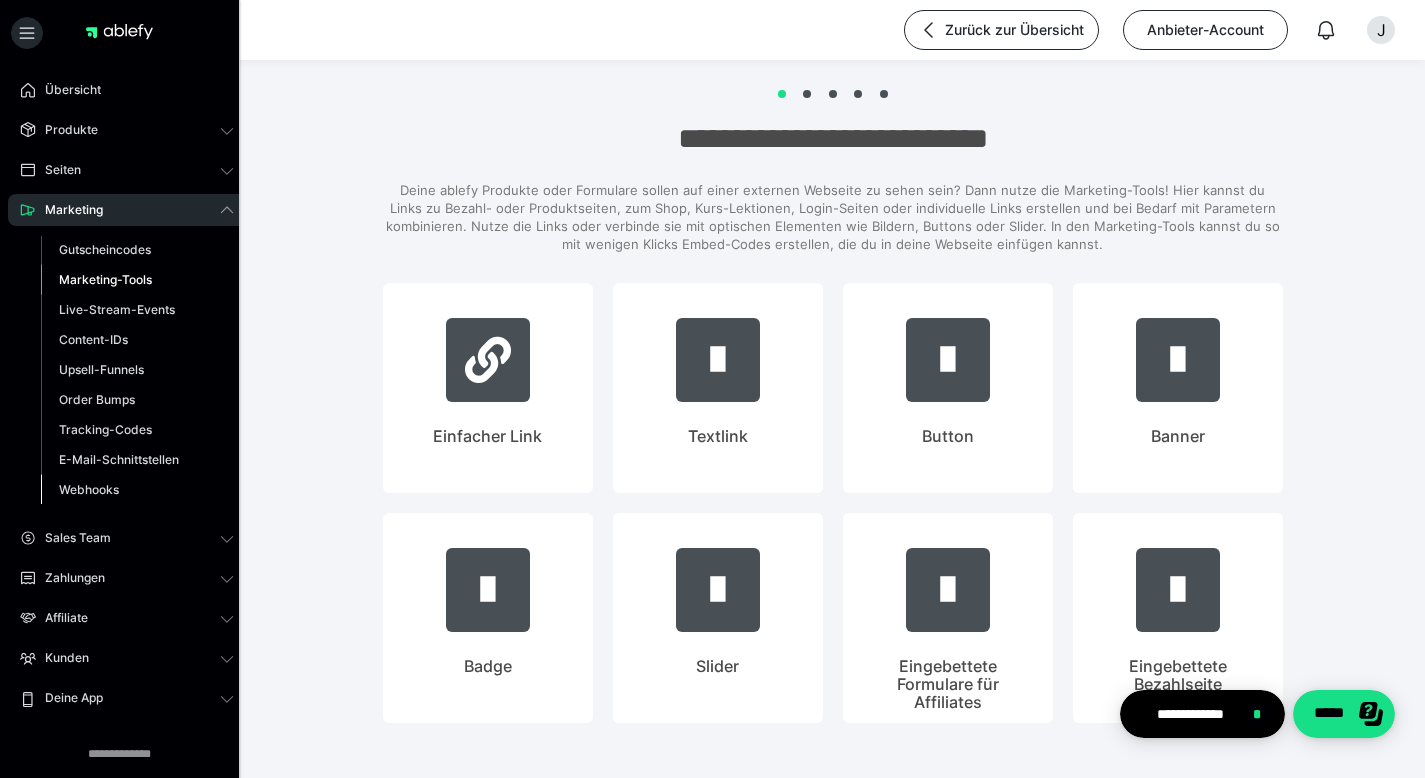 click on "Webhooks" at bounding box center [89, 489] 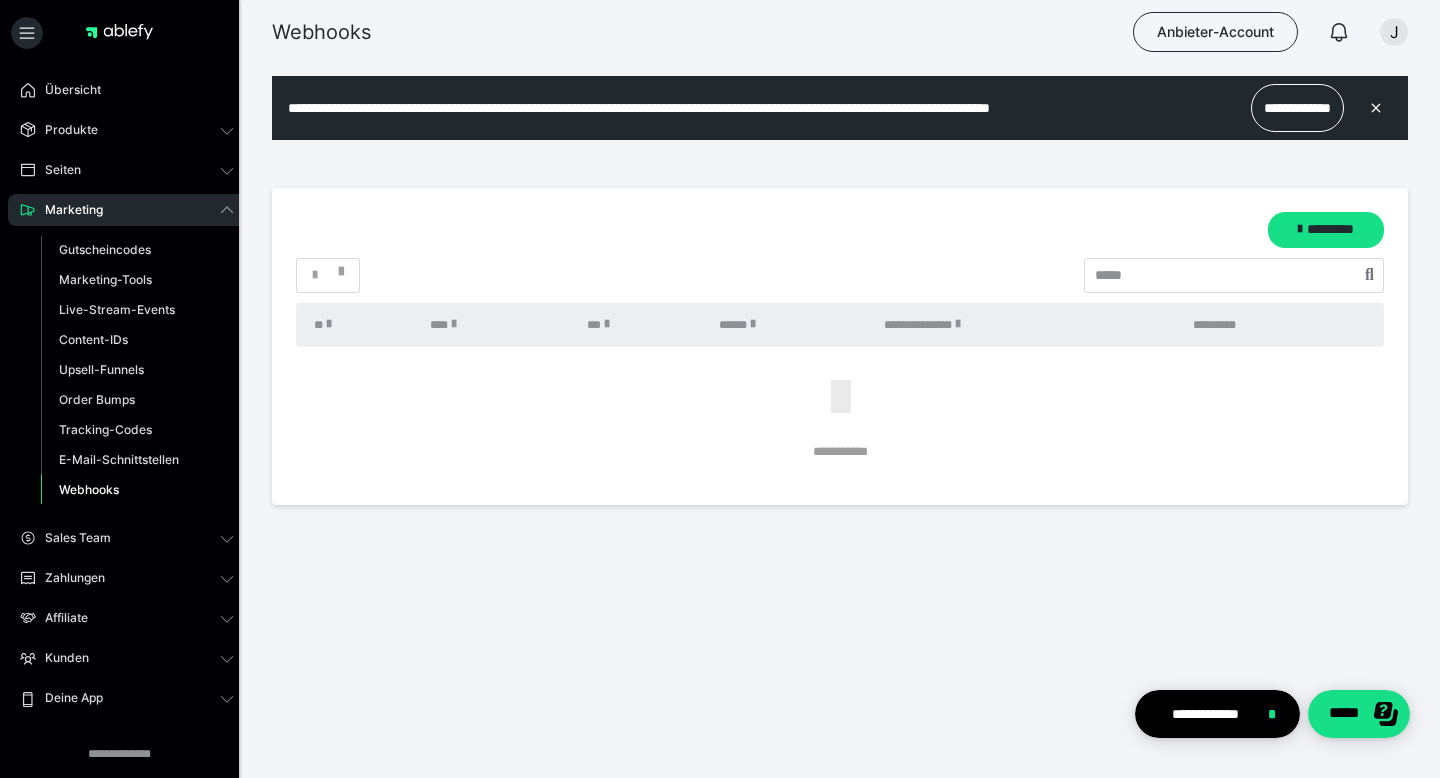 scroll, scrollTop: 0, scrollLeft: 0, axis: both 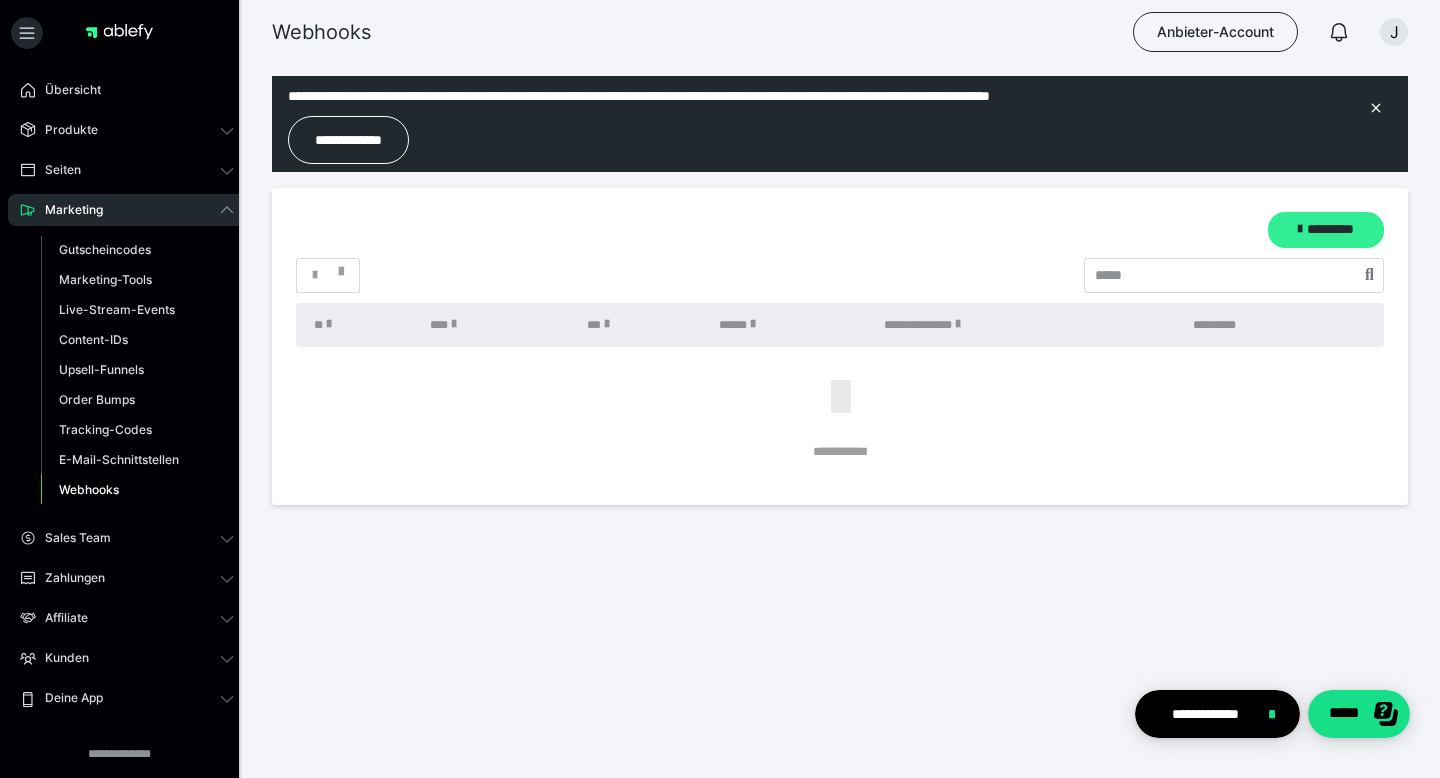 click on "*********" at bounding box center (1326, 230) 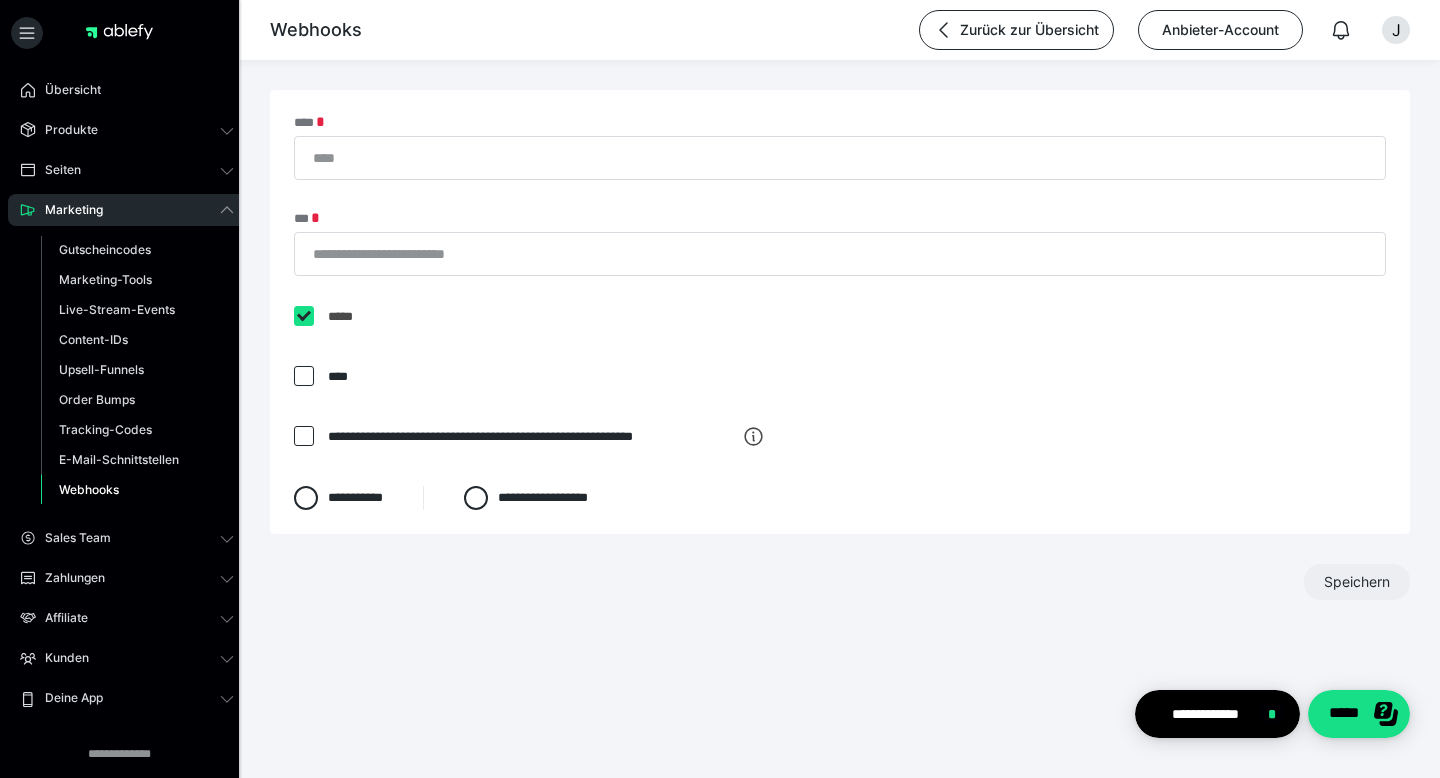 scroll, scrollTop: 0, scrollLeft: 0, axis: both 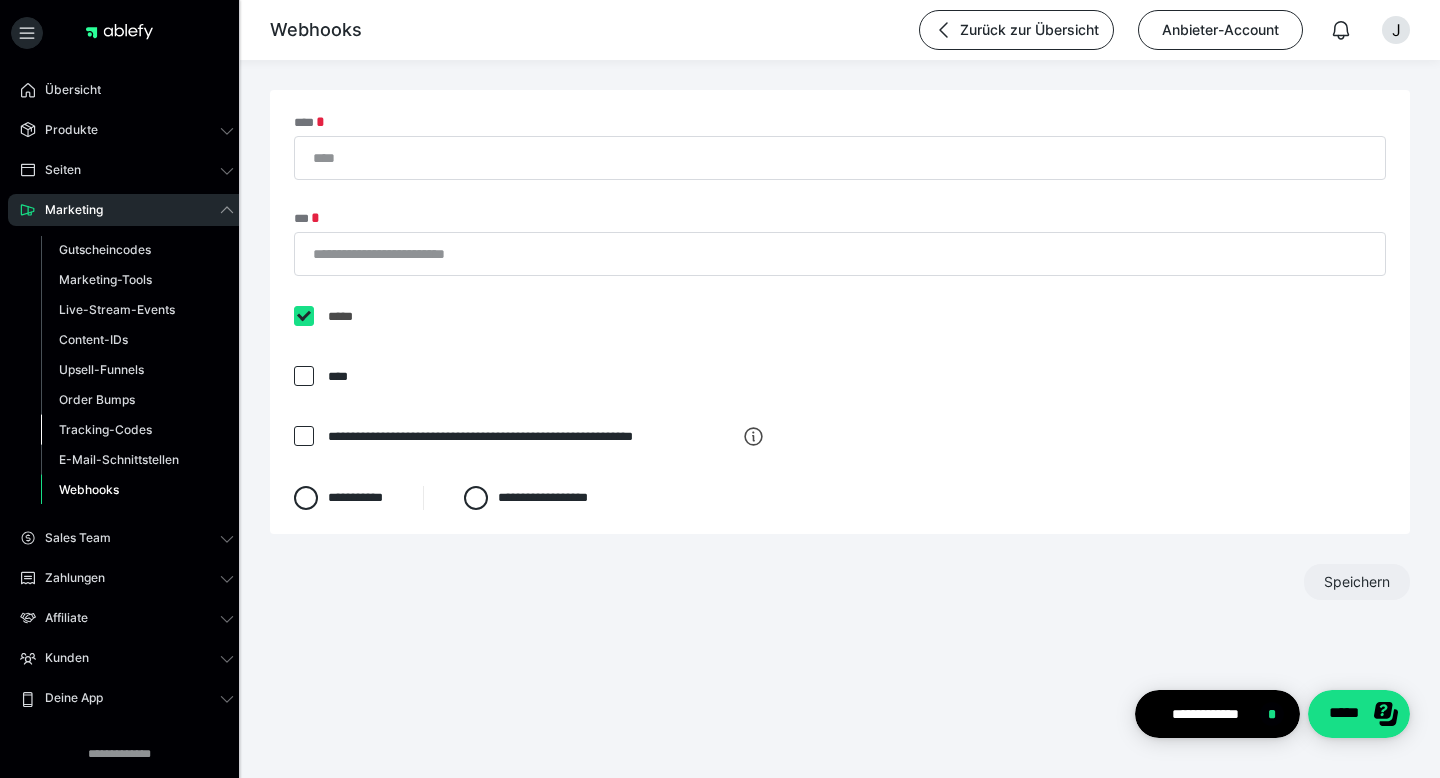 click on "Tracking-Codes" at bounding box center [105, 429] 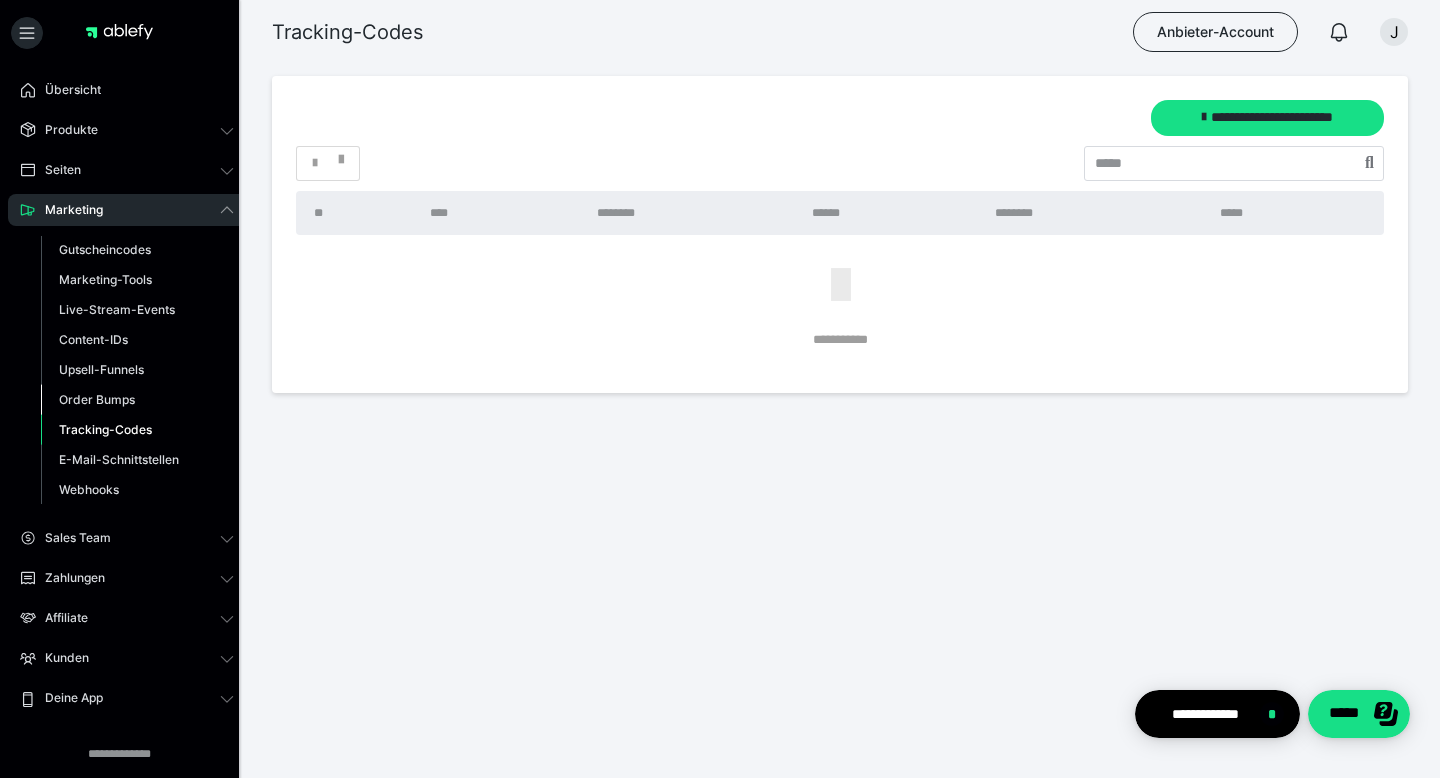 click on "Order Bumps" at bounding box center (97, 399) 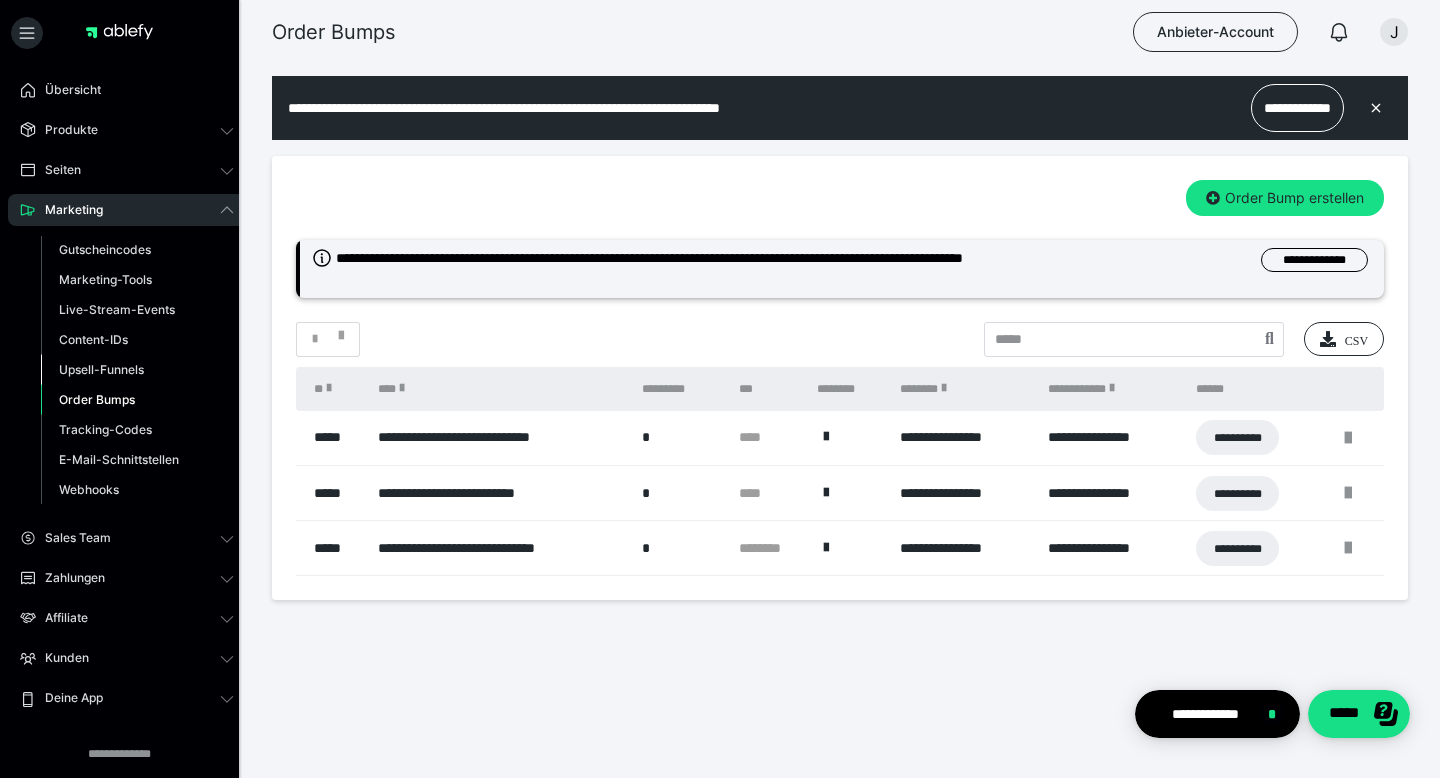 scroll, scrollTop: 0, scrollLeft: 0, axis: both 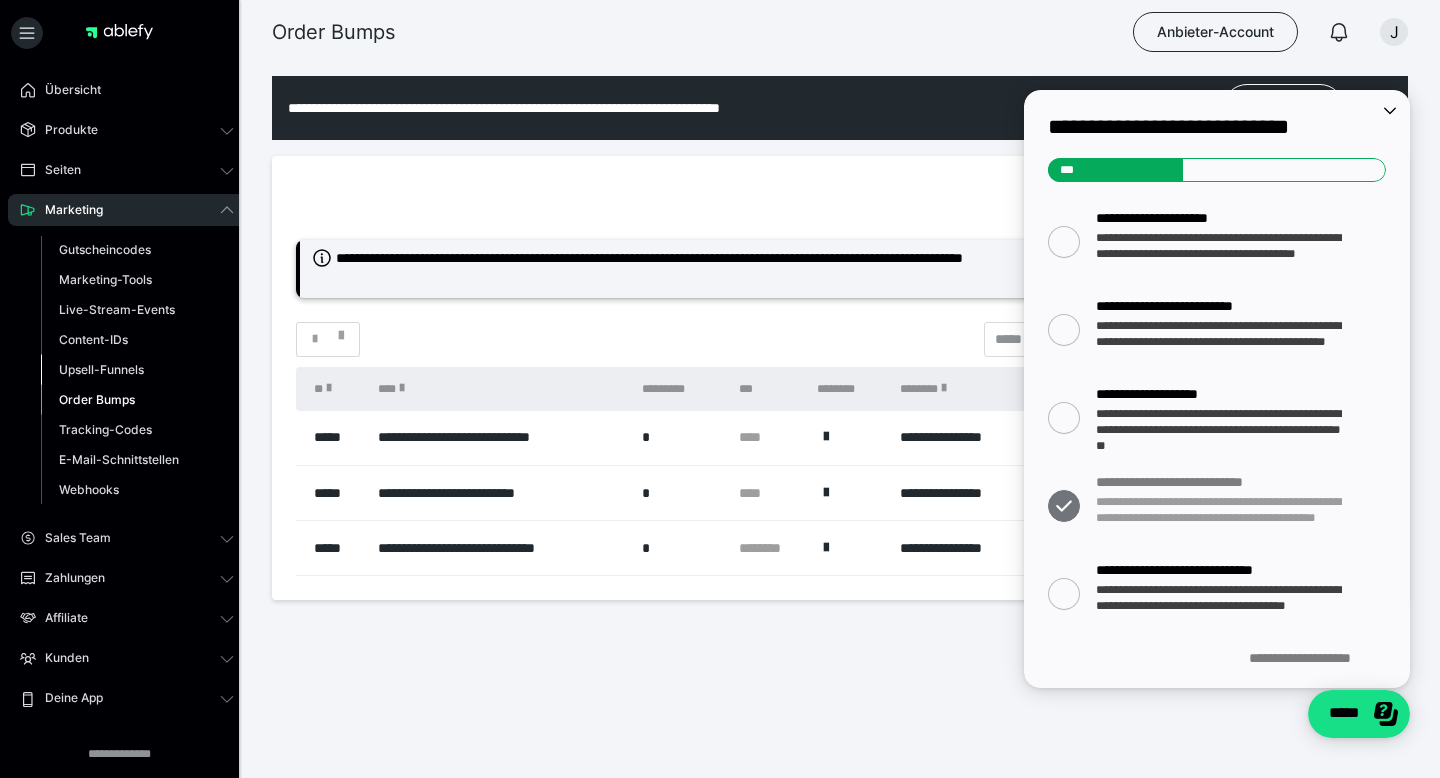 click on "Upsell-Funnels" at bounding box center (101, 369) 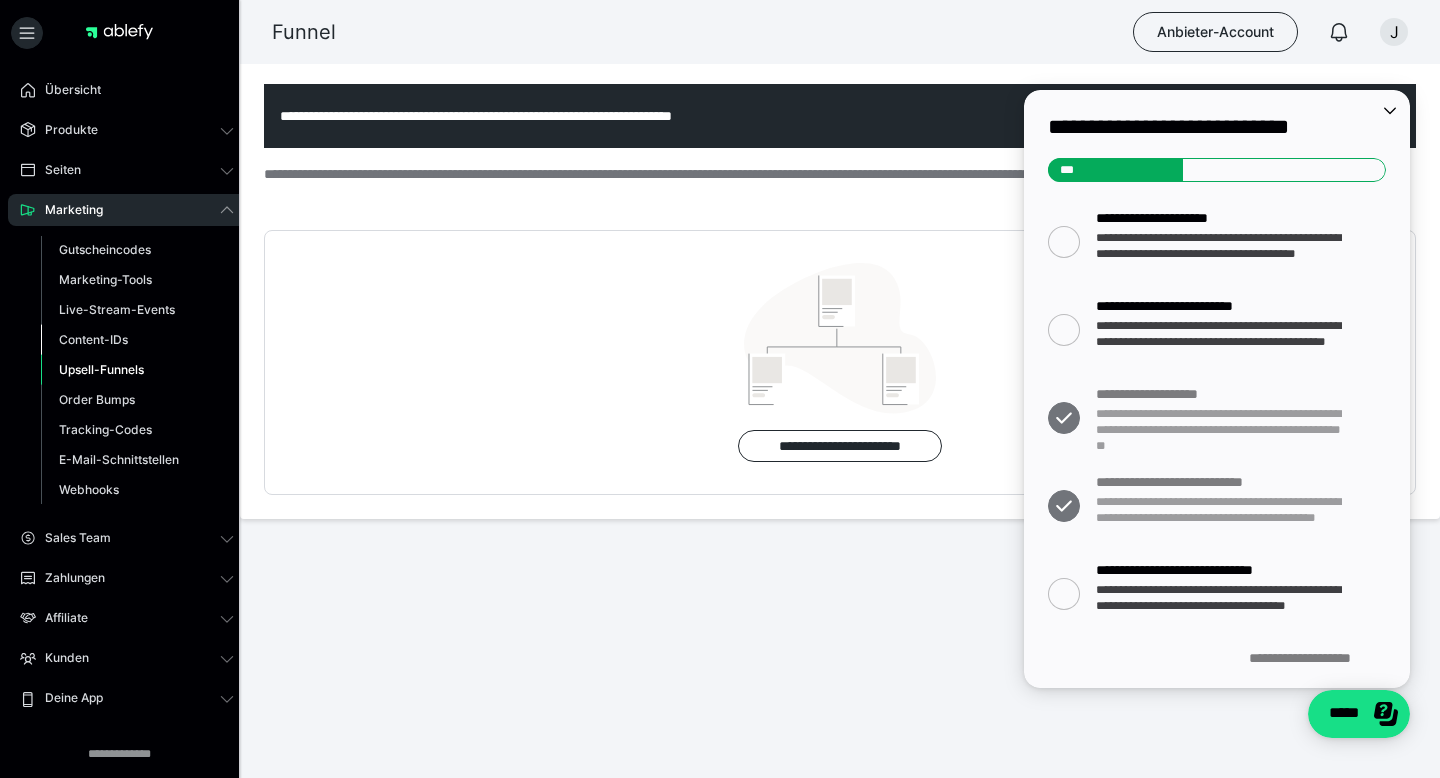 scroll, scrollTop: 0, scrollLeft: 0, axis: both 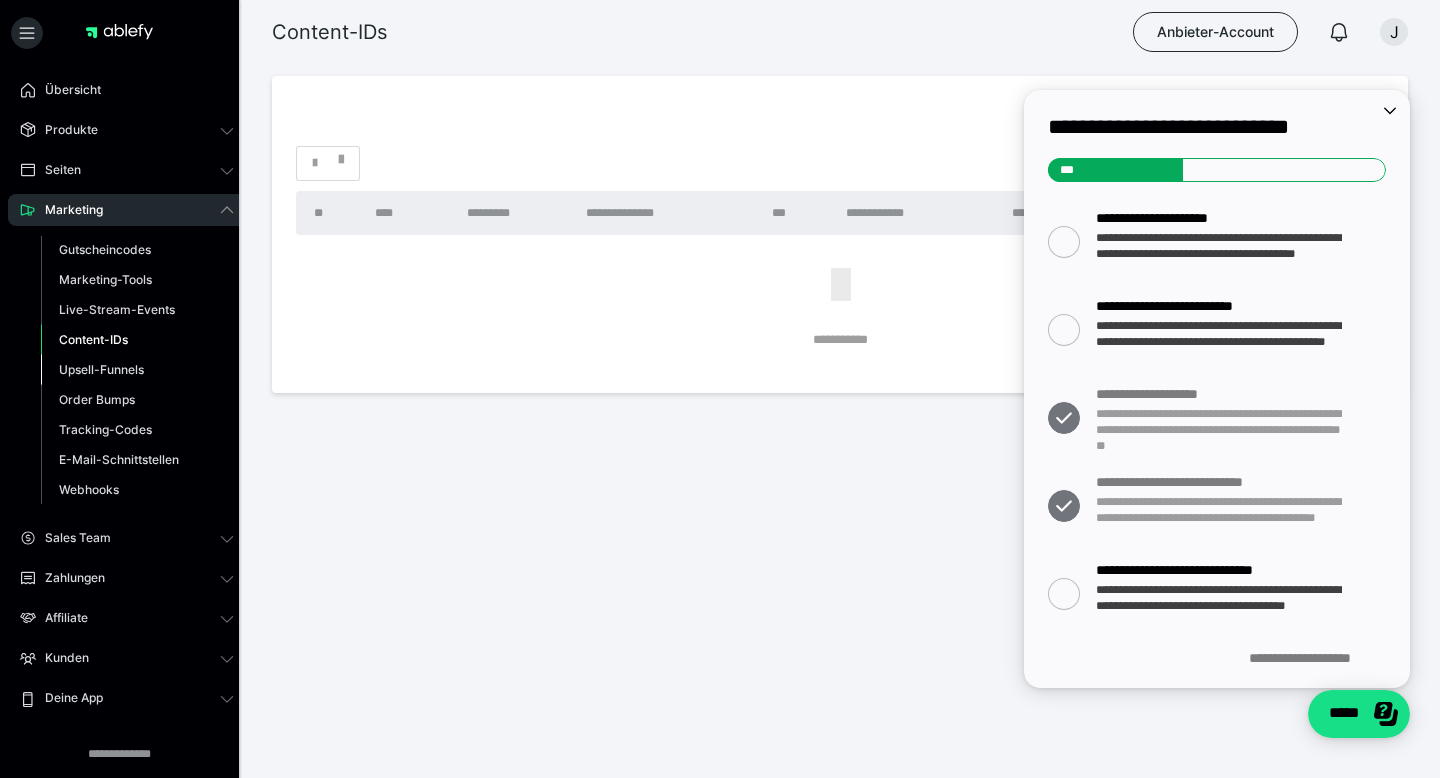 click on "Upsell-Funnels" at bounding box center (101, 369) 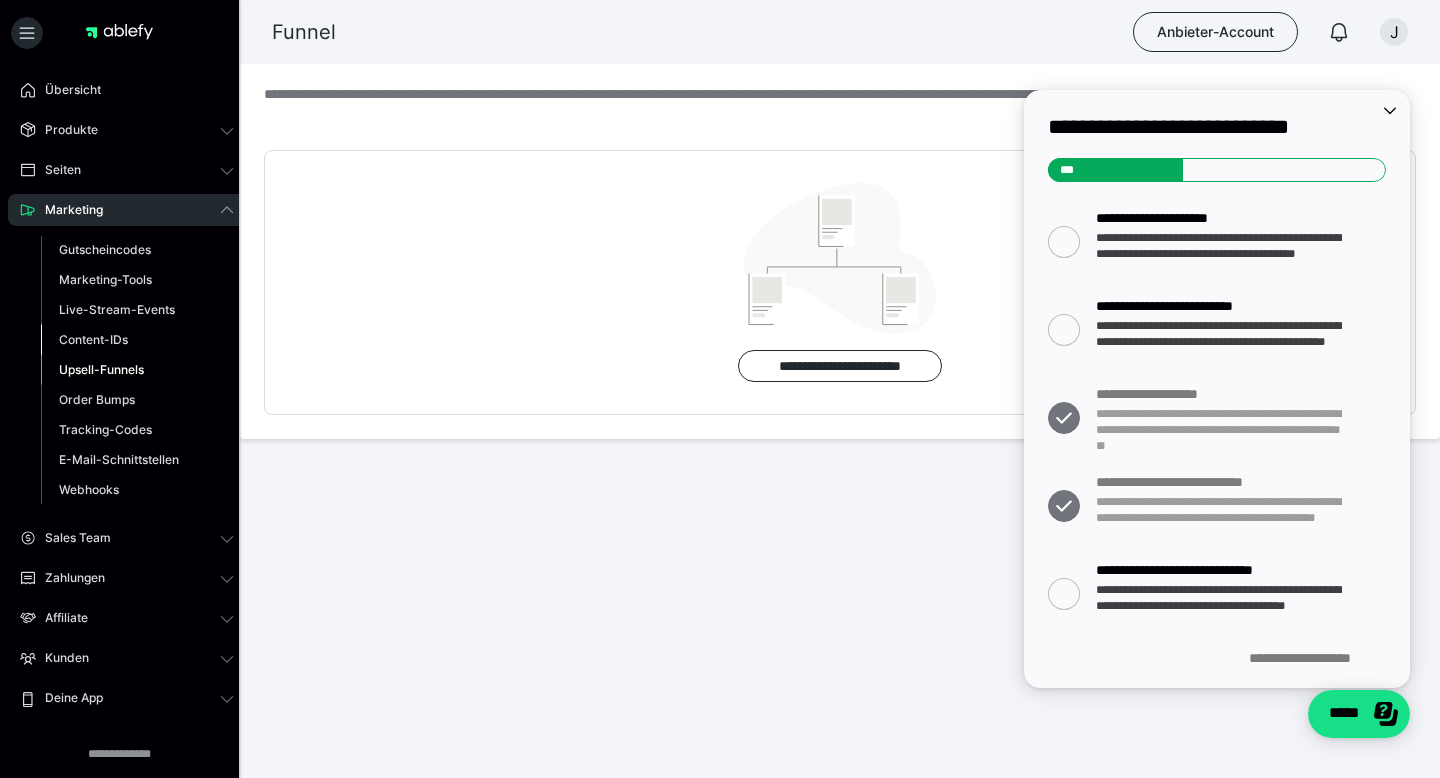 scroll, scrollTop: 0, scrollLeft: 0, axis: both 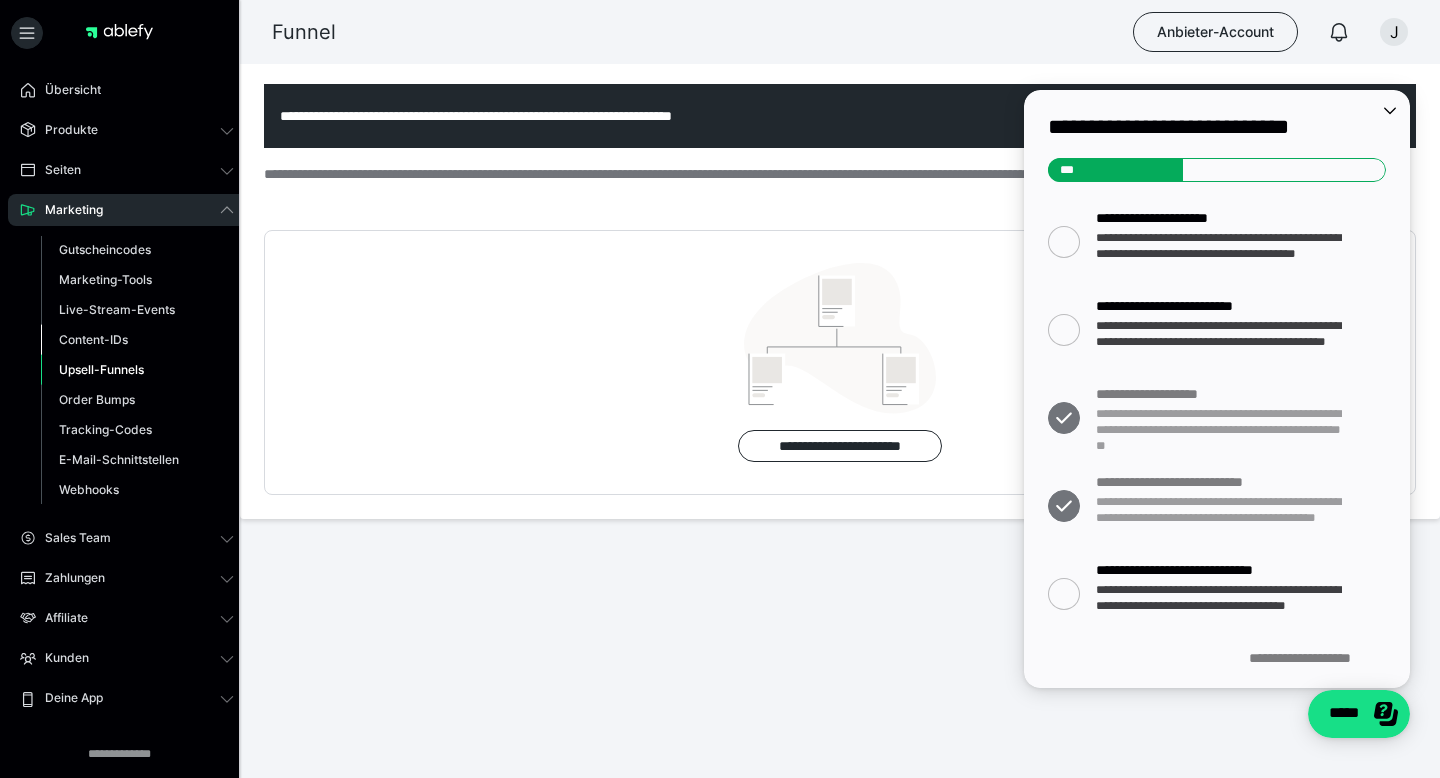 click on "Content-IDs" at bounding box center (93, 339) 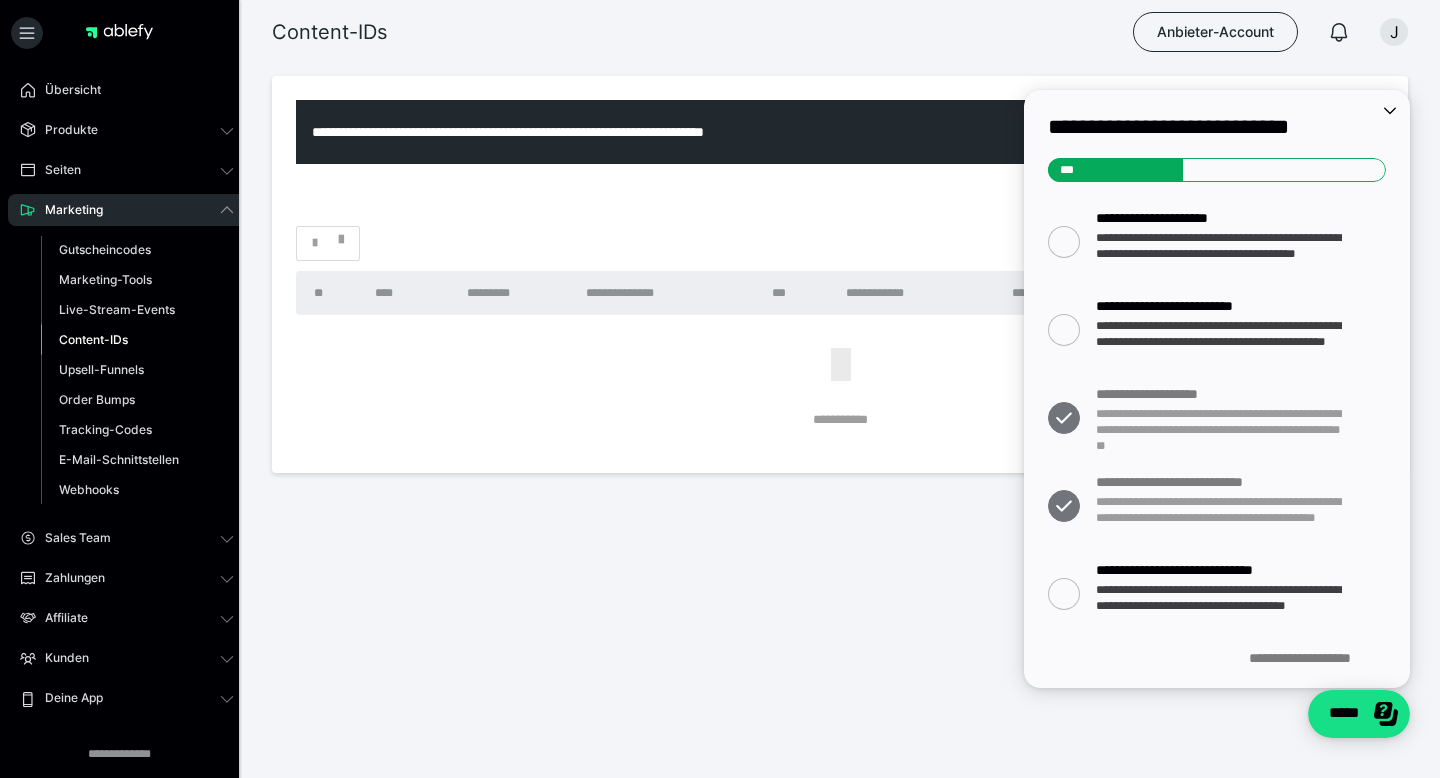 scroll, scrollTop: 0, scrollLeft: 0, axis: both 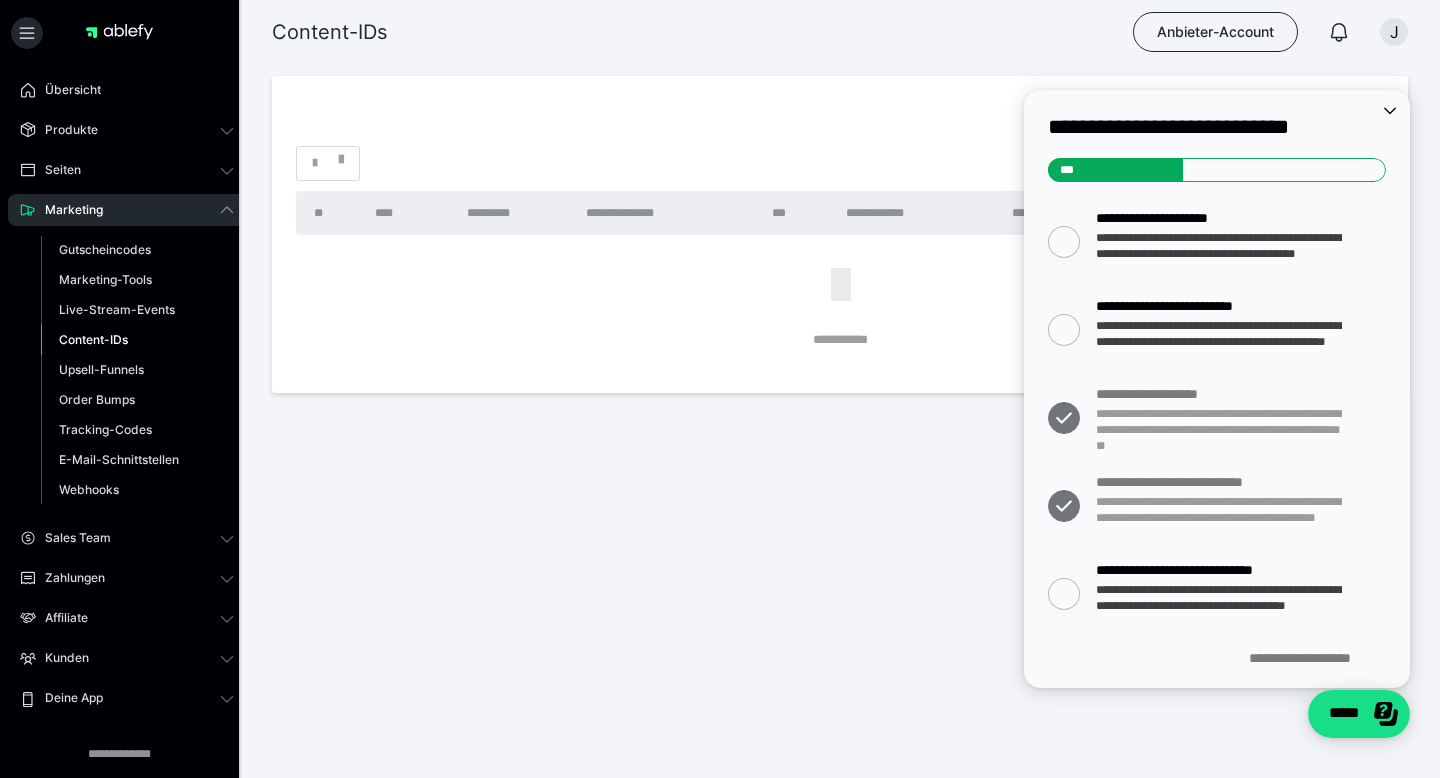 click on "Marketing" at bounding box center [127, 210] 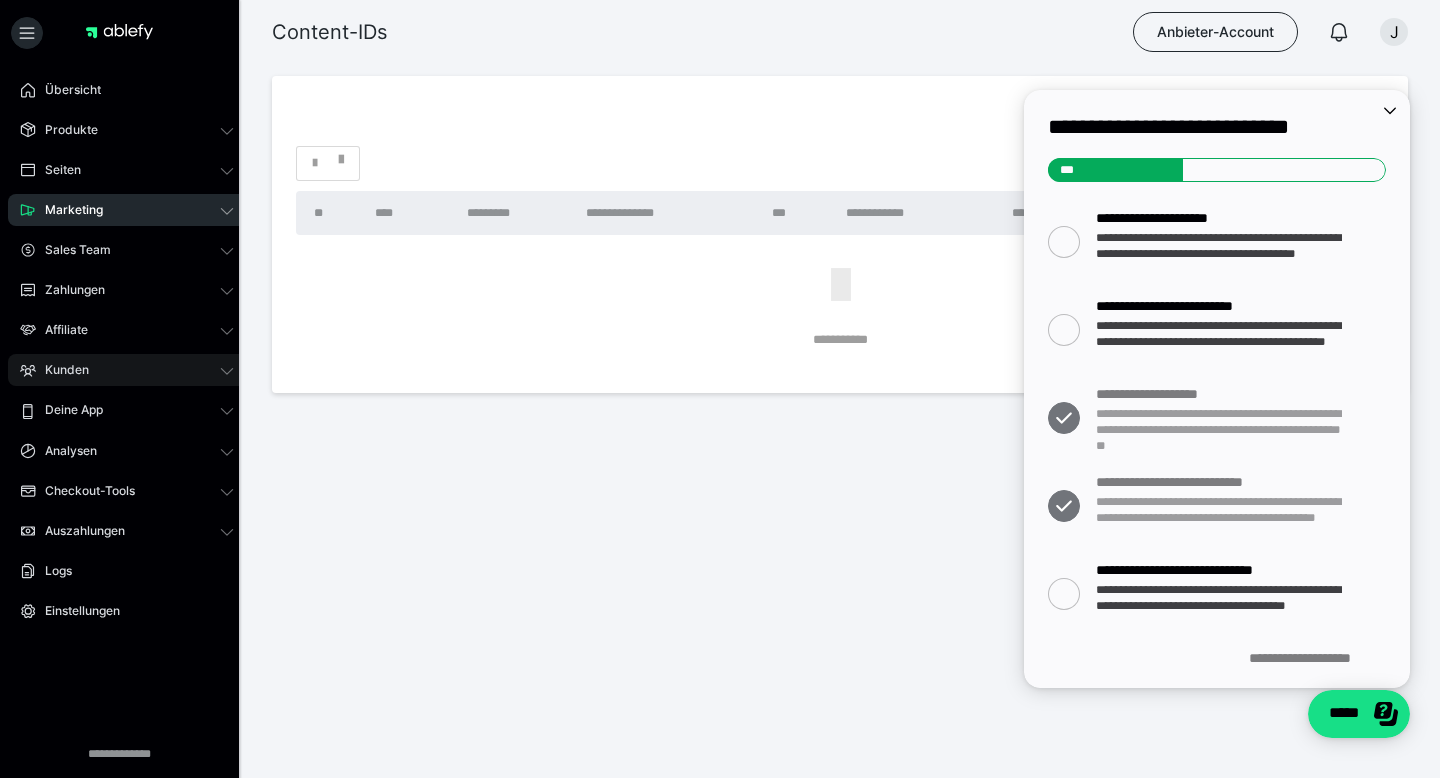 click on "Kunden" at bounding box center (127, 370) 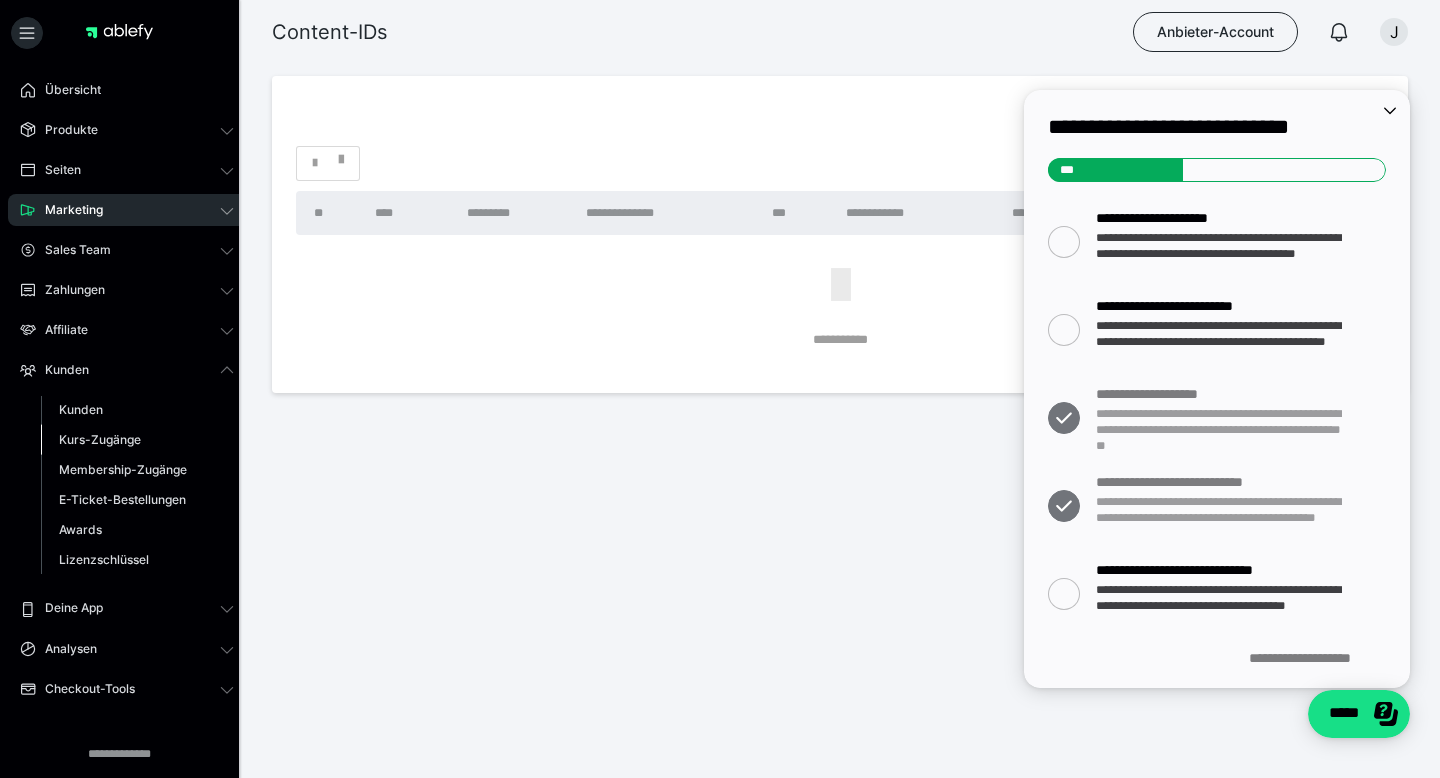 click on "Kurs-Zugänge" at bounding box center [100, 439] 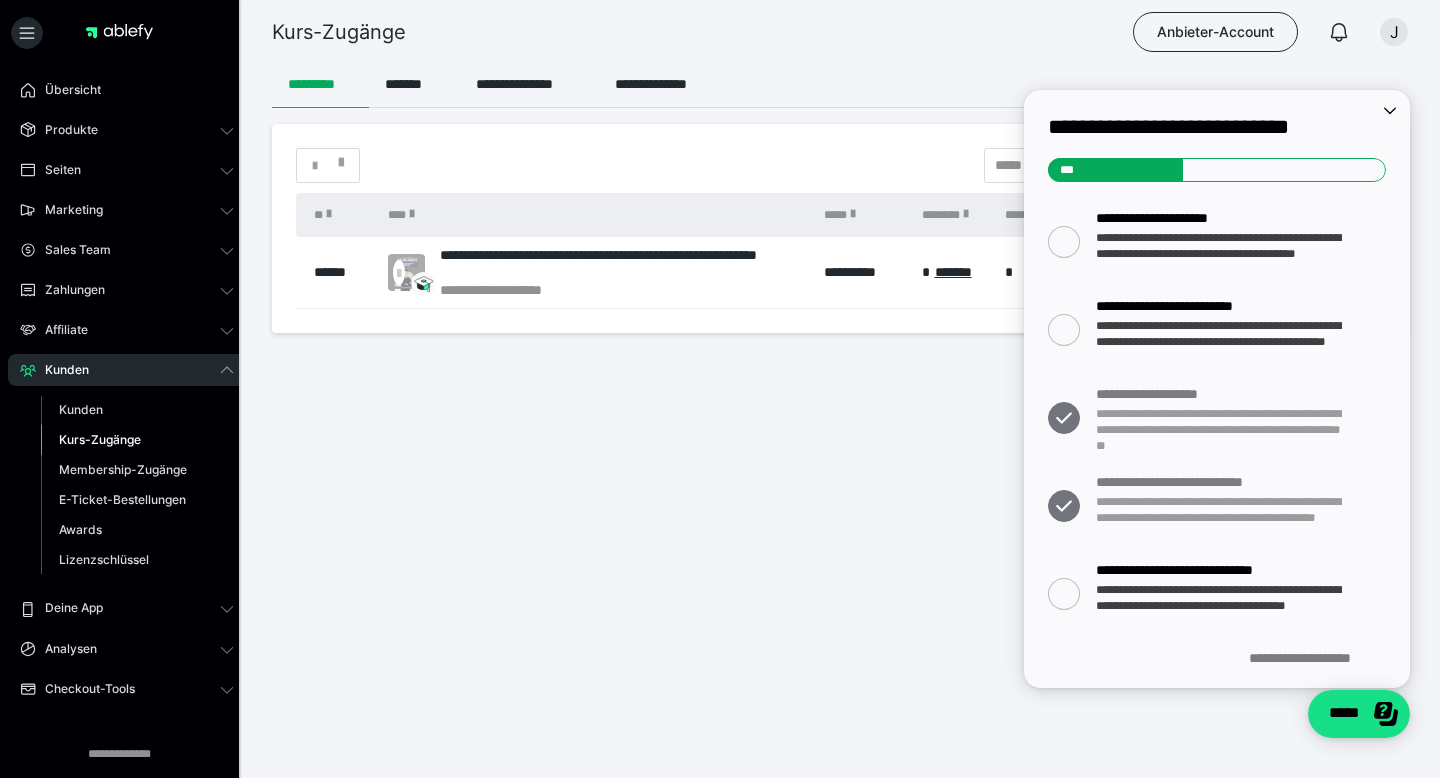 click on "**********" at bounding box center (720, 232) 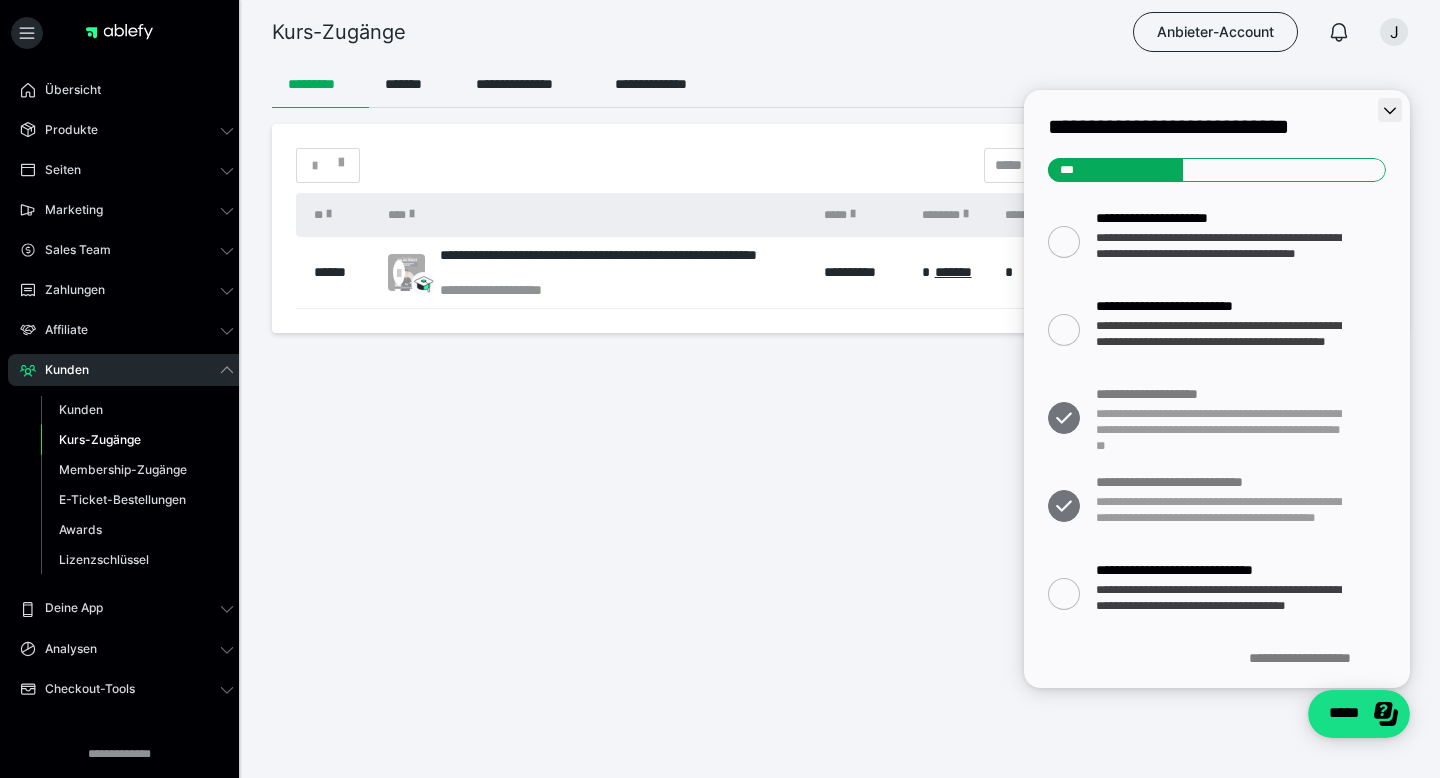 click 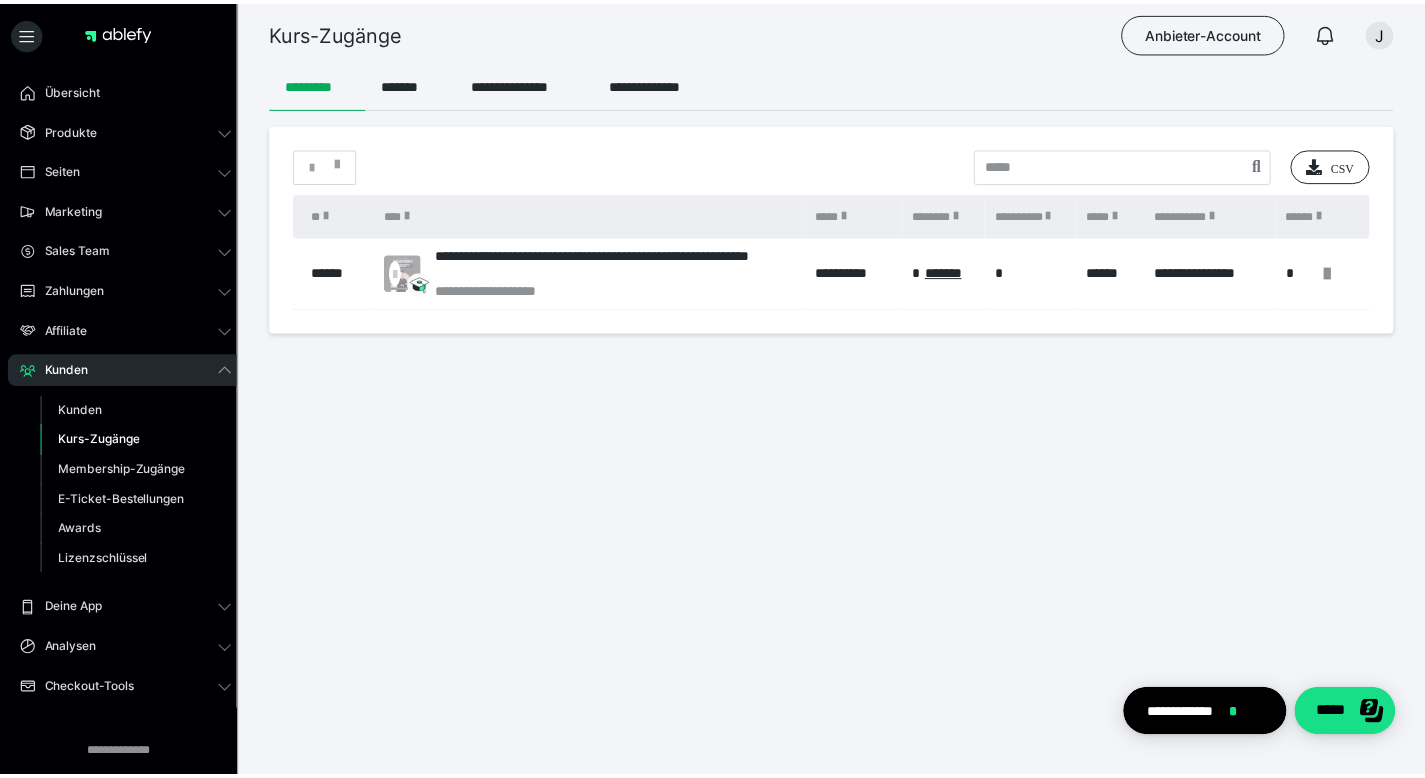 scroll, scrollTop: 0, scrollLeft: 0, axis: both 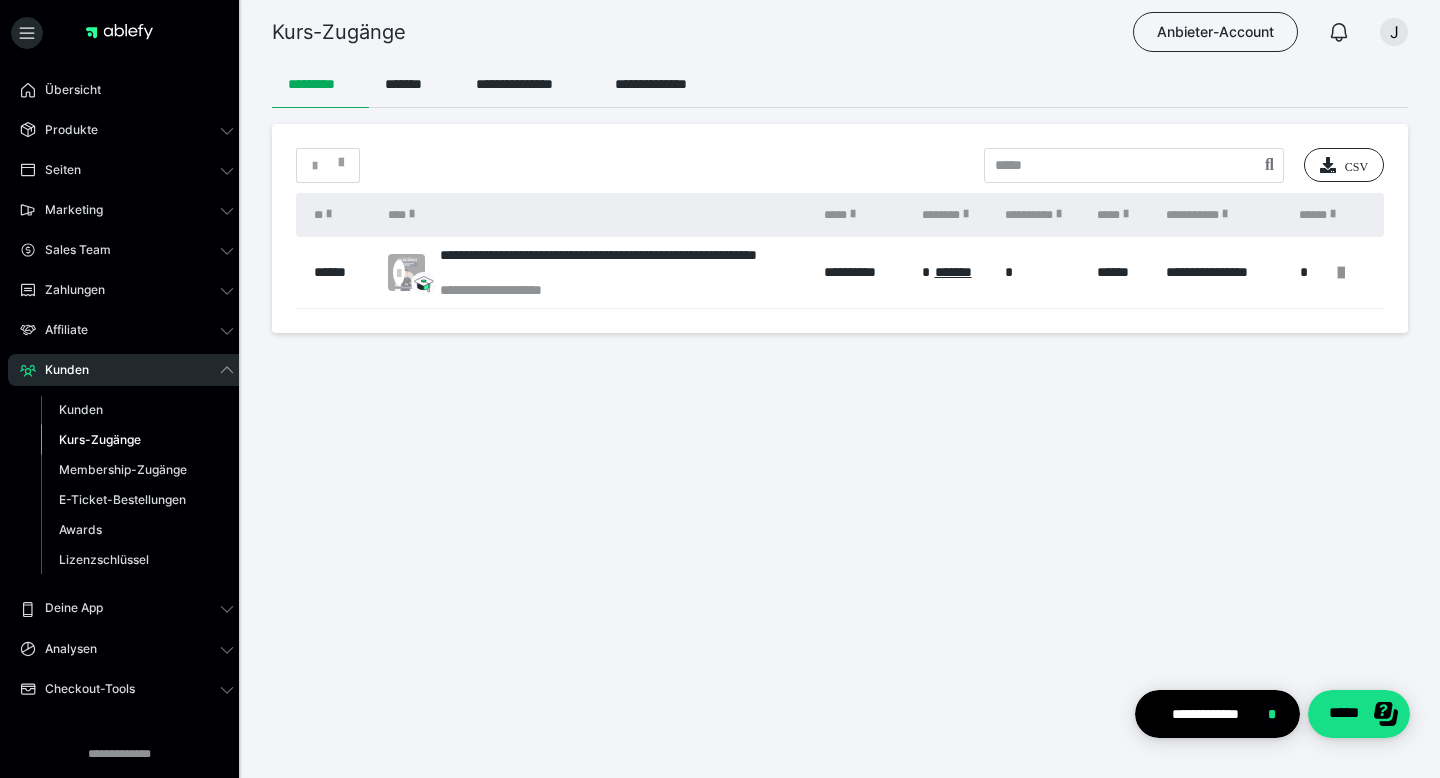click on "Kunden" at bounding box center (127, 370) 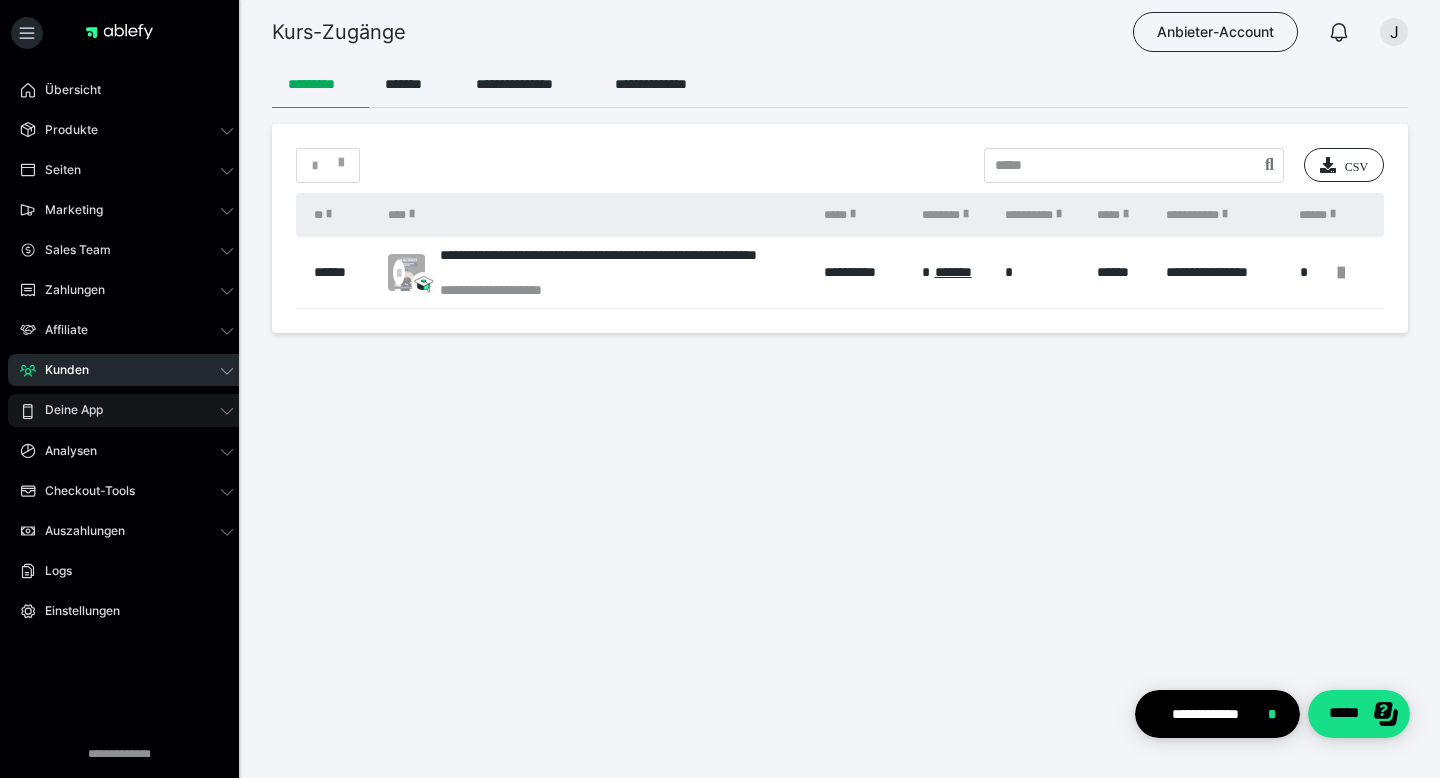 click on "Deine App" at bounding box center [67, 410] 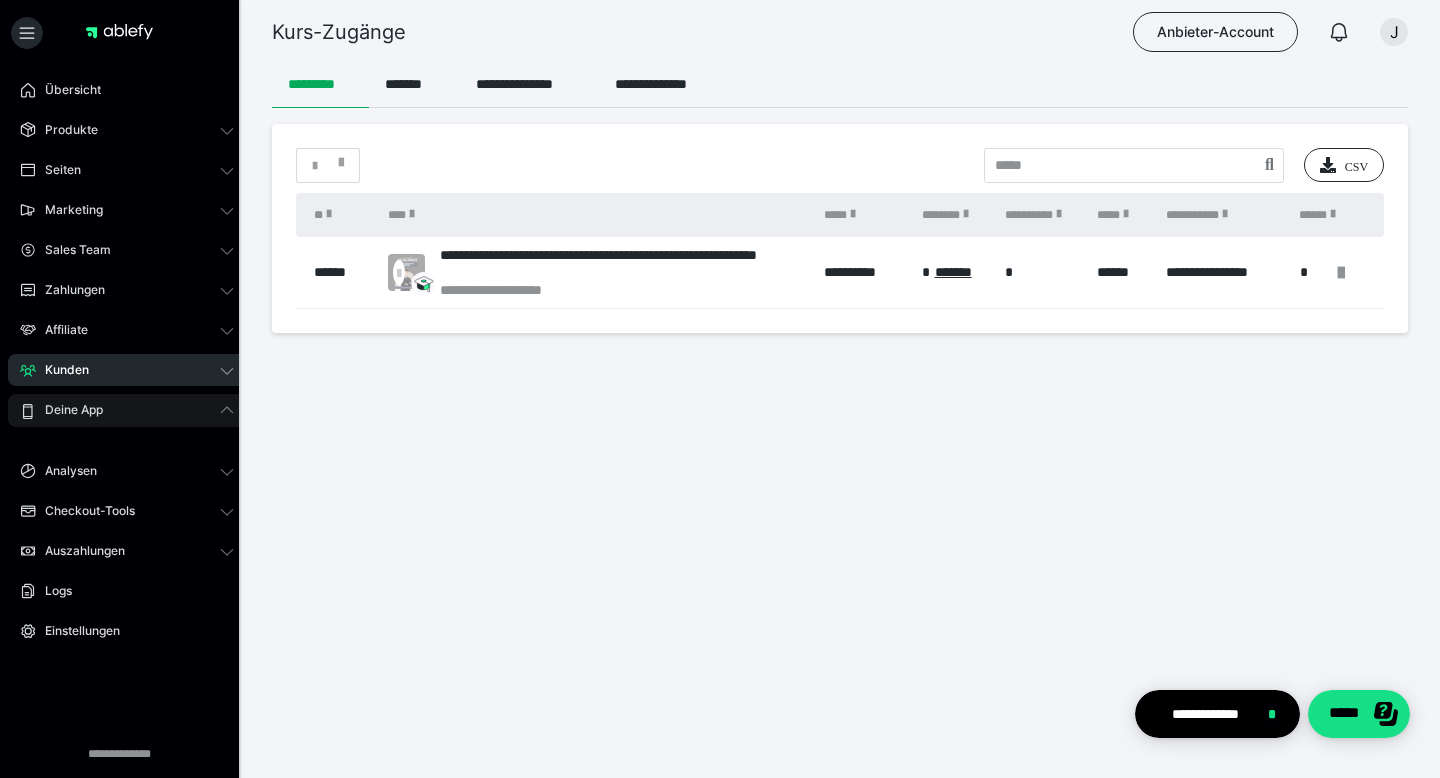 click on "Deine App" at bounding box center (67, 410) 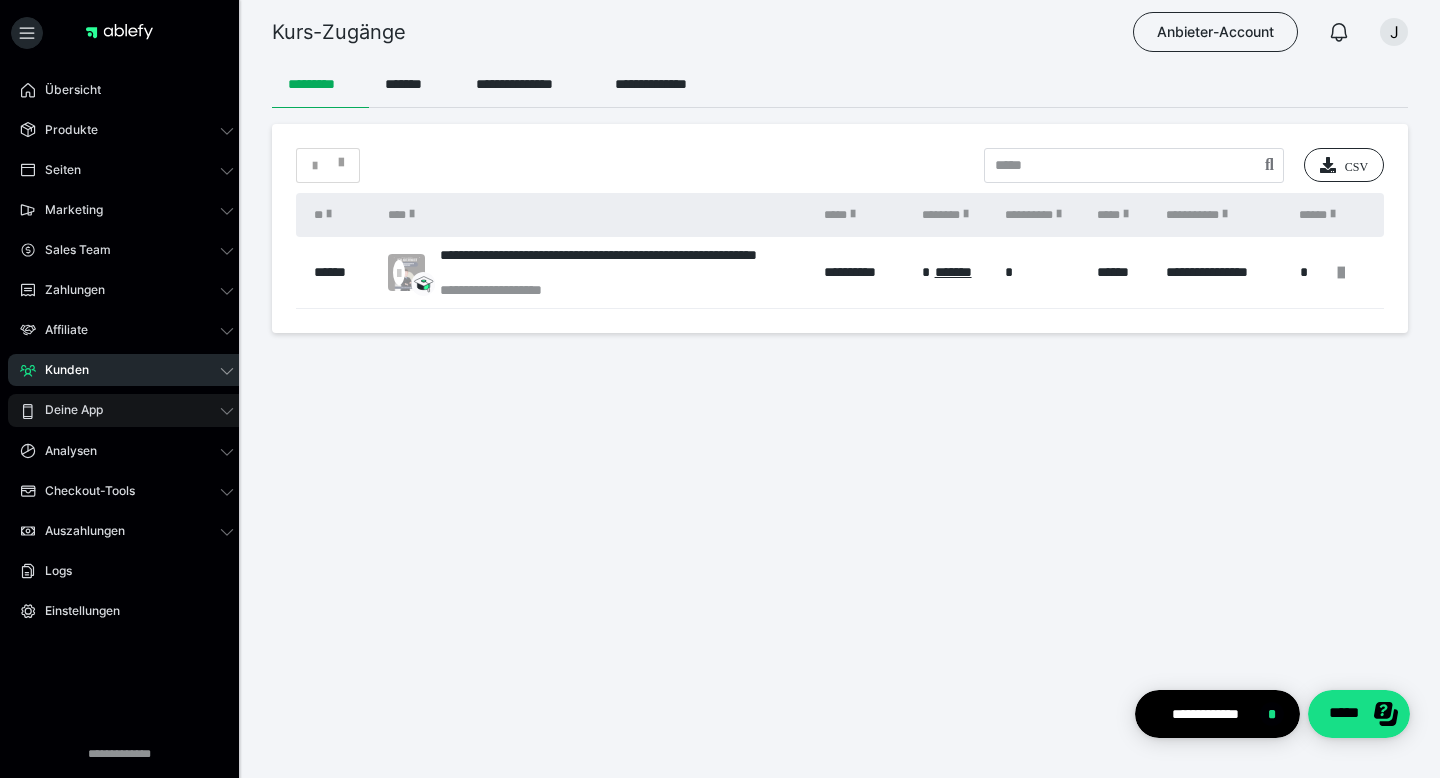 click on "Deine App" at bounding box center (67, 410) 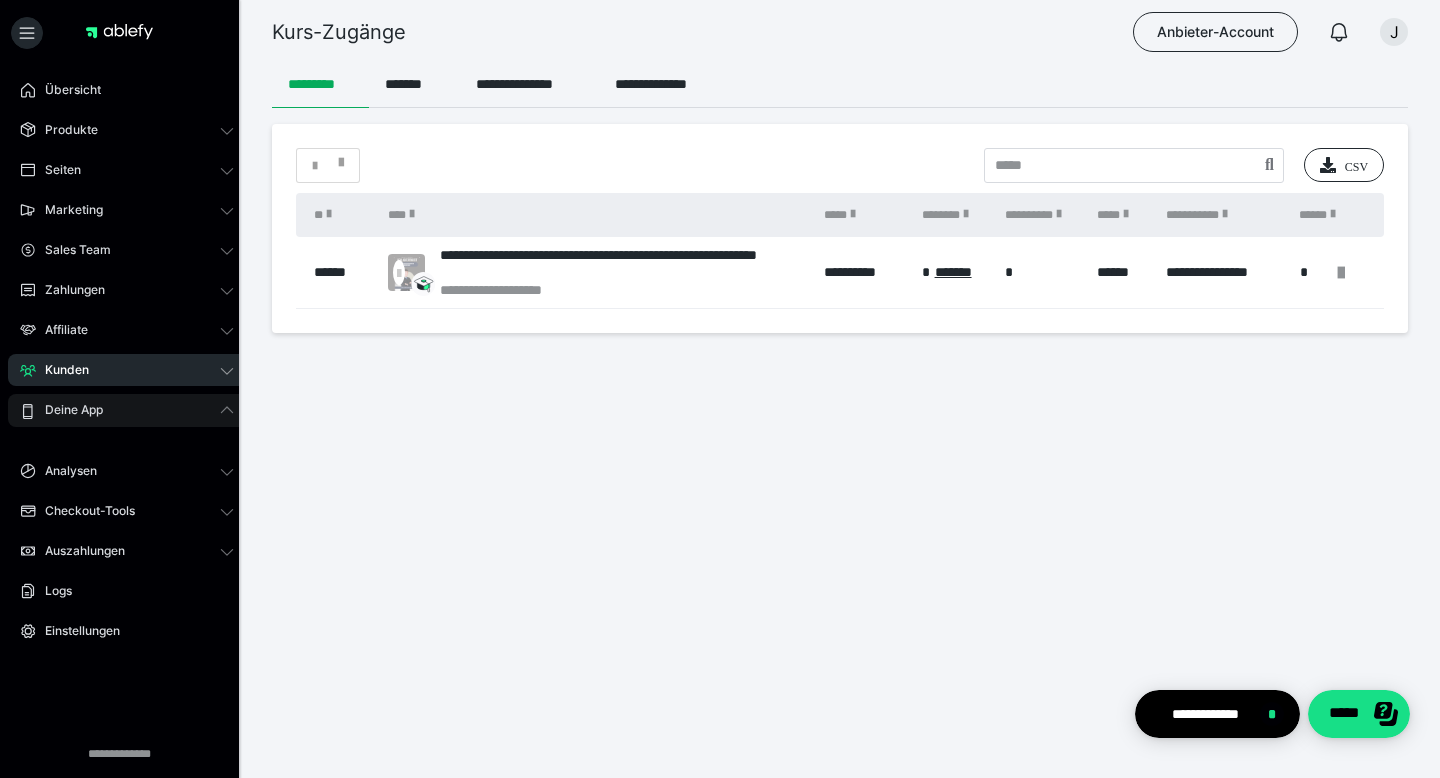 click on "Deine App" at bounding box center (67, 410) 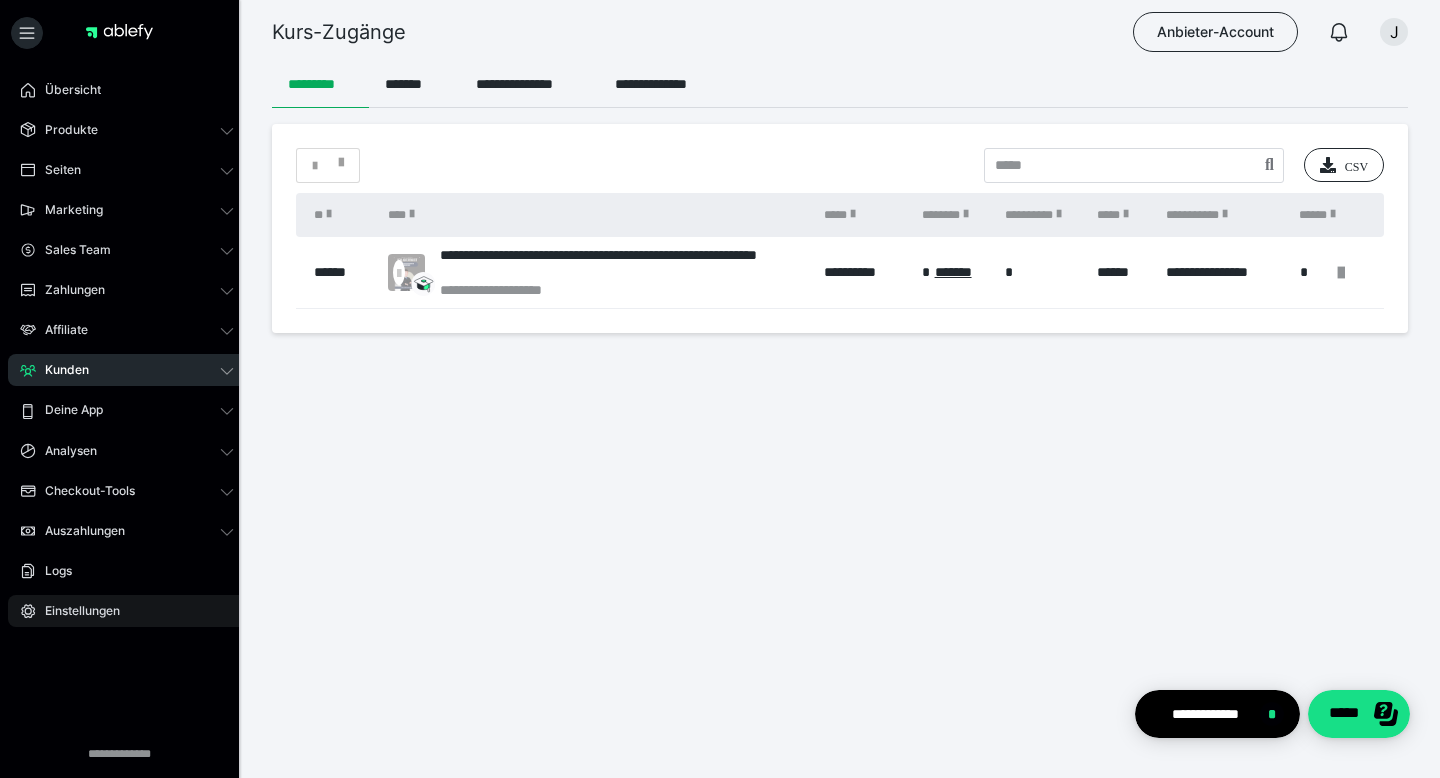 click on "Einstellungen" at bounding box center (75, 611) 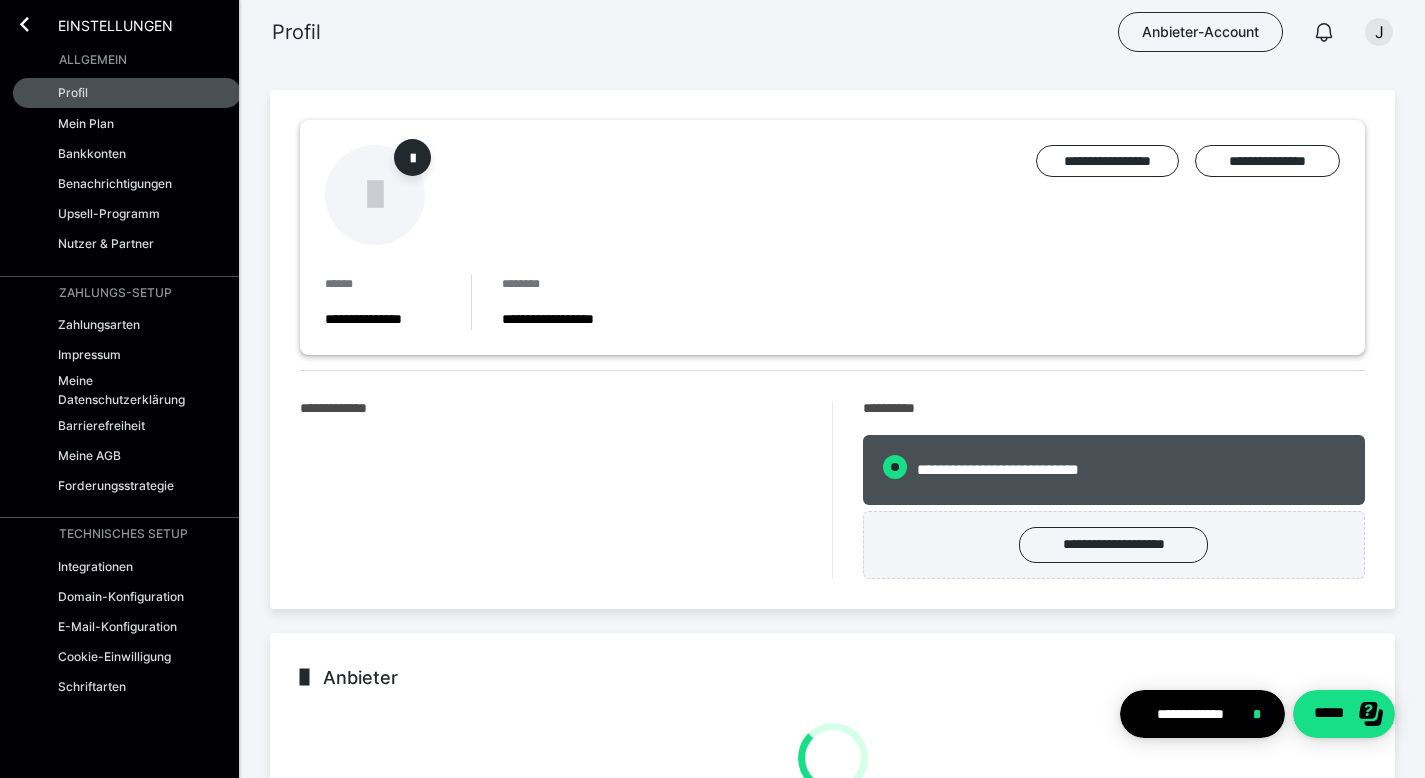 radio on "****" 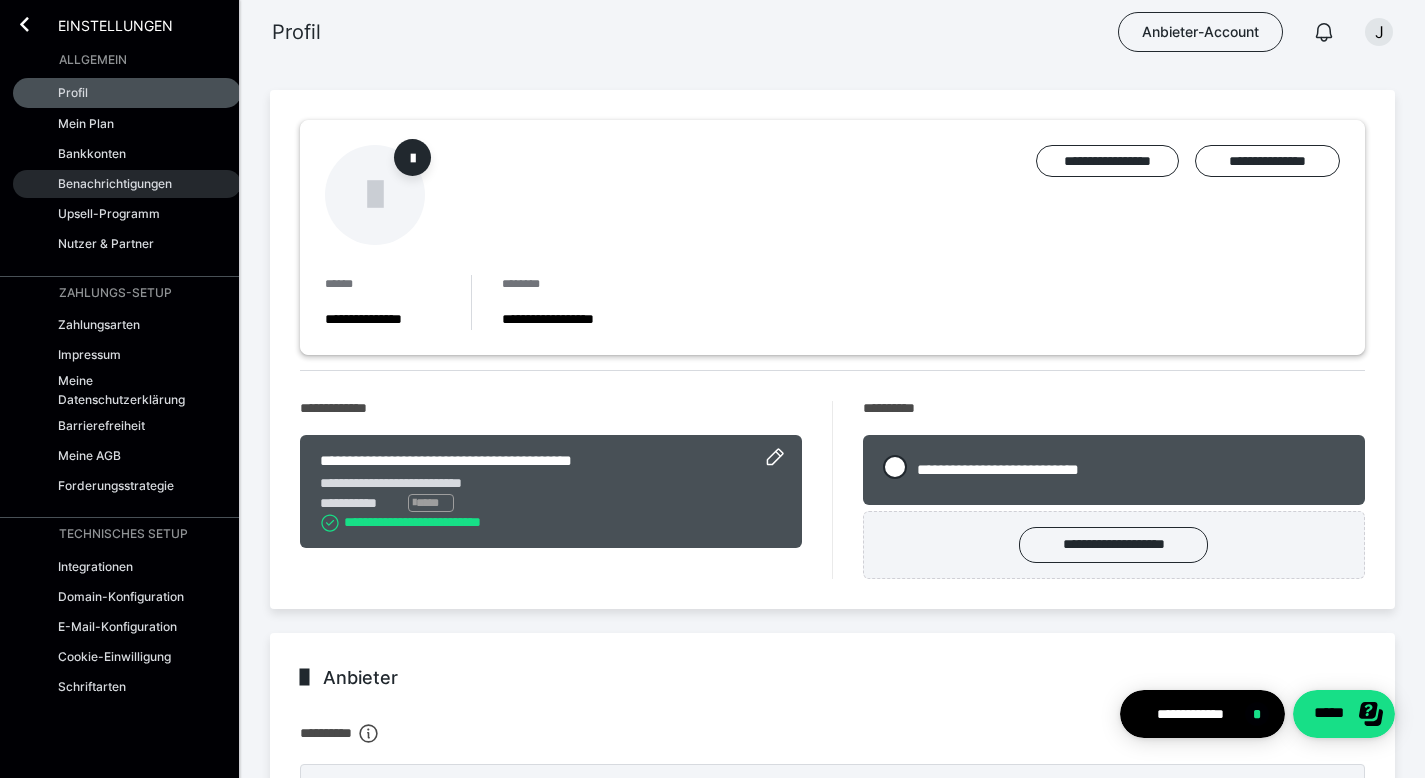 click on "Benachrichtigungen" at bounding box center (127, 184) 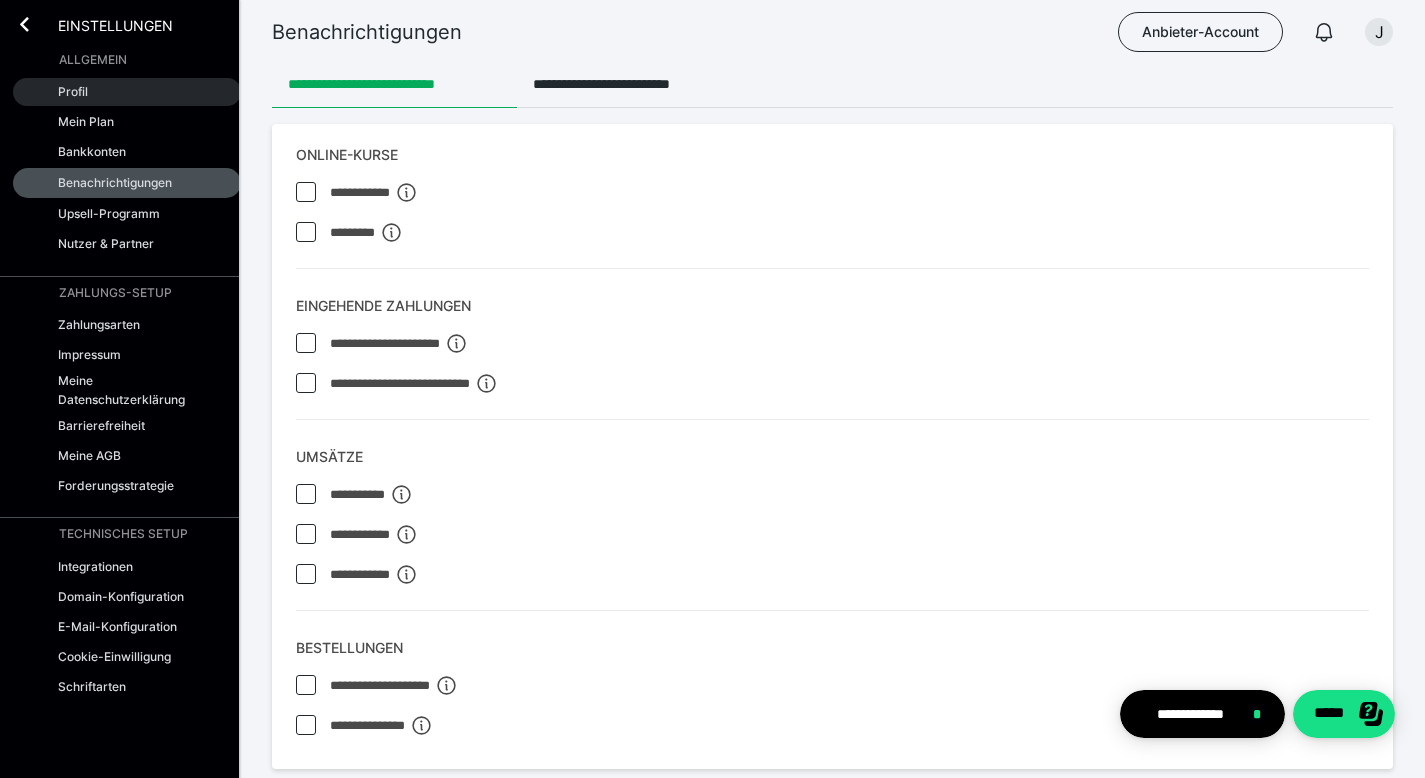 click on "Profil" at bounding box center [127, 92] 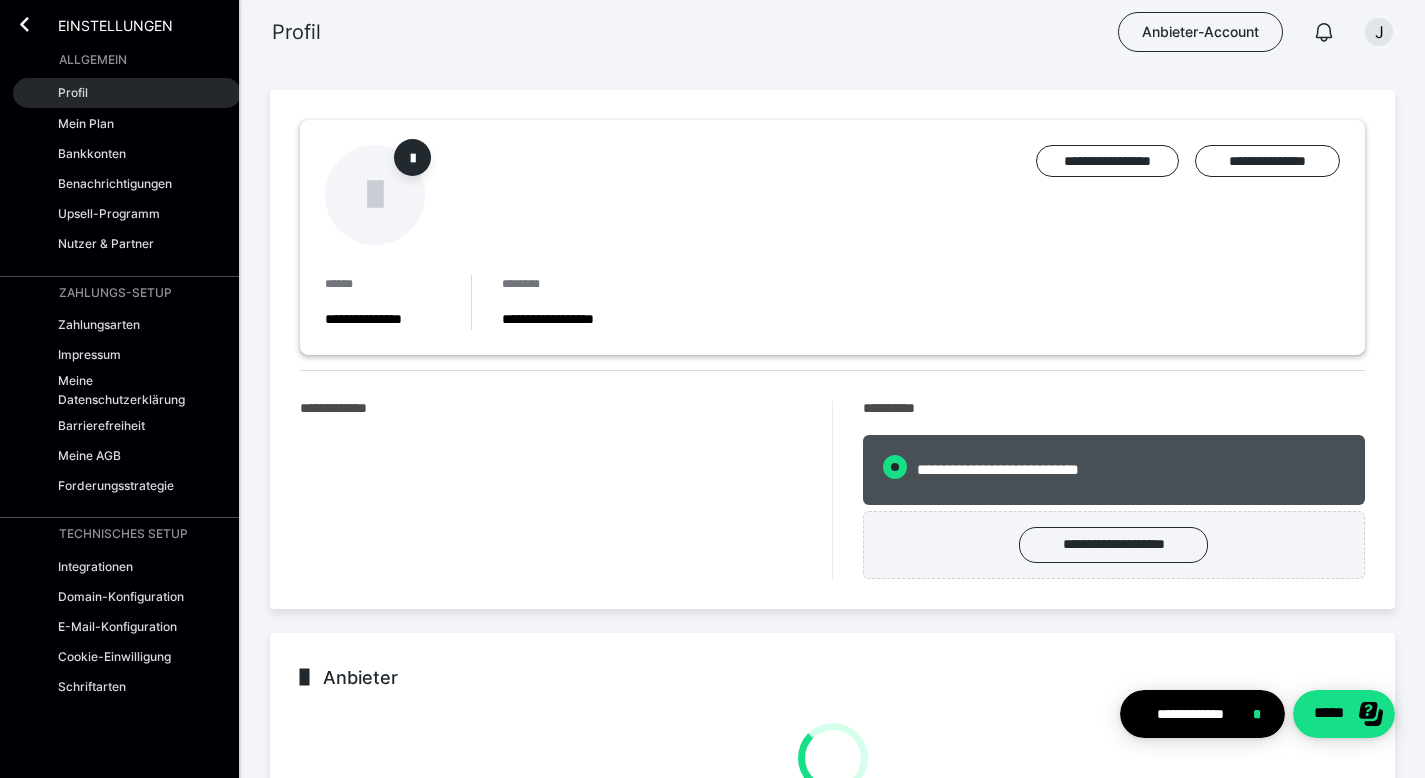 radio on "****" 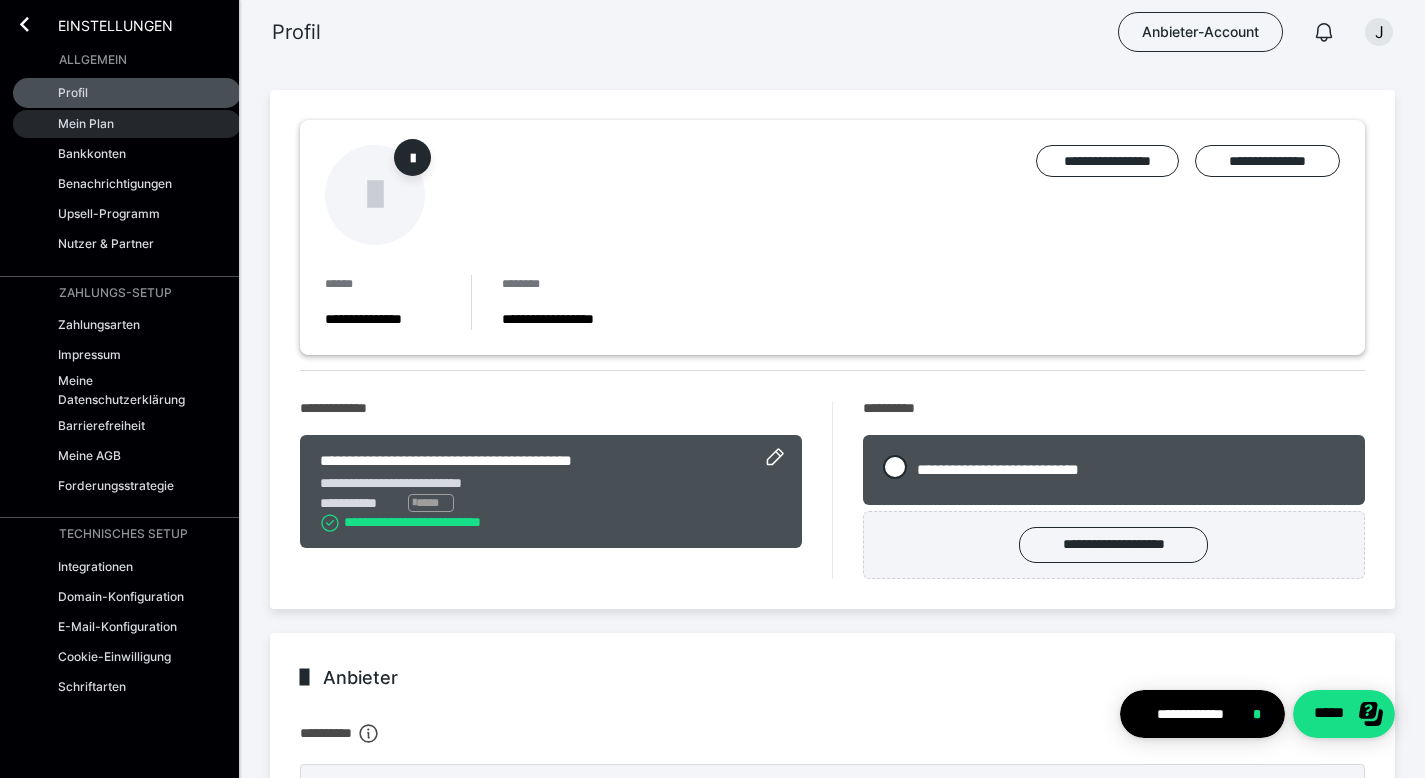 click on "Mein Plan" at bounding box center (86, 123) 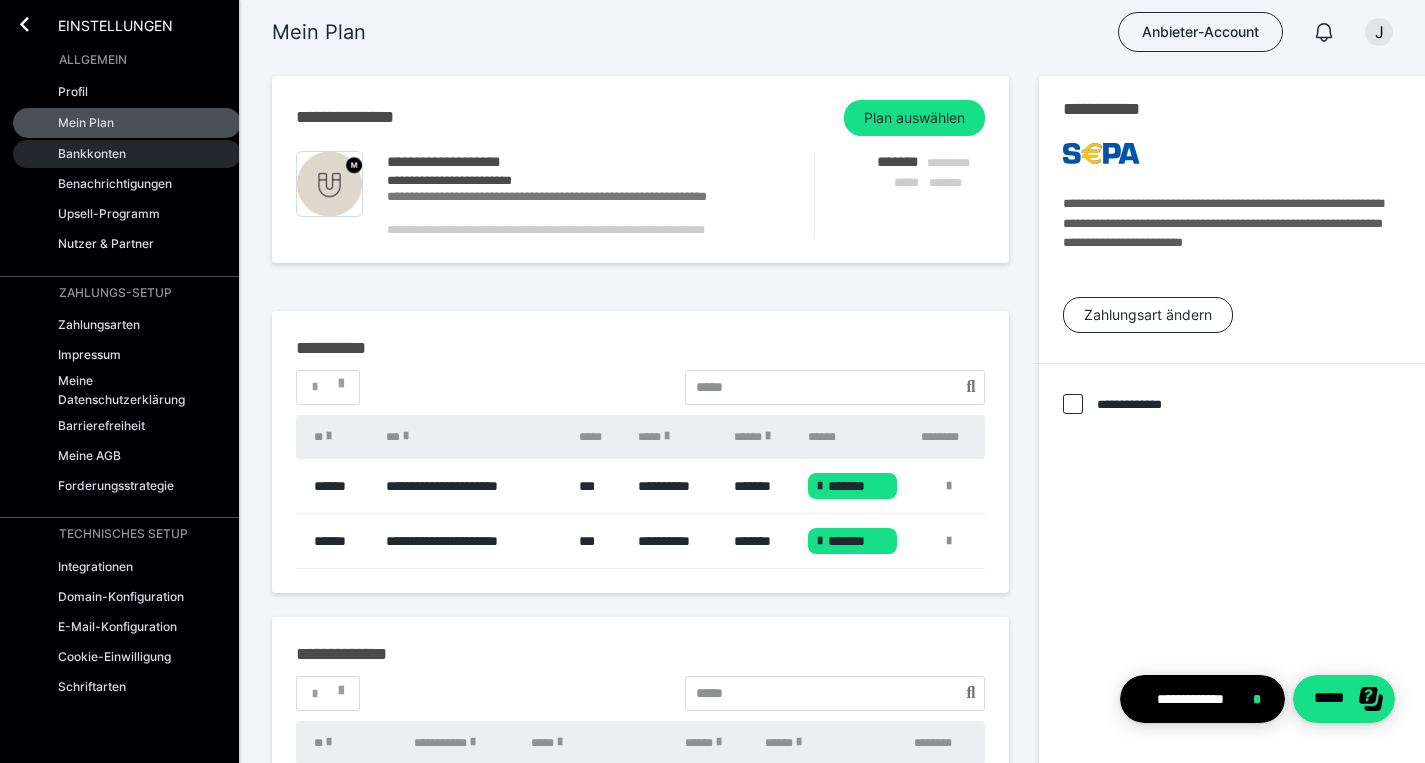 click on "Bankkonten" at bounding box center (92, 153) 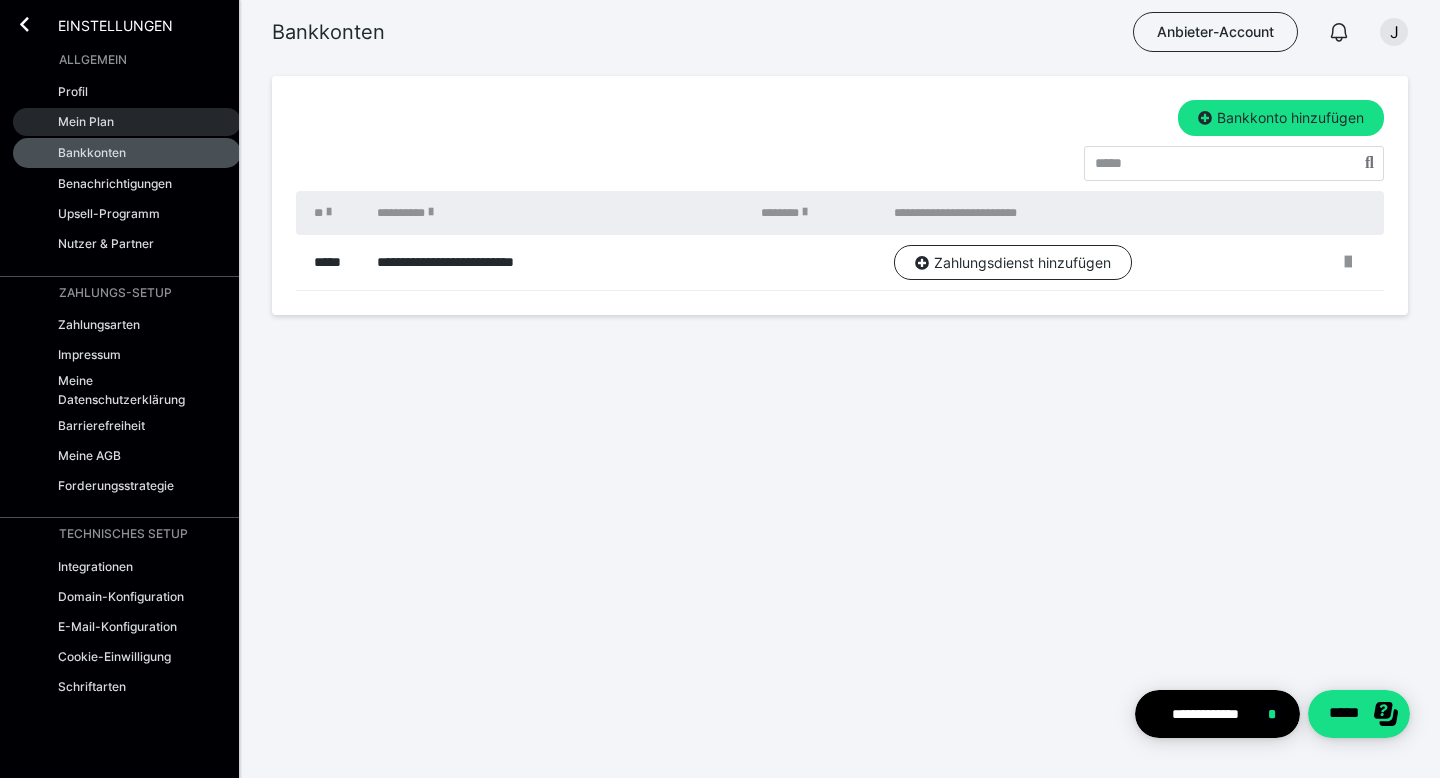 click on "Mein Plan" at bounding box center (86, 121) 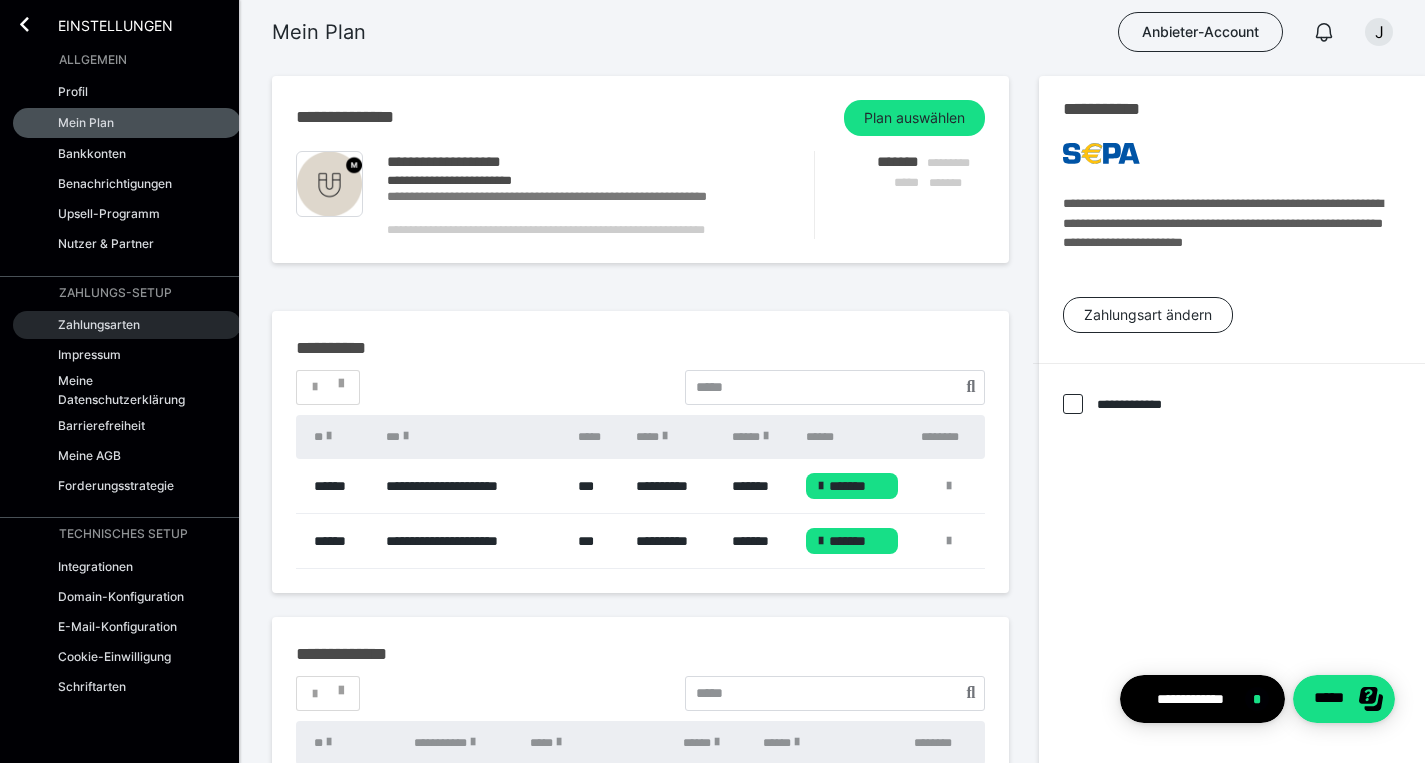 click on "Zahlungsarten" at bounding box center (99, 324) 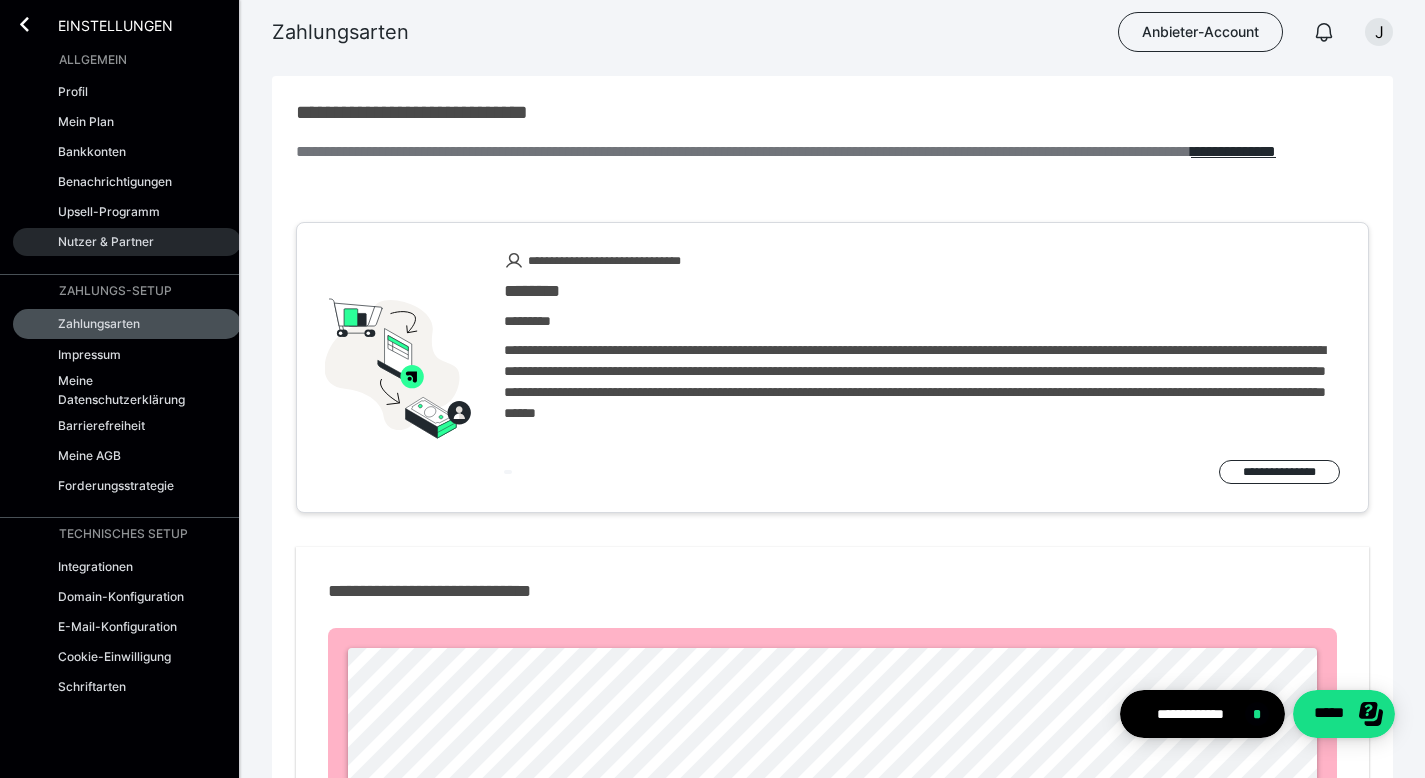 click on "Nutzer & Partner" at bounding box center (106, 241) 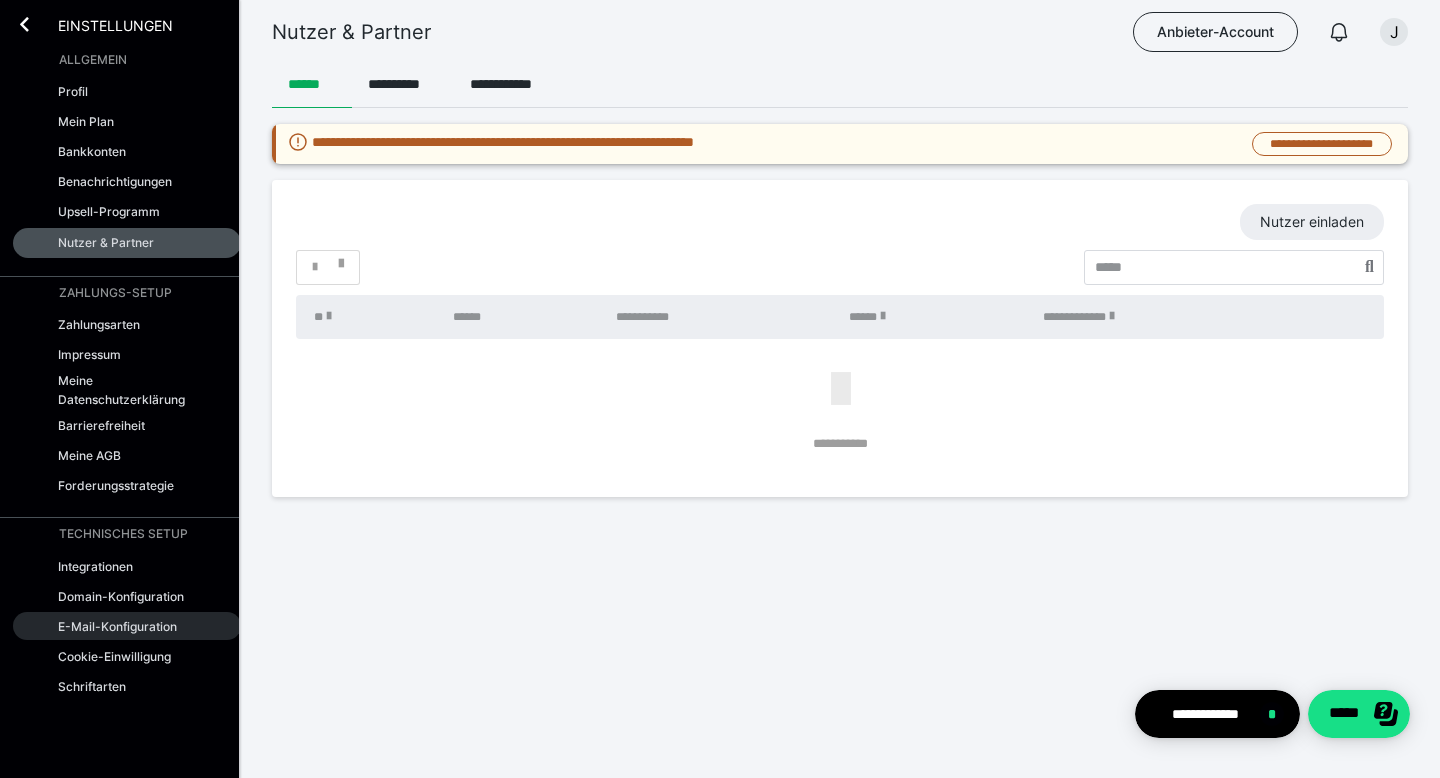 click on "E-Mail-Konfiguration" at bounding box center (117, 626) 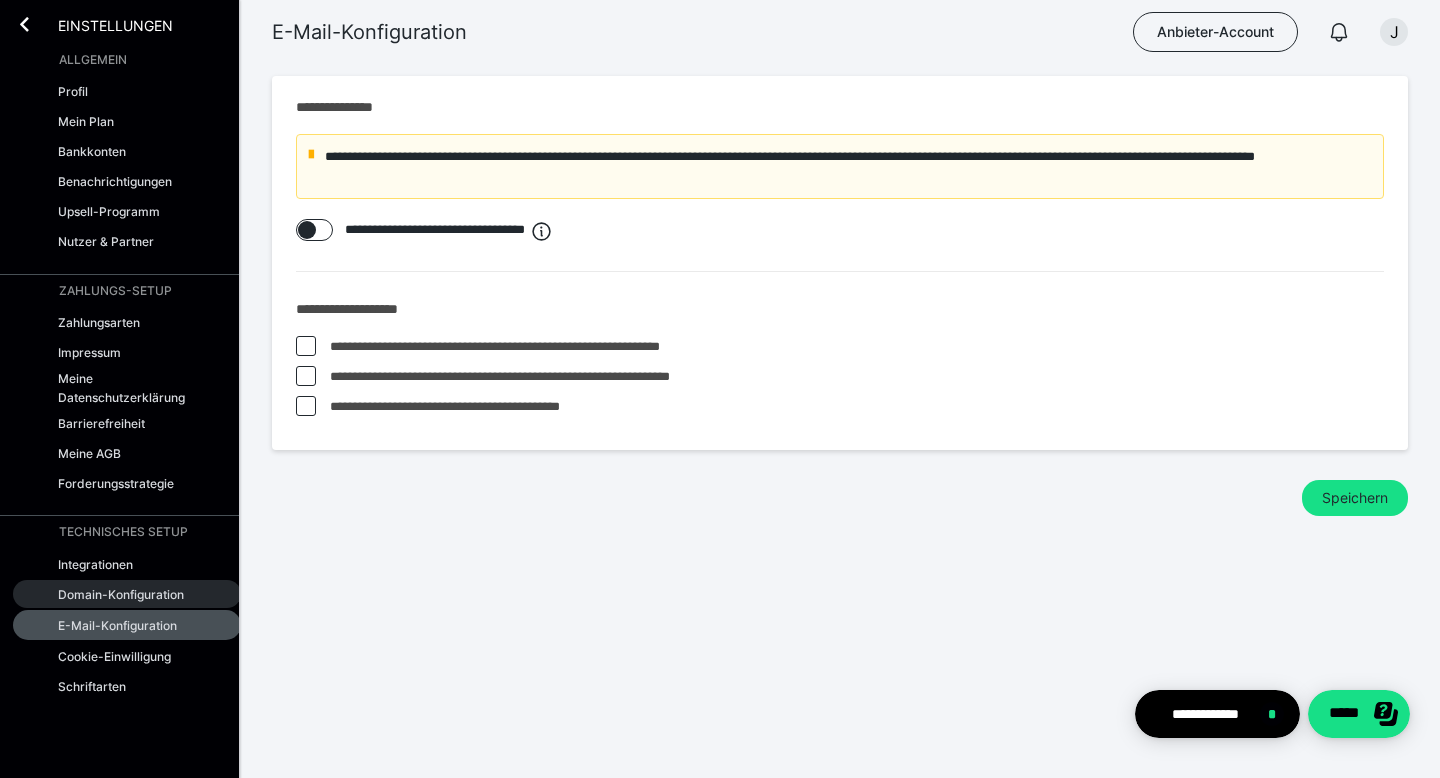click on "Domain-Konfiguration" at bounding box center [121, 594] 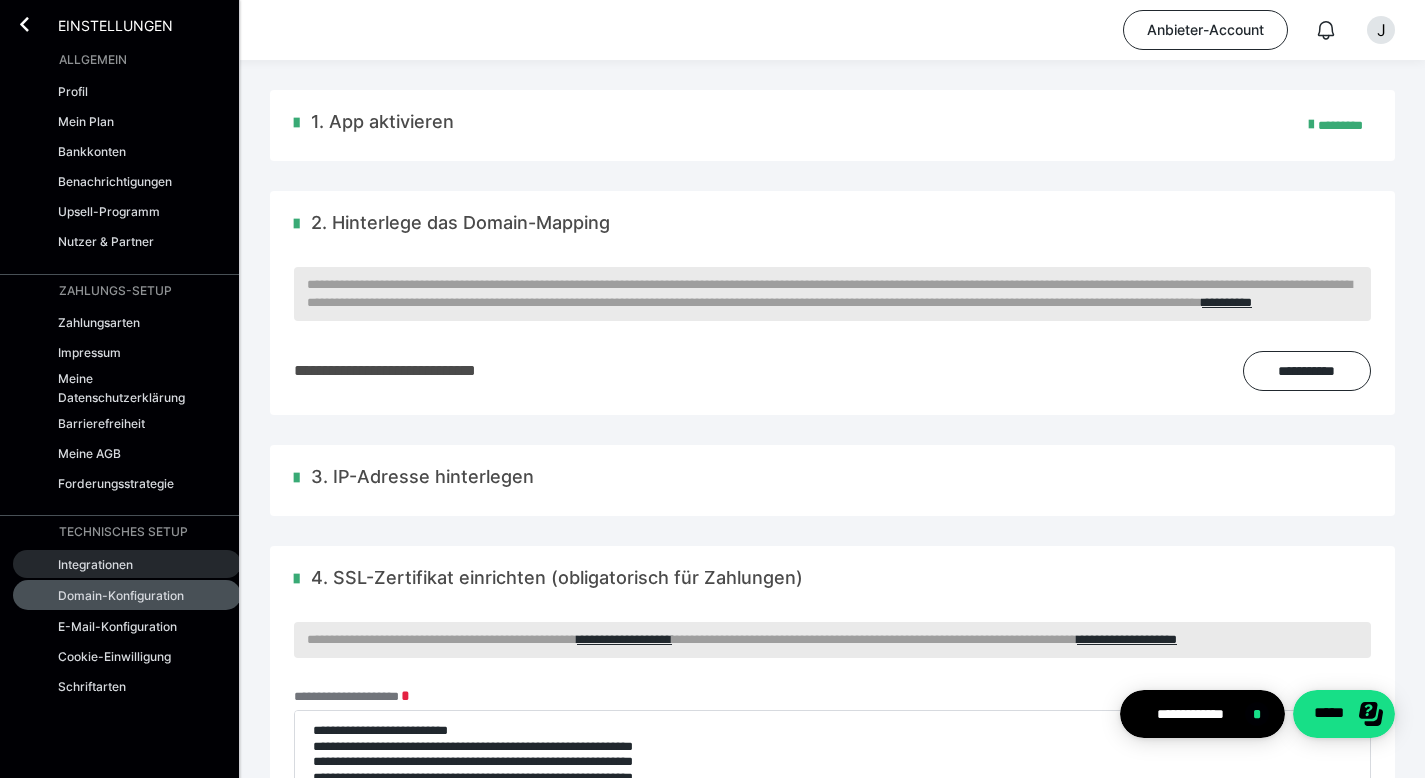 click on "Integrationen" at bounding box center [95, 564] 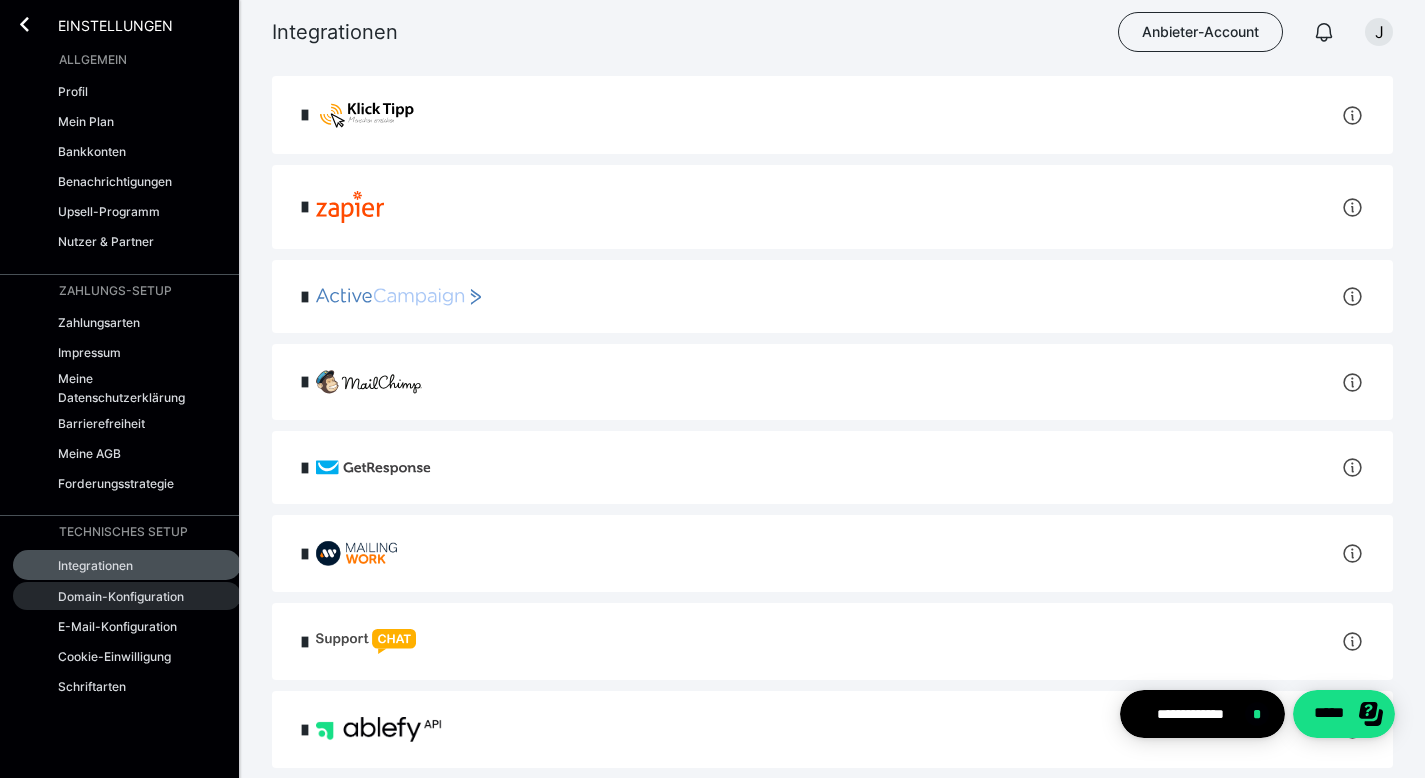 click on "Domain-Konfiguration" at bounding box center [121, 596] 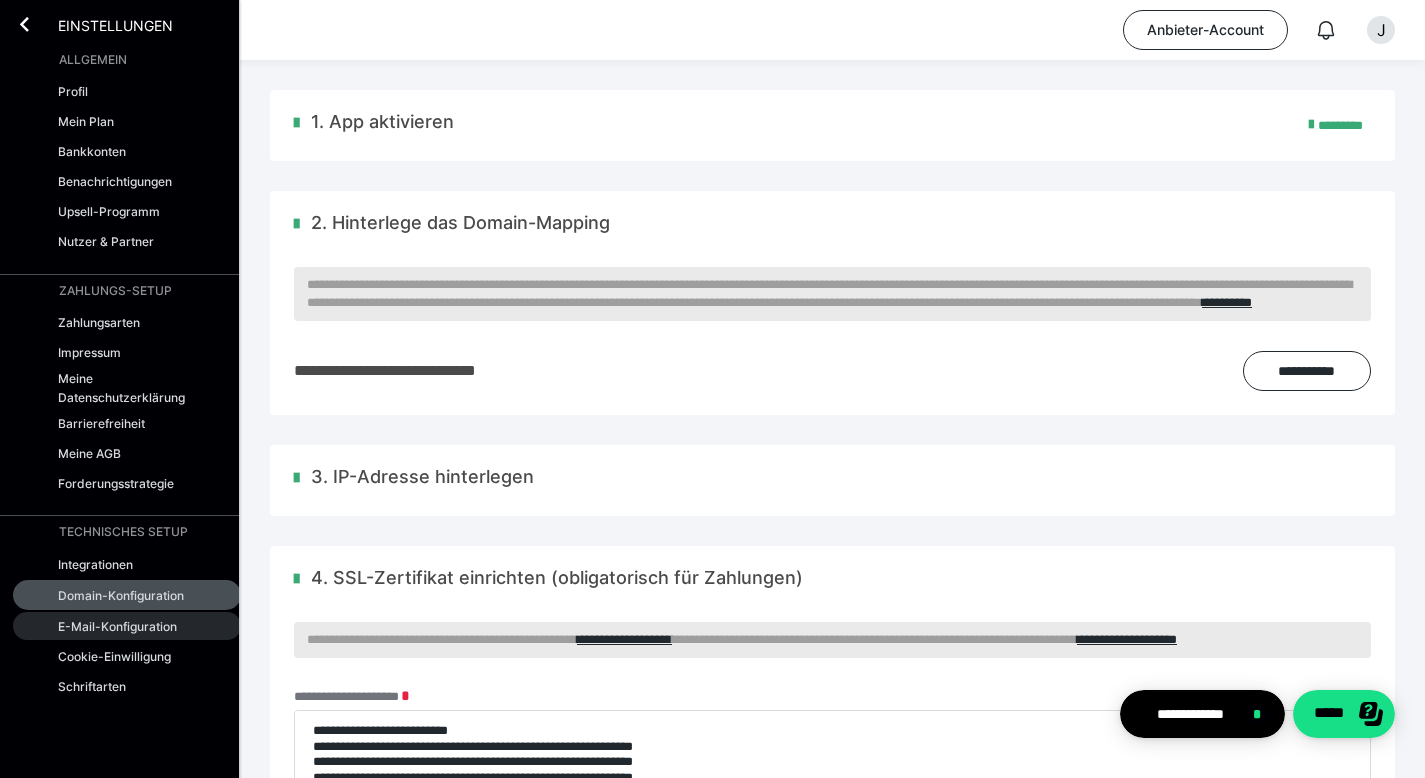 click on "E-Mail-Konfiguration" at bounding box center [127, 626] 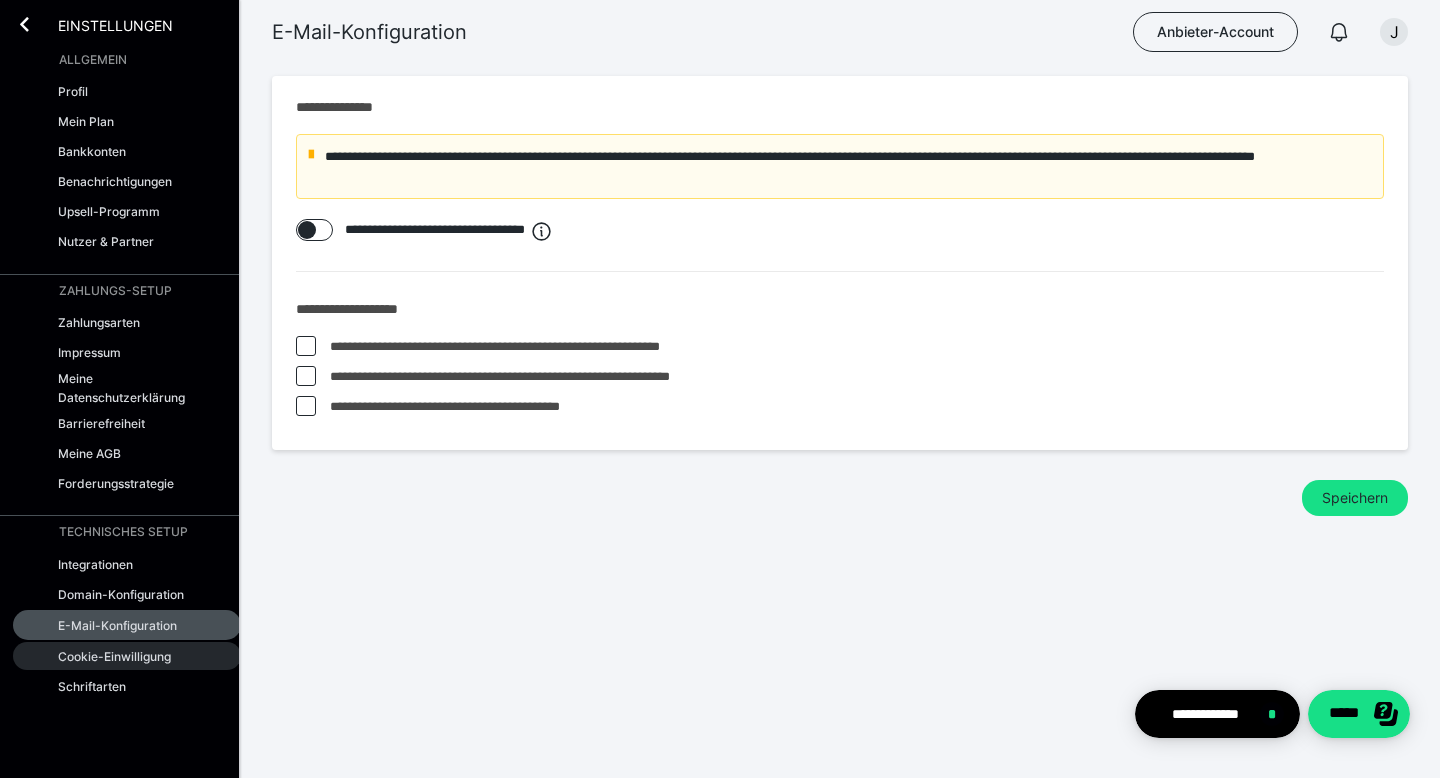click on "Cookie-Einwilligung" at bounding box center (114, 656) 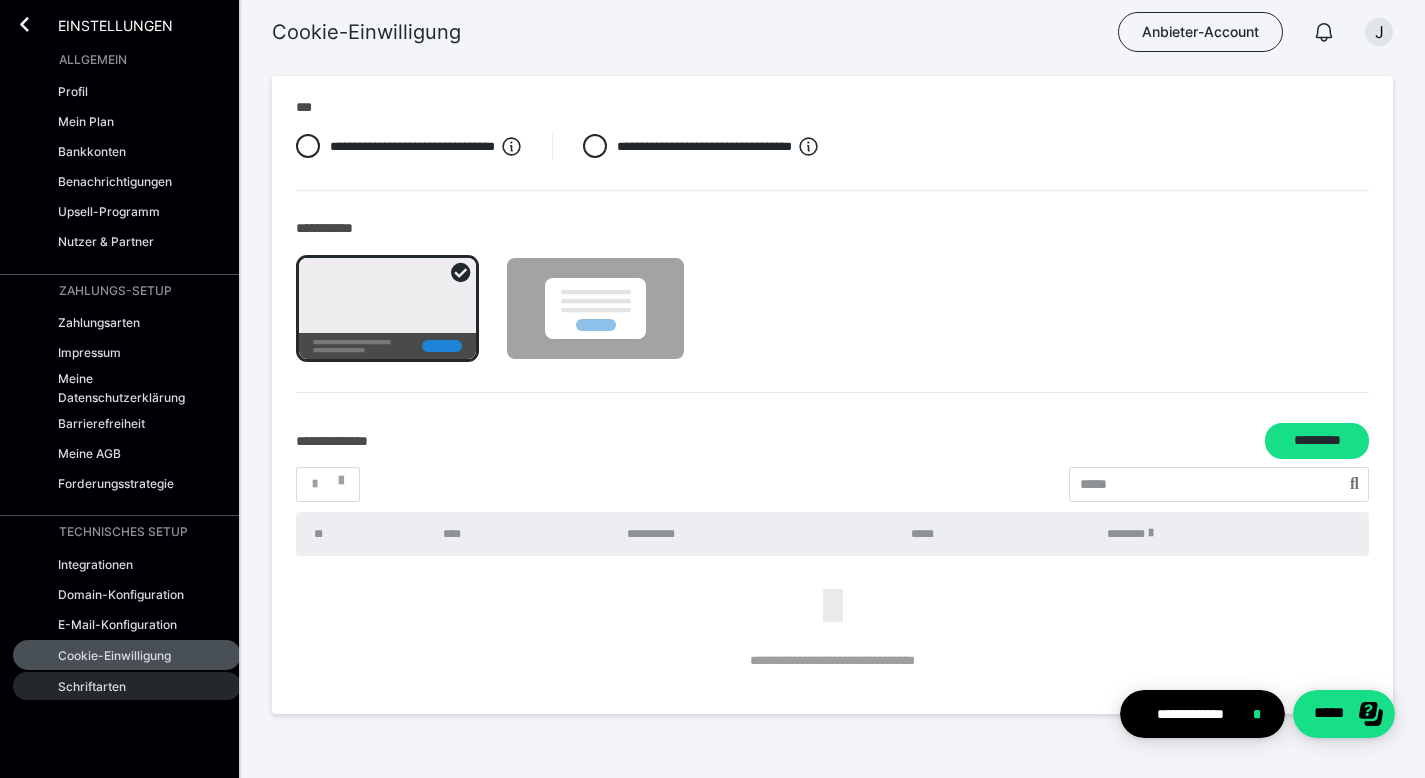 click on "Schriftarten" at bounding box center (92, 686) 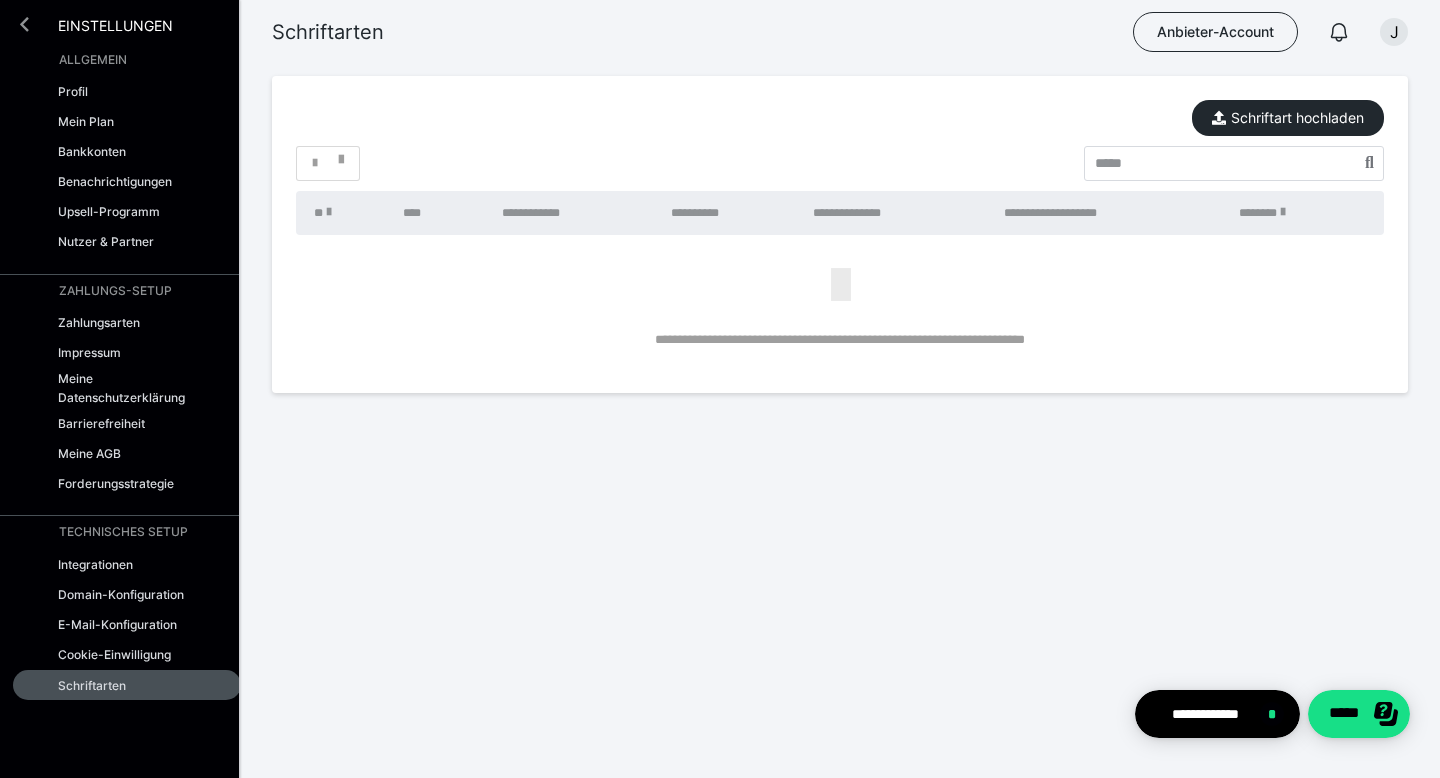 click at bounding box center [24, 24] 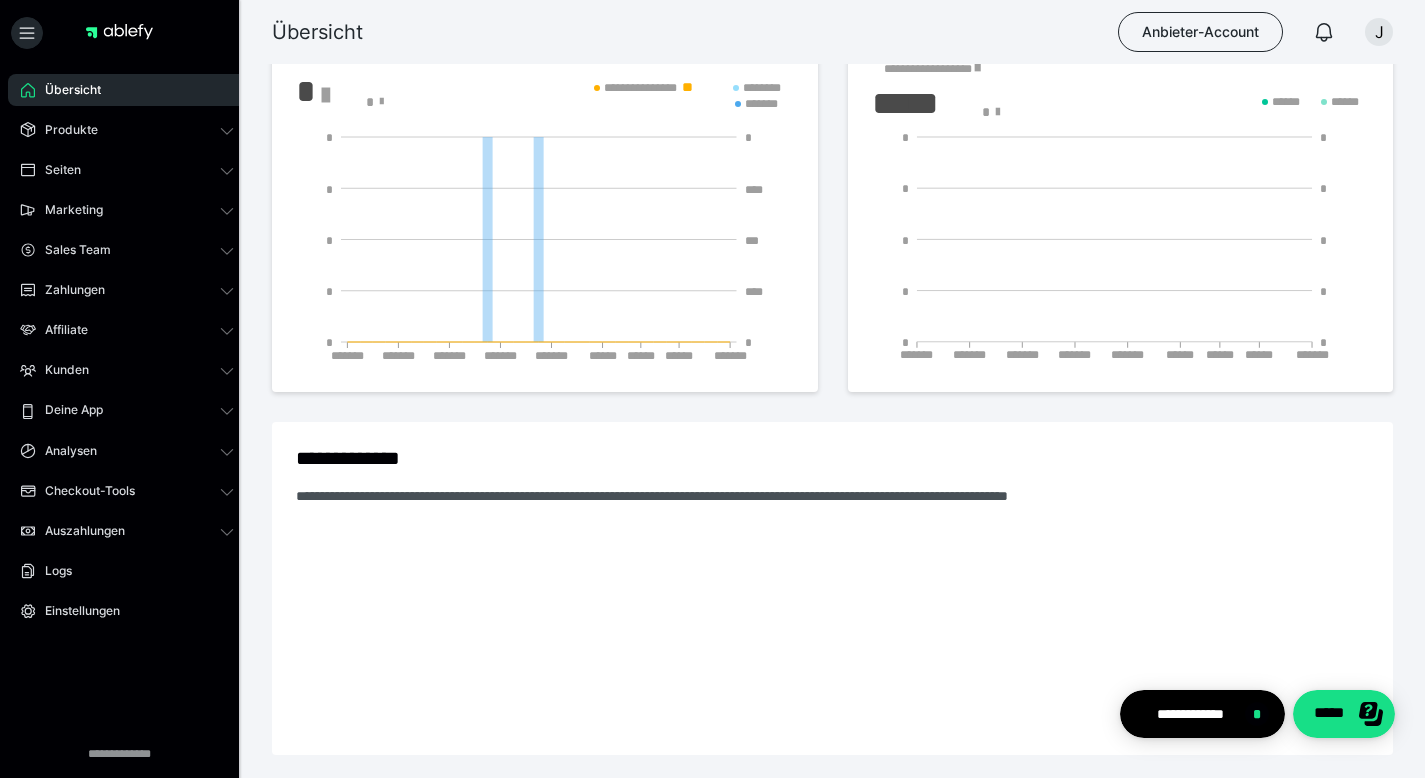 scroll, scrollTop: 0, scrollLeft: 0, axis: both 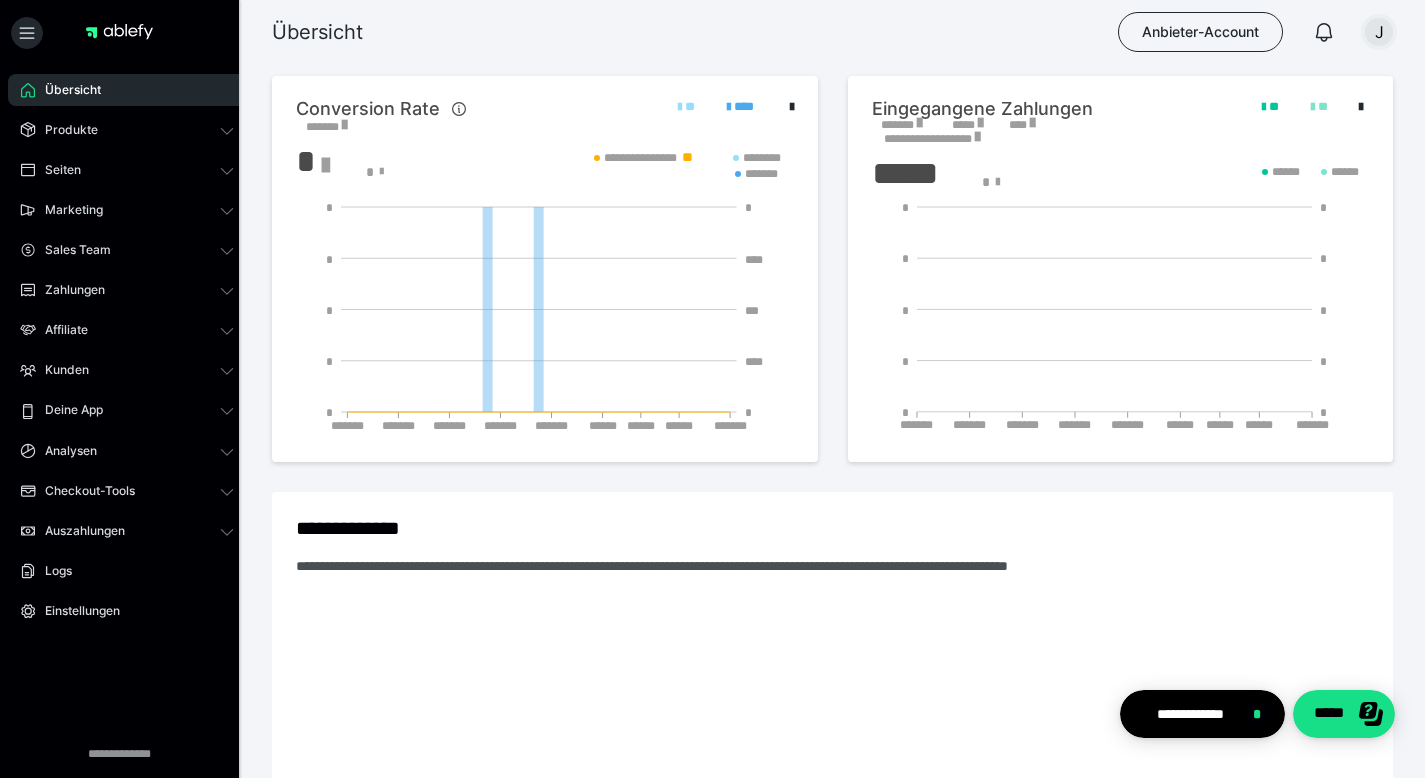 click on "J" at bounding box center (1379, 32) 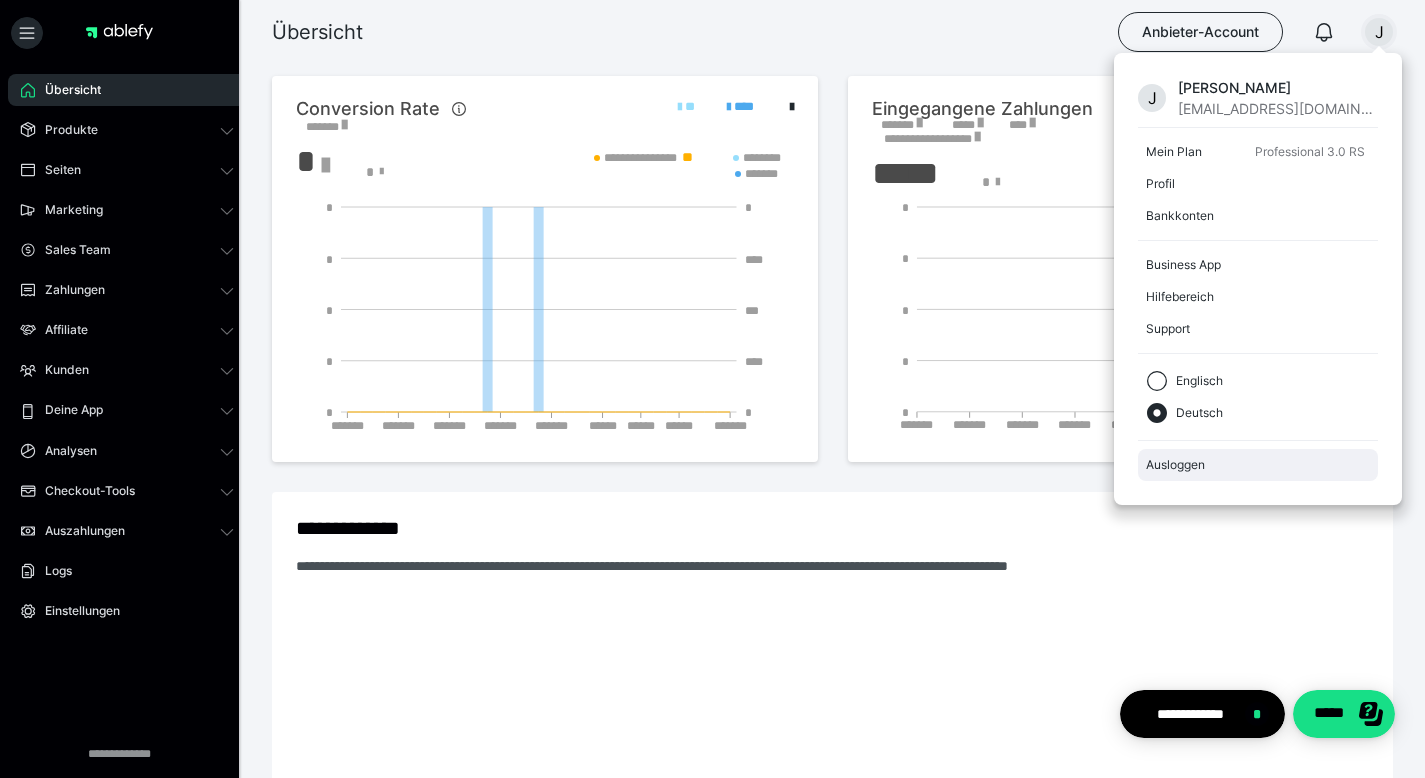 click on "Ausloggen" at bounding box center [1258, 465] 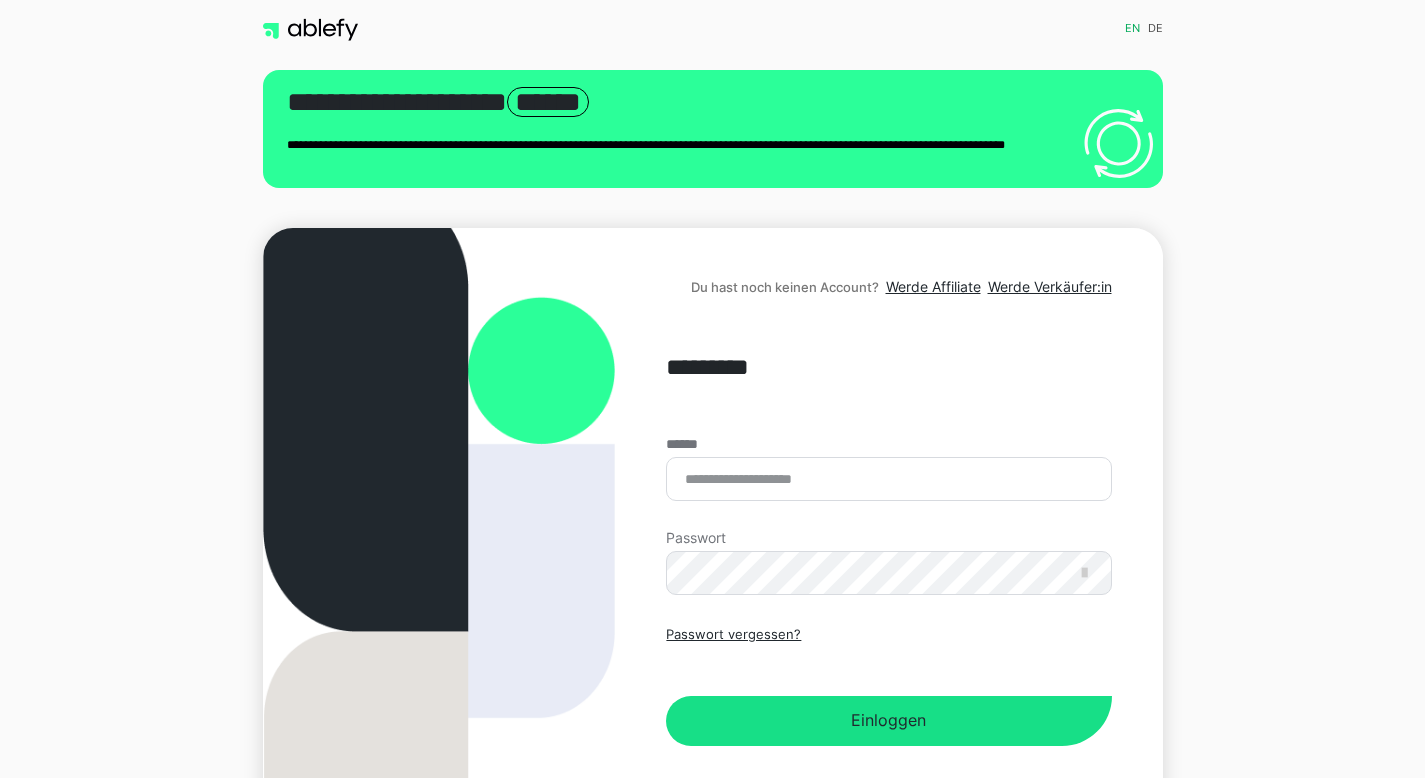 scroll, scrollTop: 0, scrollLeft: 0, axis: both 